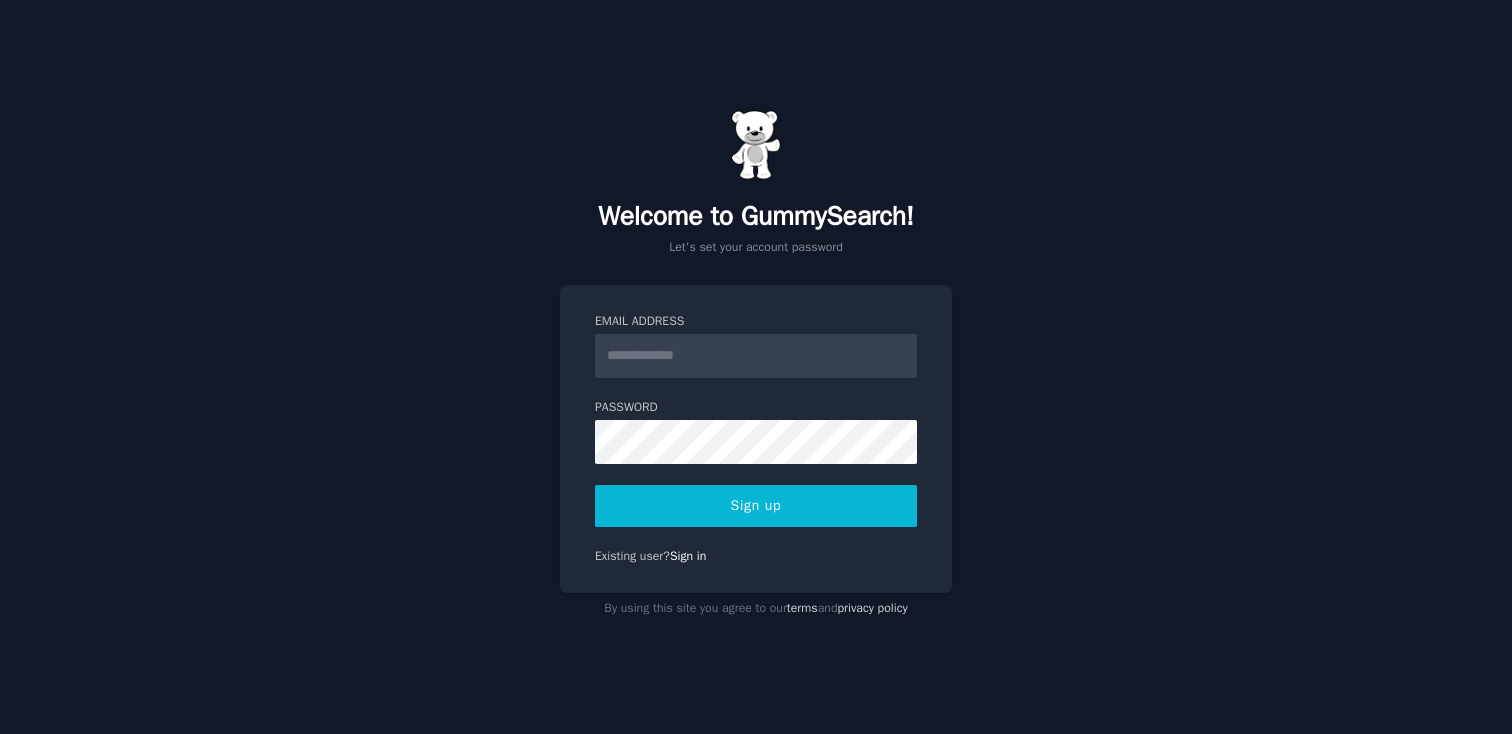 scroll, scrollTop: 0, scrollLeft: 0, axis: both 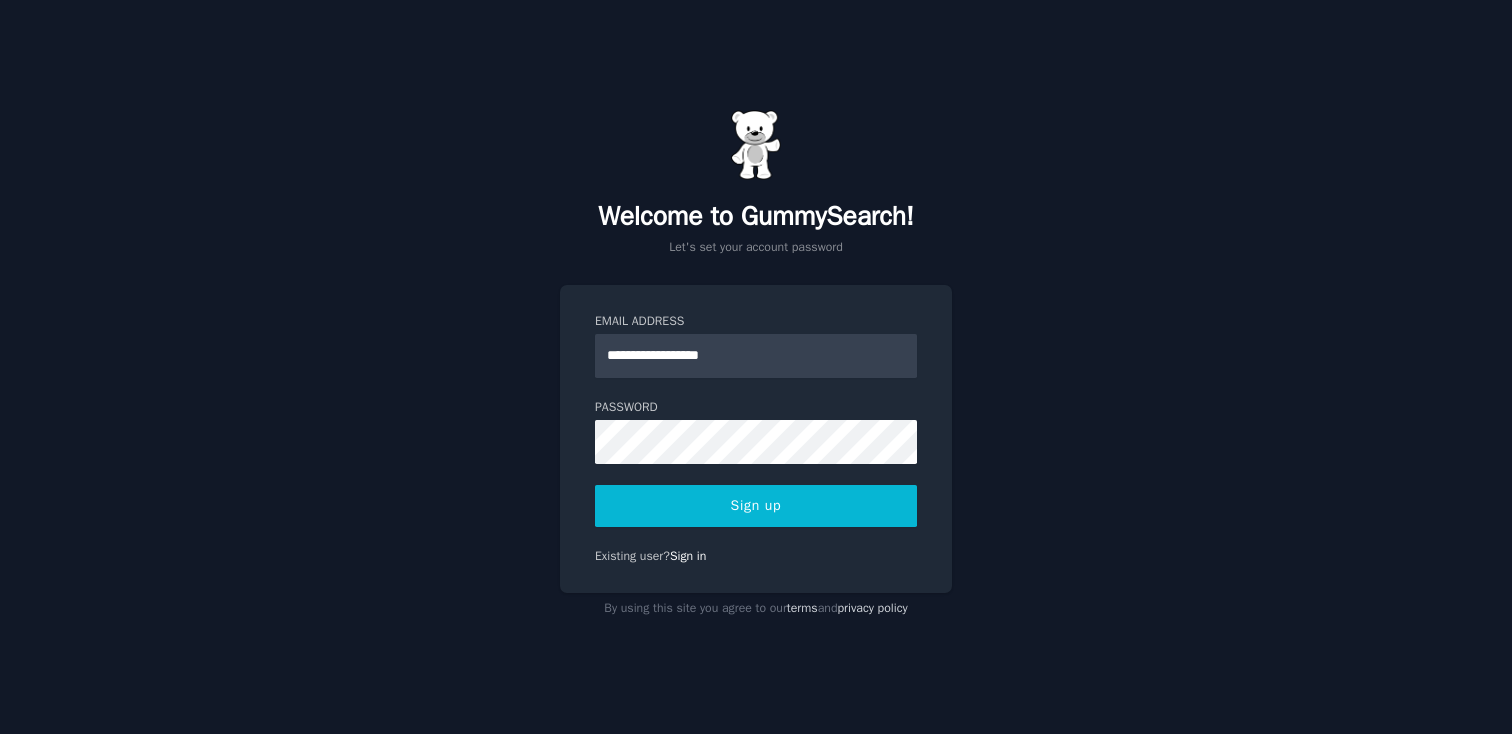 click on "Sign up" at bounding box center (756, 506) 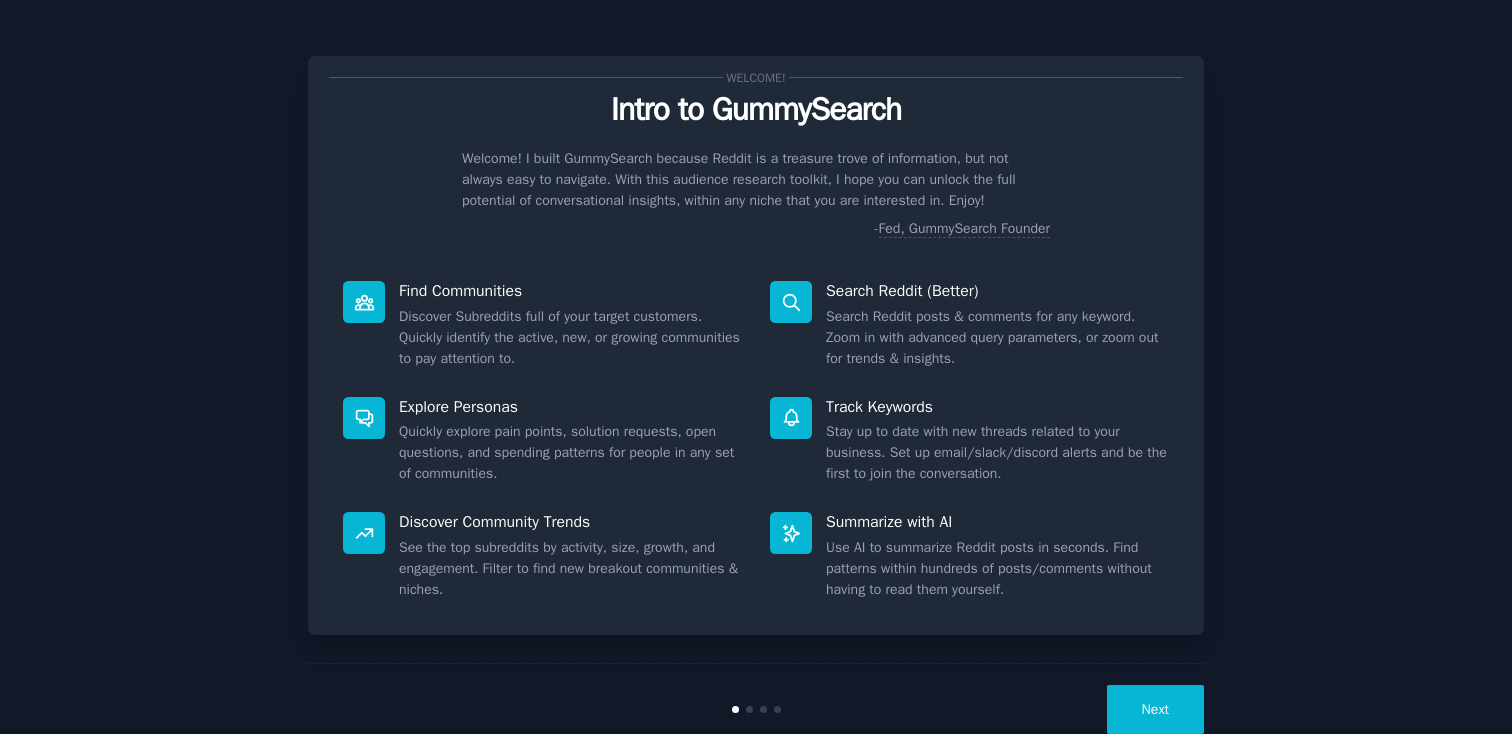 scroll, scrollTop: 0, scrollLeft: 0, axis: both 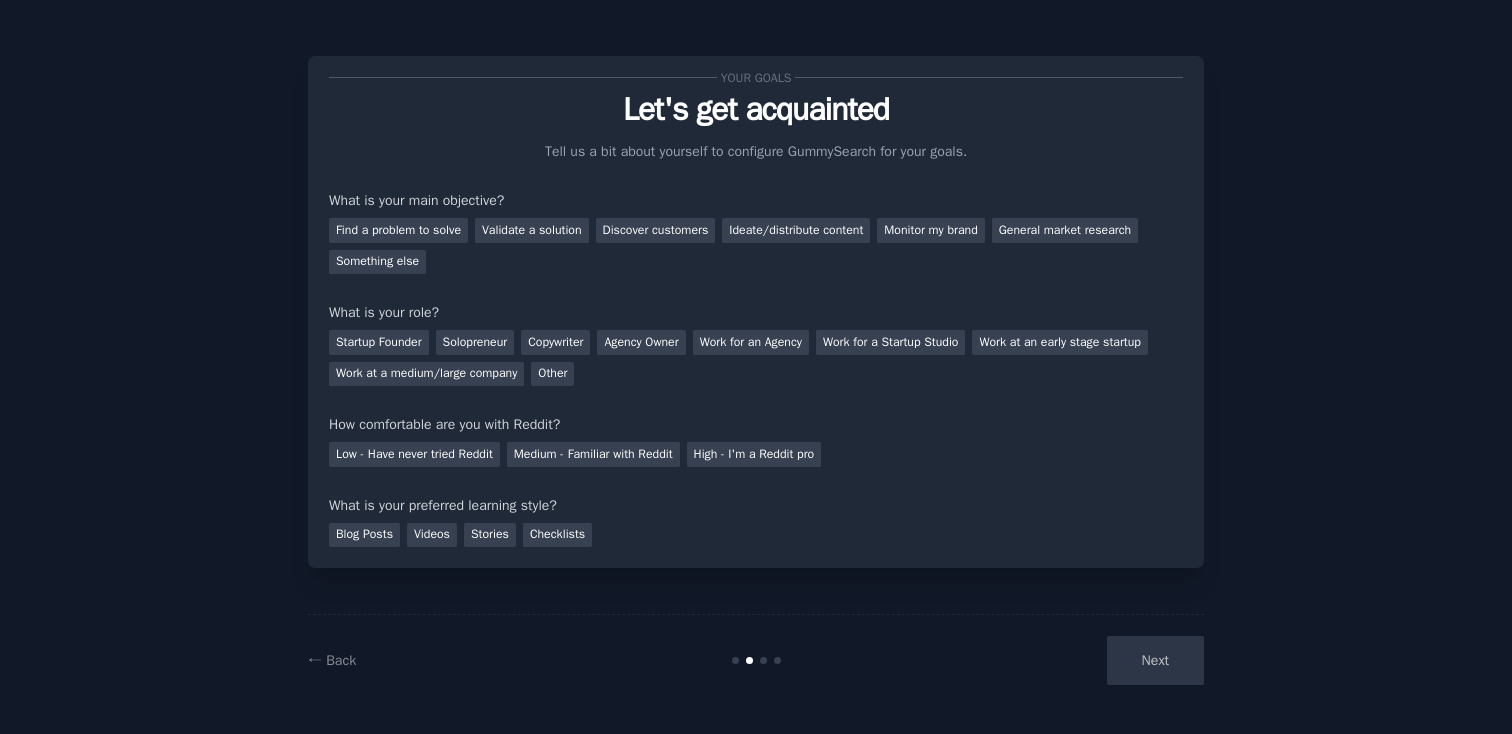 click on "Next" at bounding box center (1054, 660) 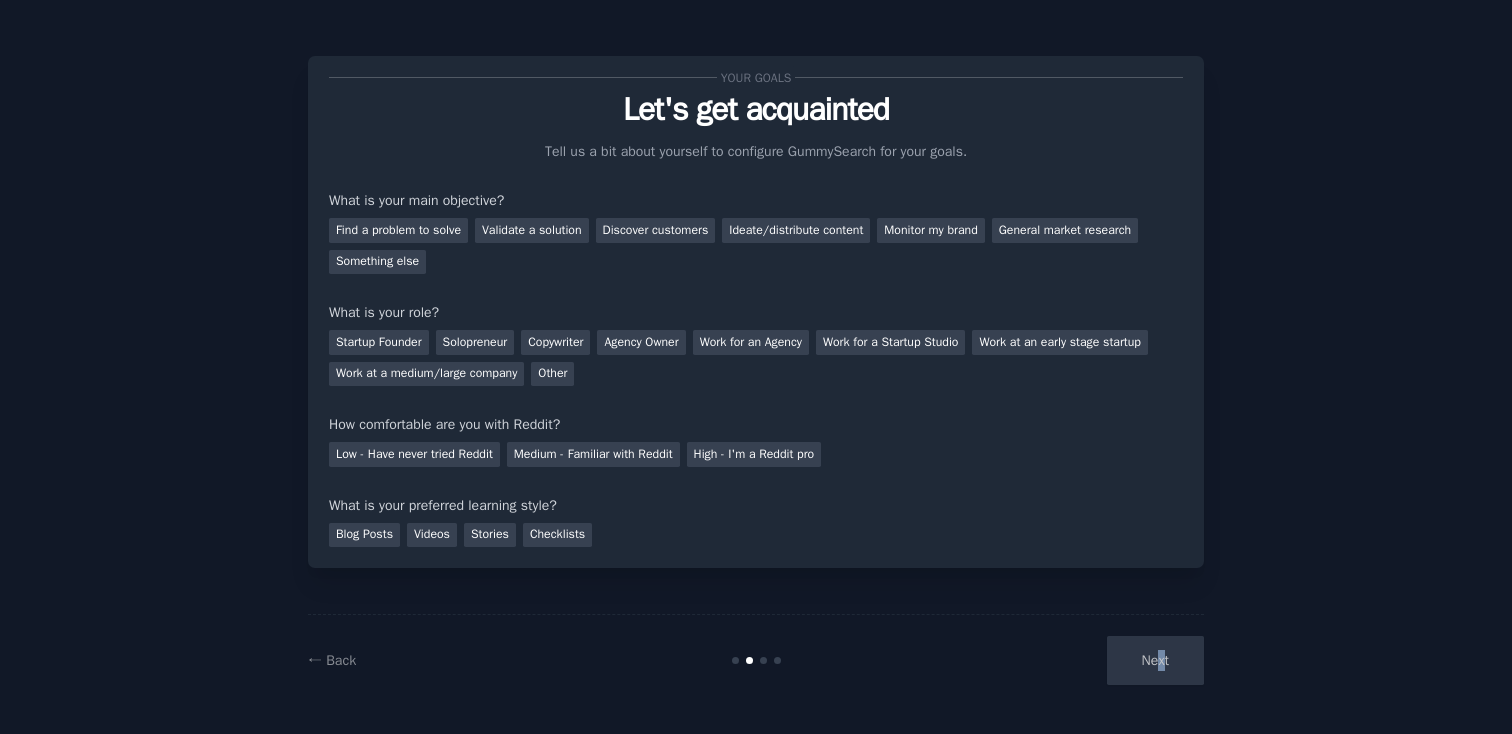 click on "Next" at bounding box center [1054, 660] 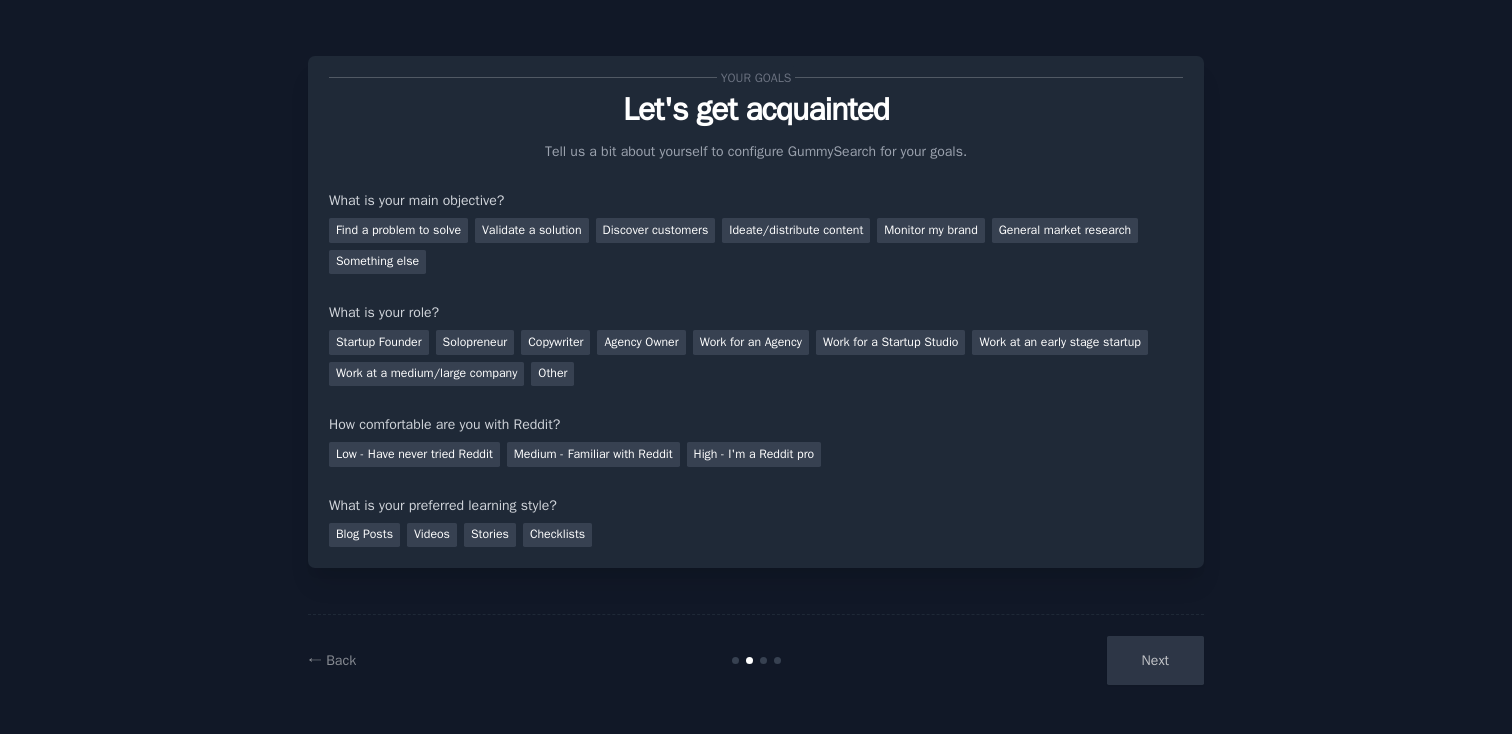 click on "Next" at bounding box center [1054, 660] 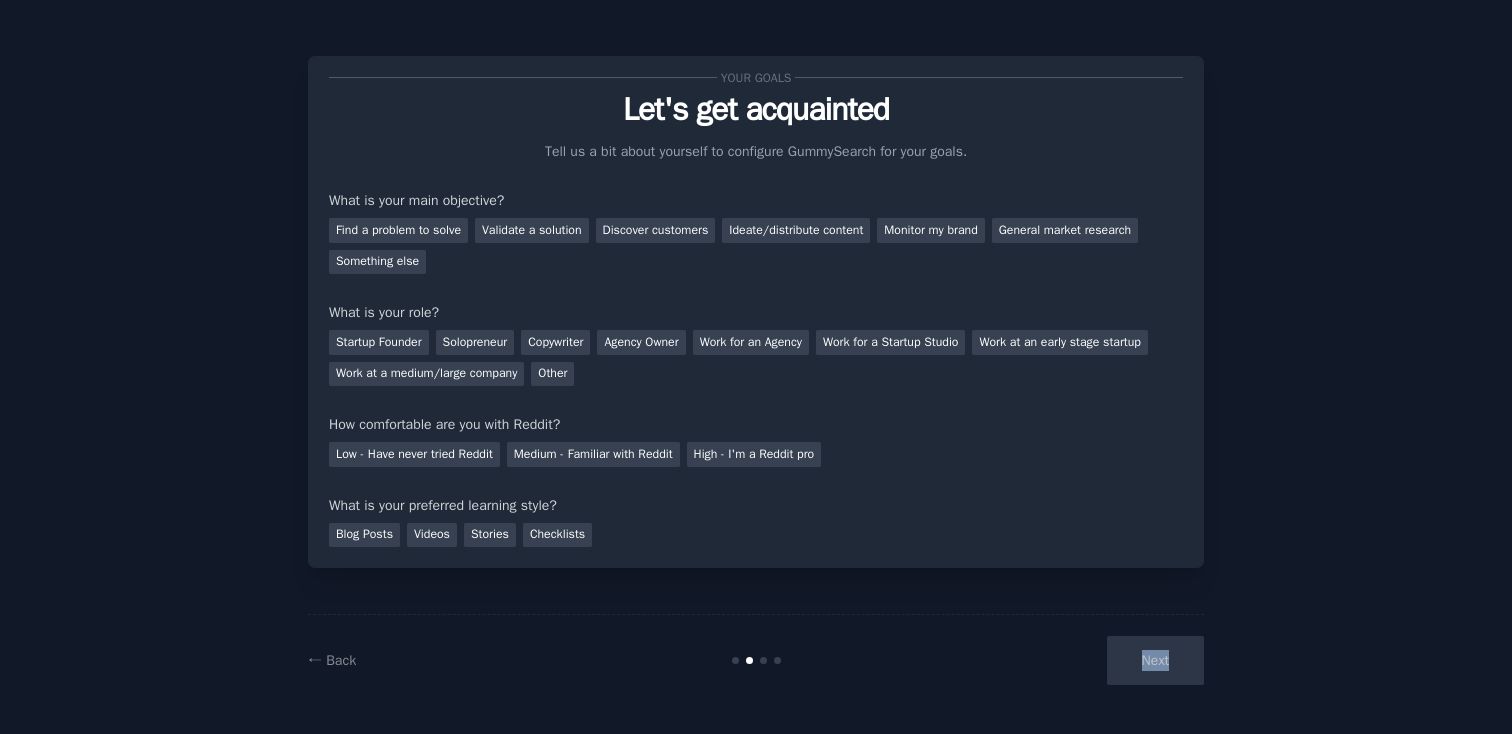 click on "Next" at bounding box center [1054, 660] 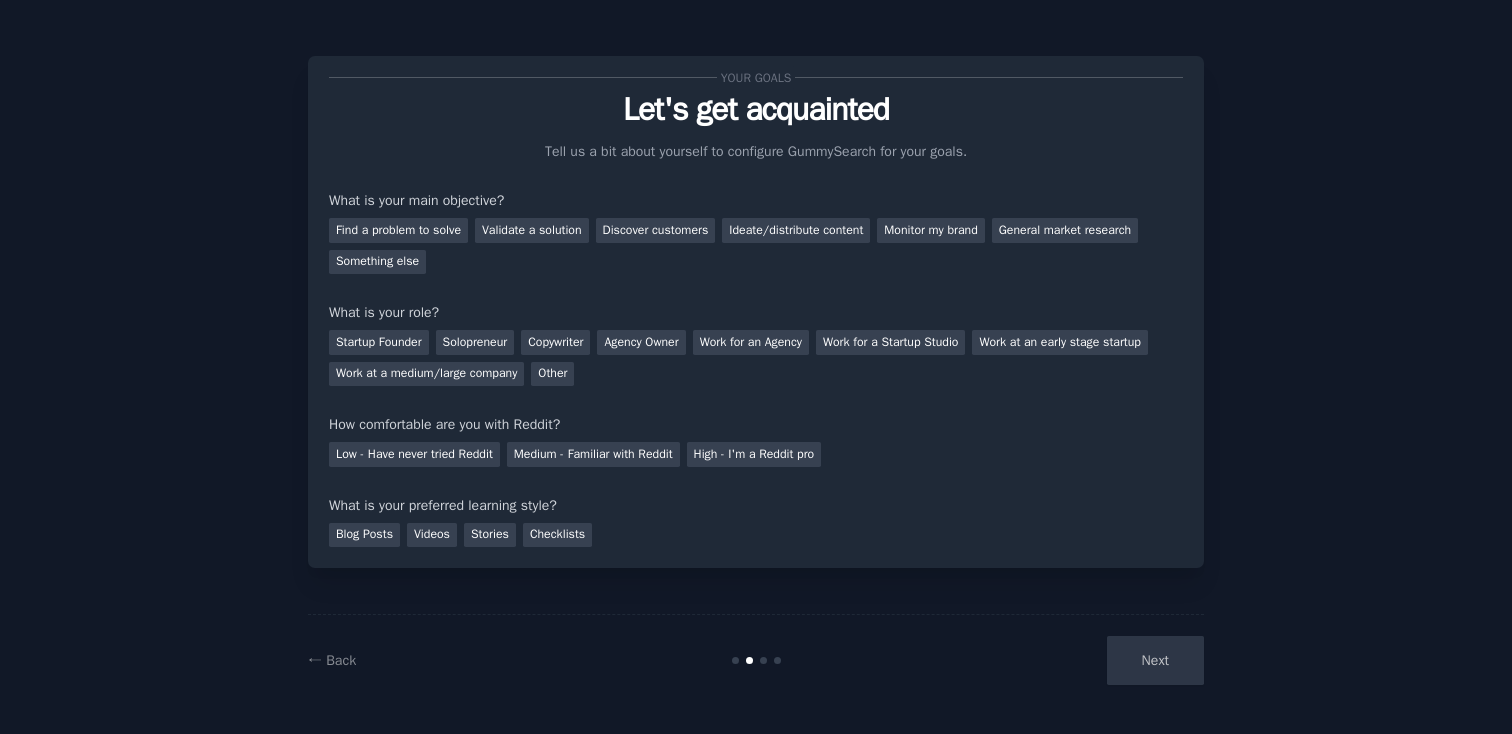 click on "Your goals Let's get acquainted Tell us a bit about yourself to configure GummySearch for your goals. What is your main objective? Find a problem to solve Validate a solution Discover customers Ideate/distribute content Monitor my brand General market research Something else What is your role? Startup Founder Solopreneur Copywriter Agency Owner Work for an Agency Work for a Startup Studio Work at an early stage startup Work at a medium/large company Other How comfortable are you with Reddit? Low - Have never tried Reddit Medium - Familiar with Reddit High - I'm a Reddit pro What is your preferred learning style? Blog Posts Videos Stories Checklists ← Back Next" at bounding box center (756, 367) 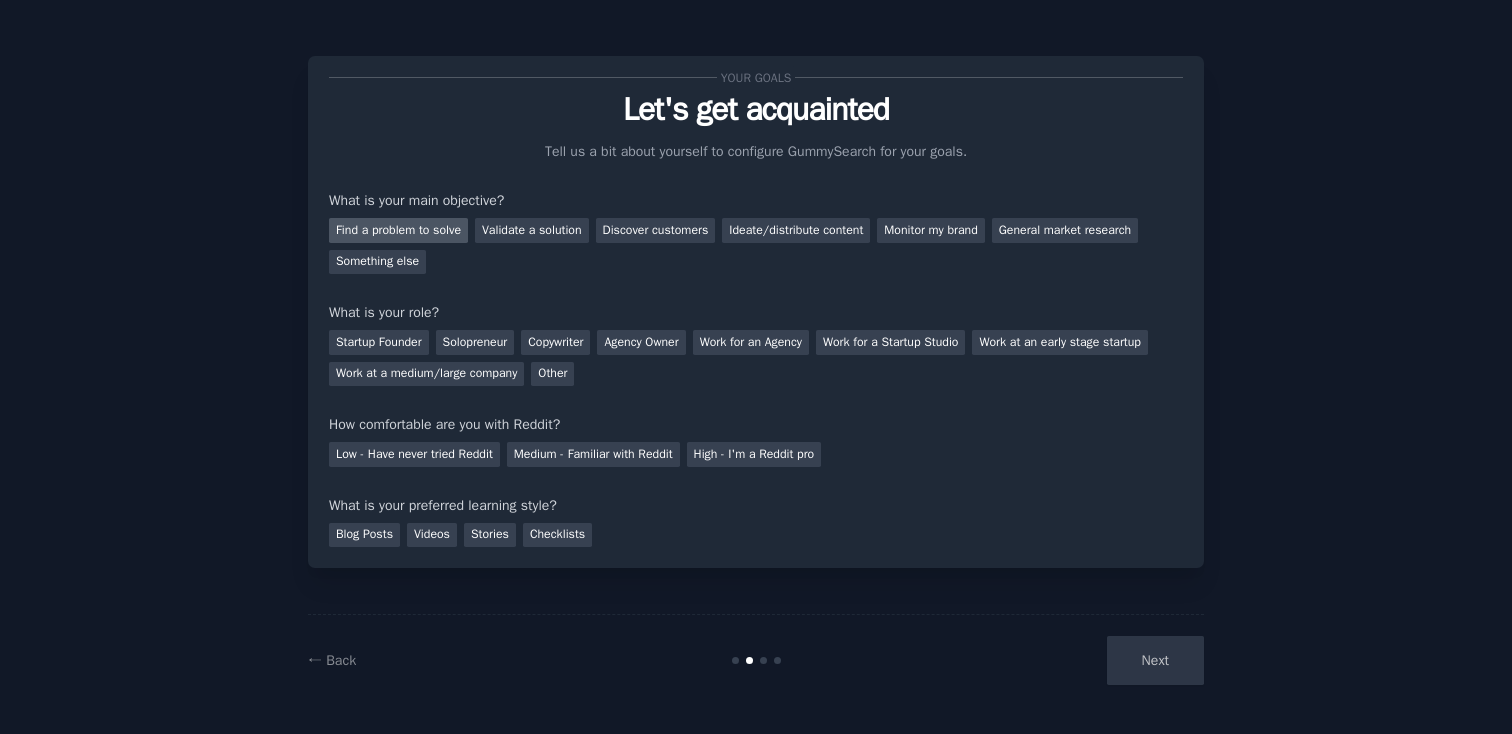 click on "Find a problem to solve" at bounding box center (398, 230) 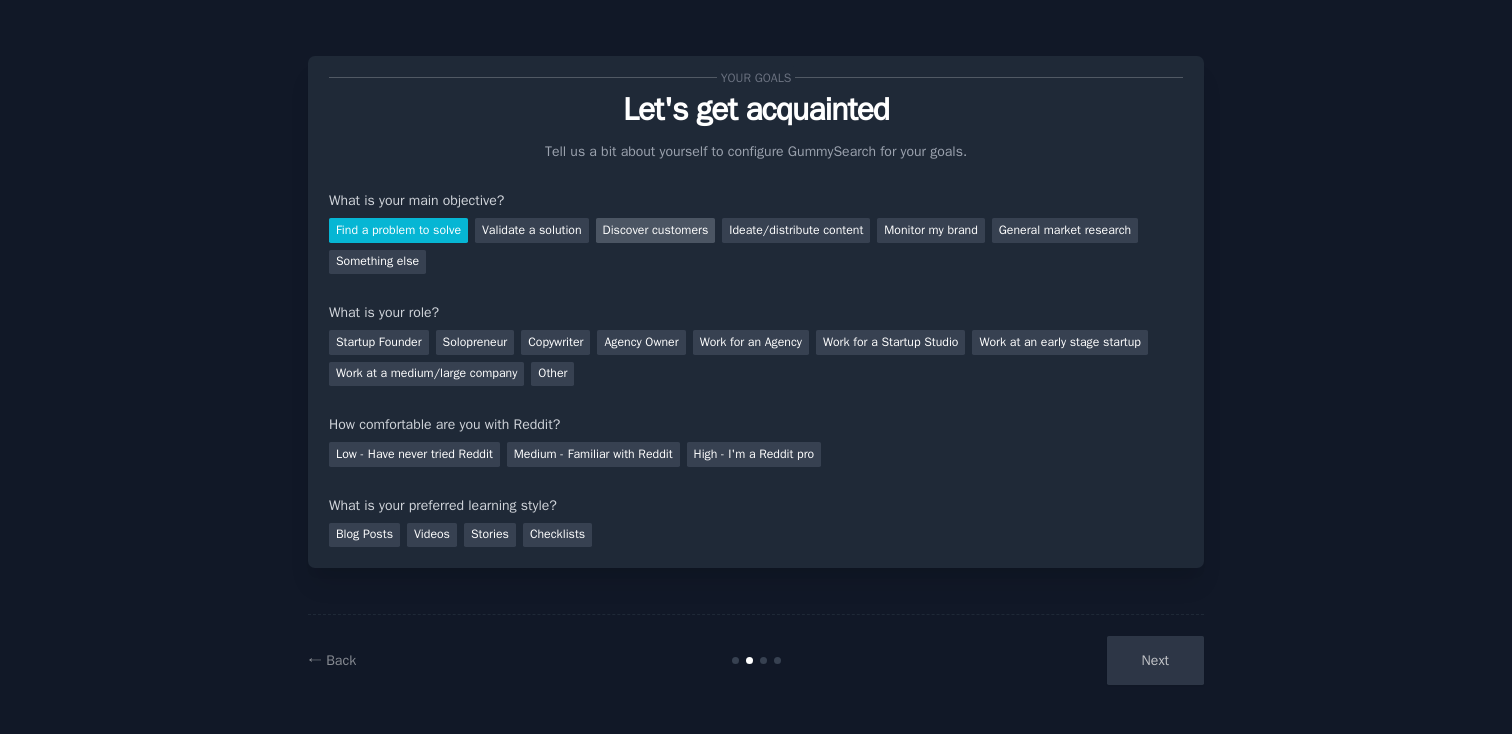 click on "Discover customers" at bounding box center (656, 230) 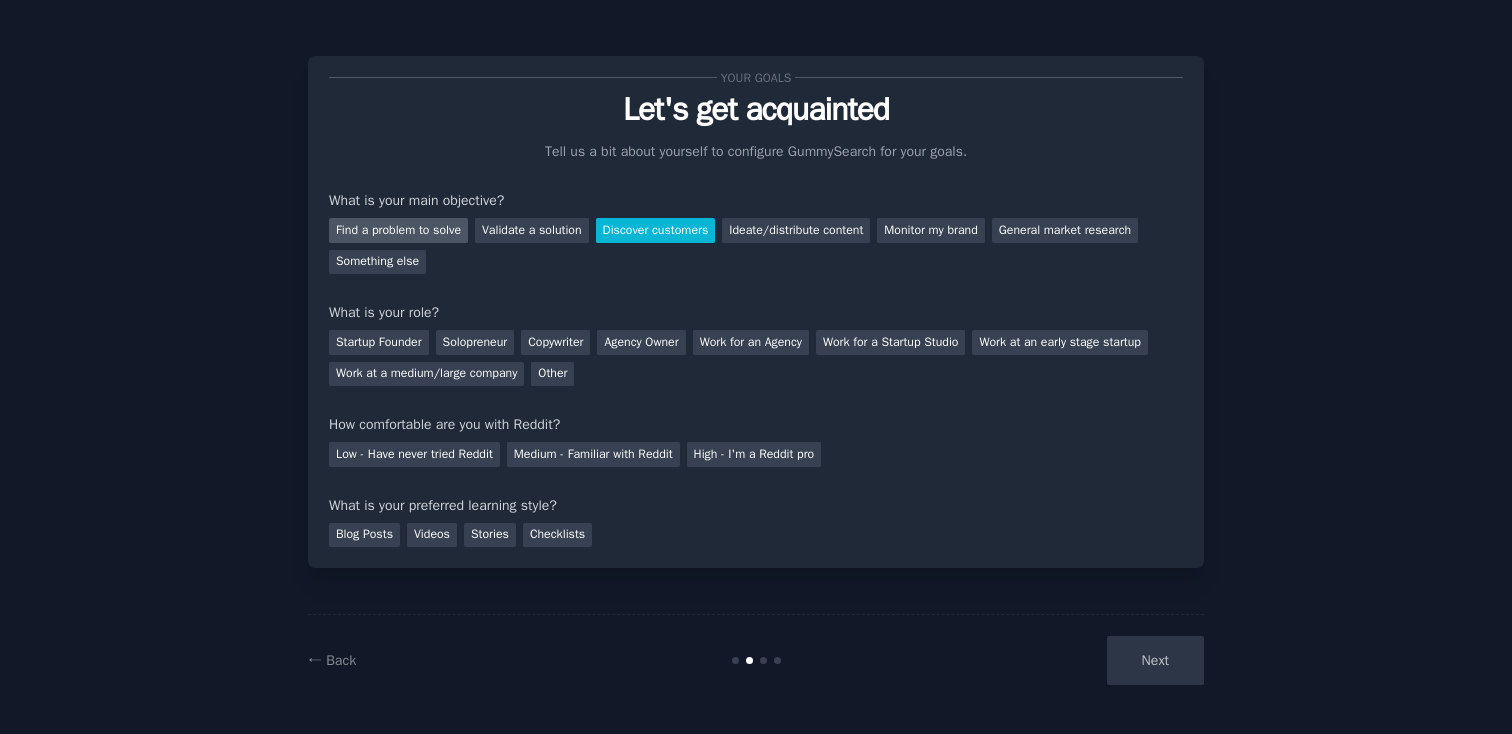click on "Find a problem to solve" at bounding box center [398, 230] 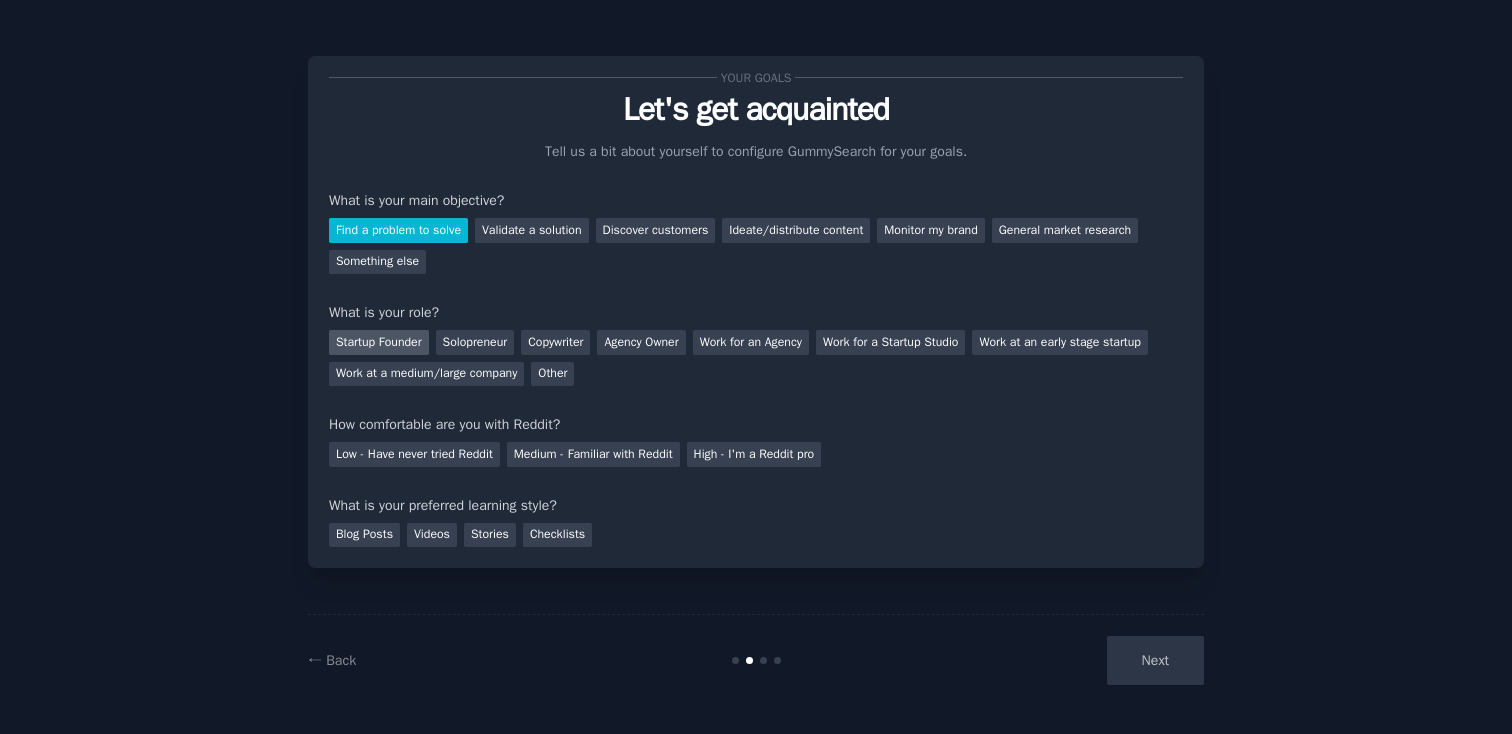 click on "Startup Founder" at bounding box center [379, 342] 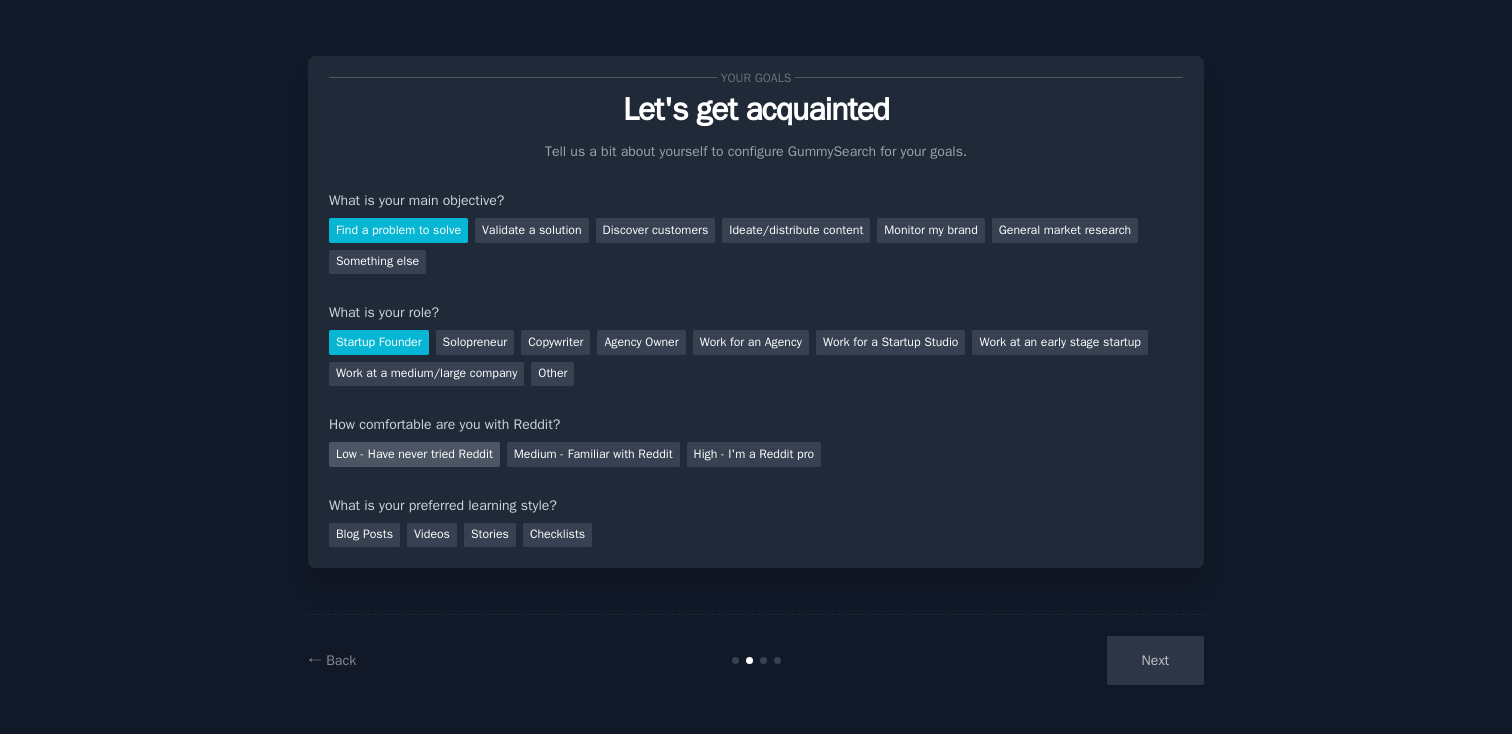 click on "Low - Have never tried Reddit" at bounding box center (414, 454) 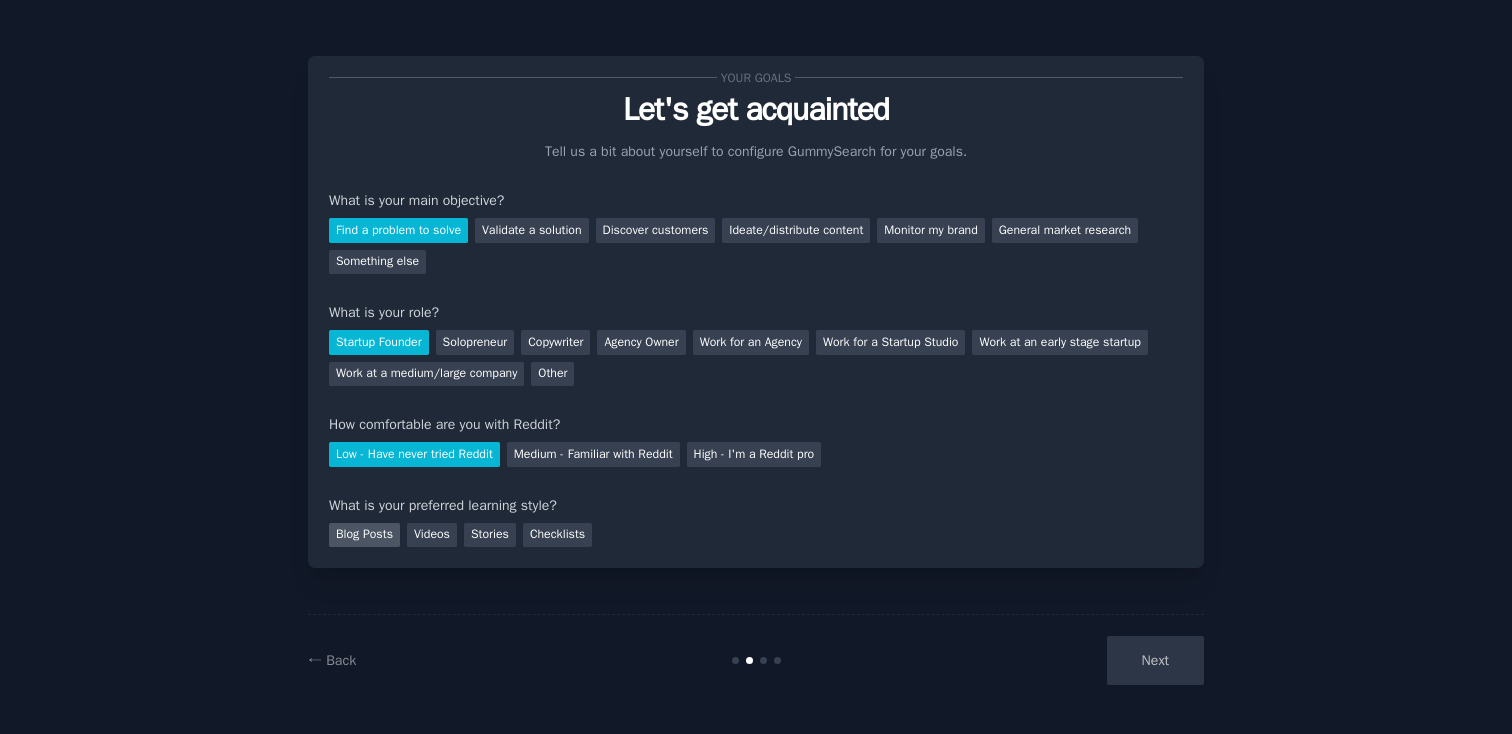 click on "Blog Posts" at bounding box center (364, 535) 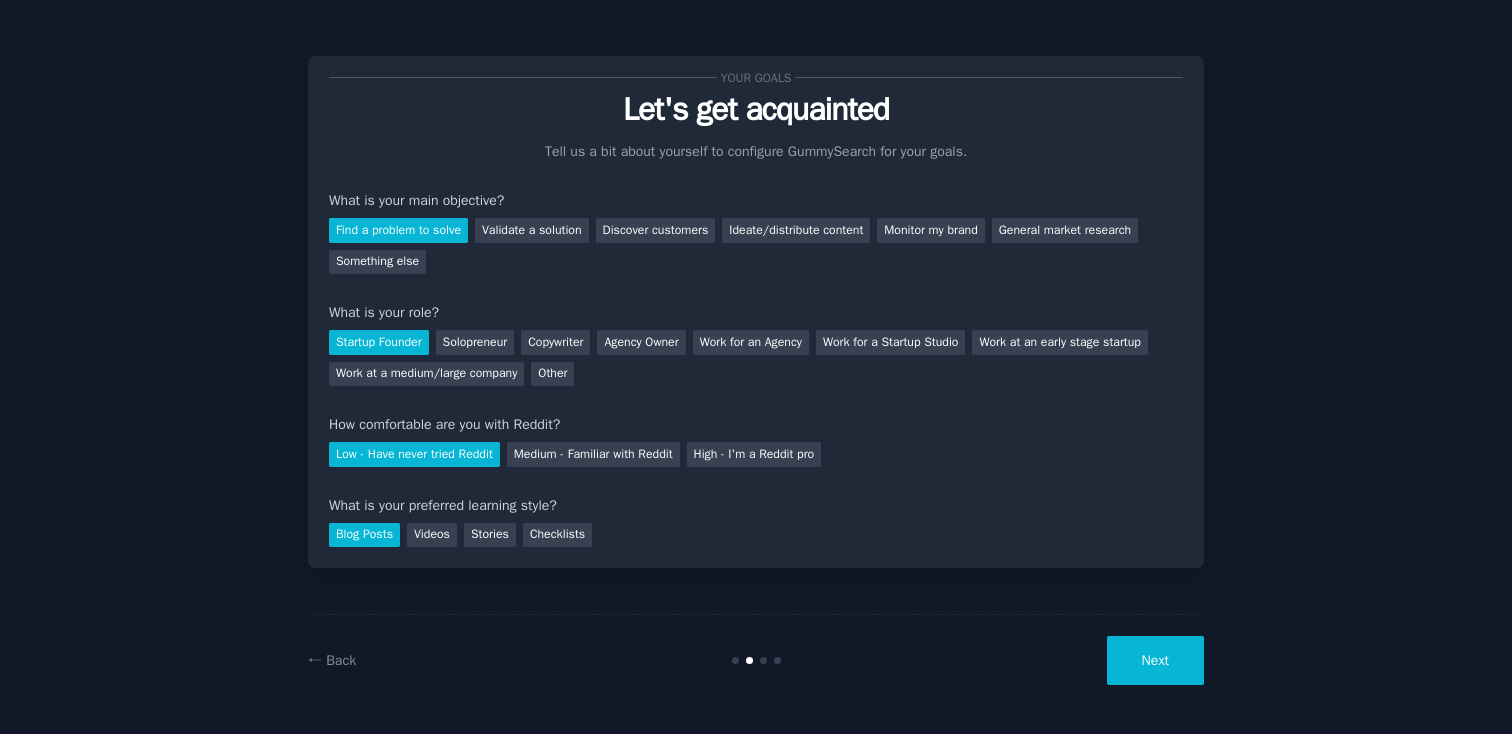 click on "Next" at bounding box center (1155, 660) 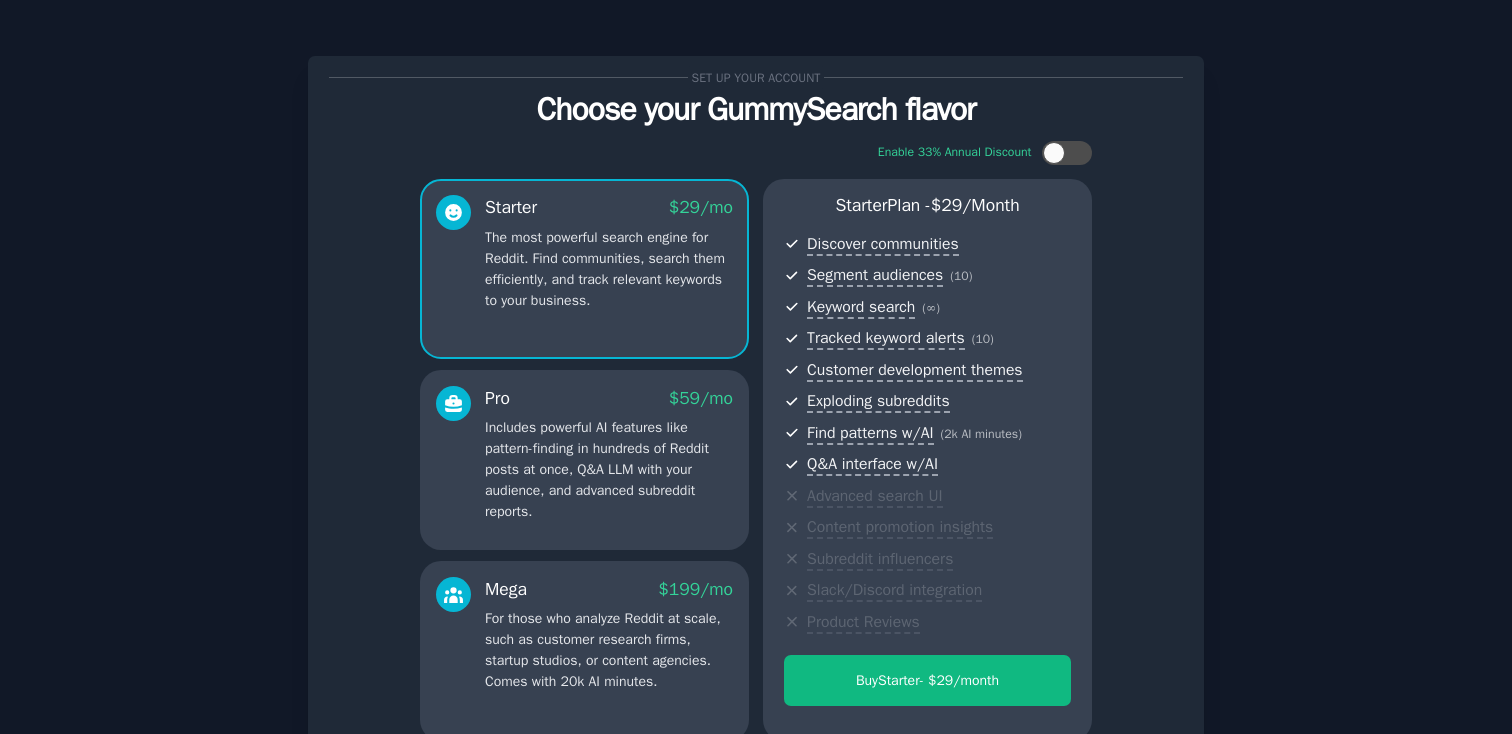scroll, scrollTop: 2, scrollLeft: 0, axis: vertical 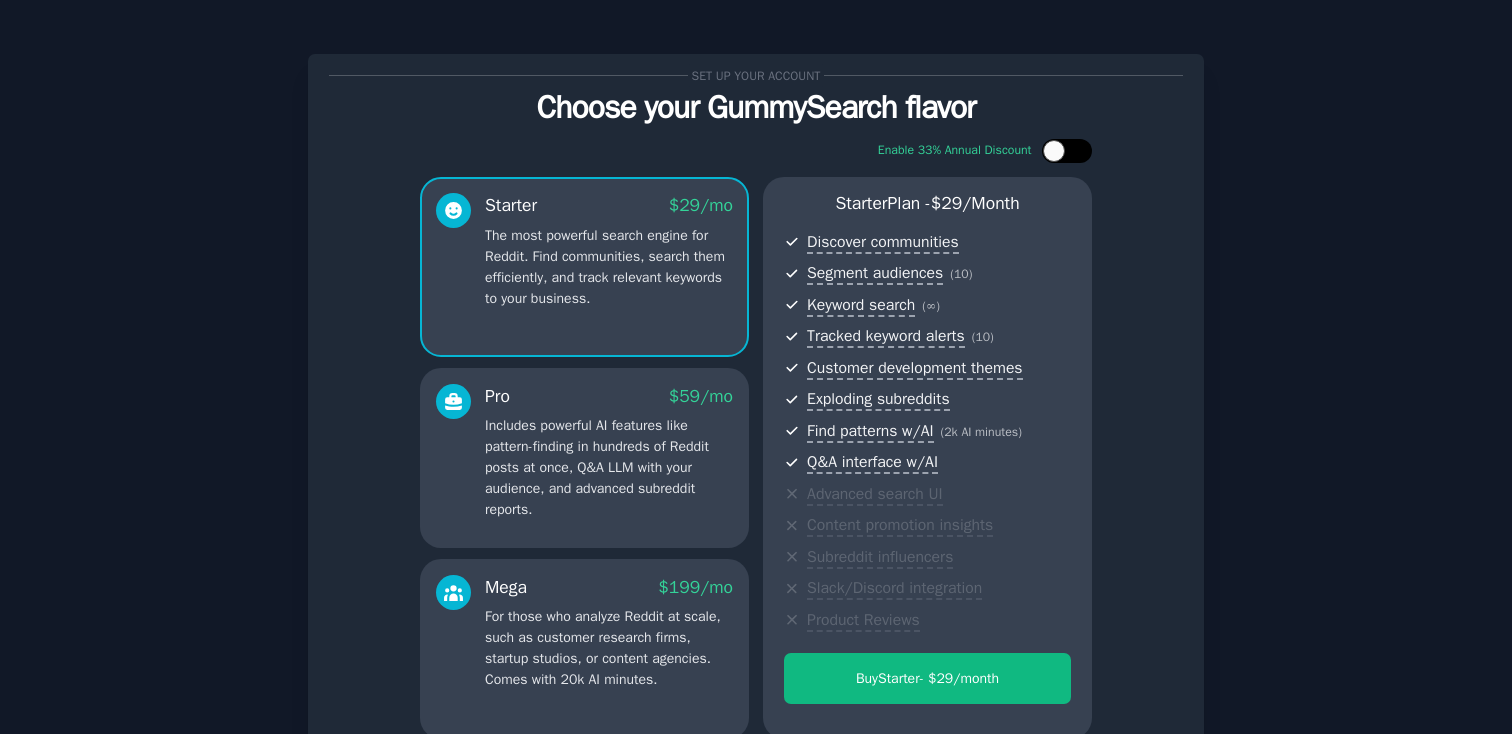 click at bounding box center [1054, 151] 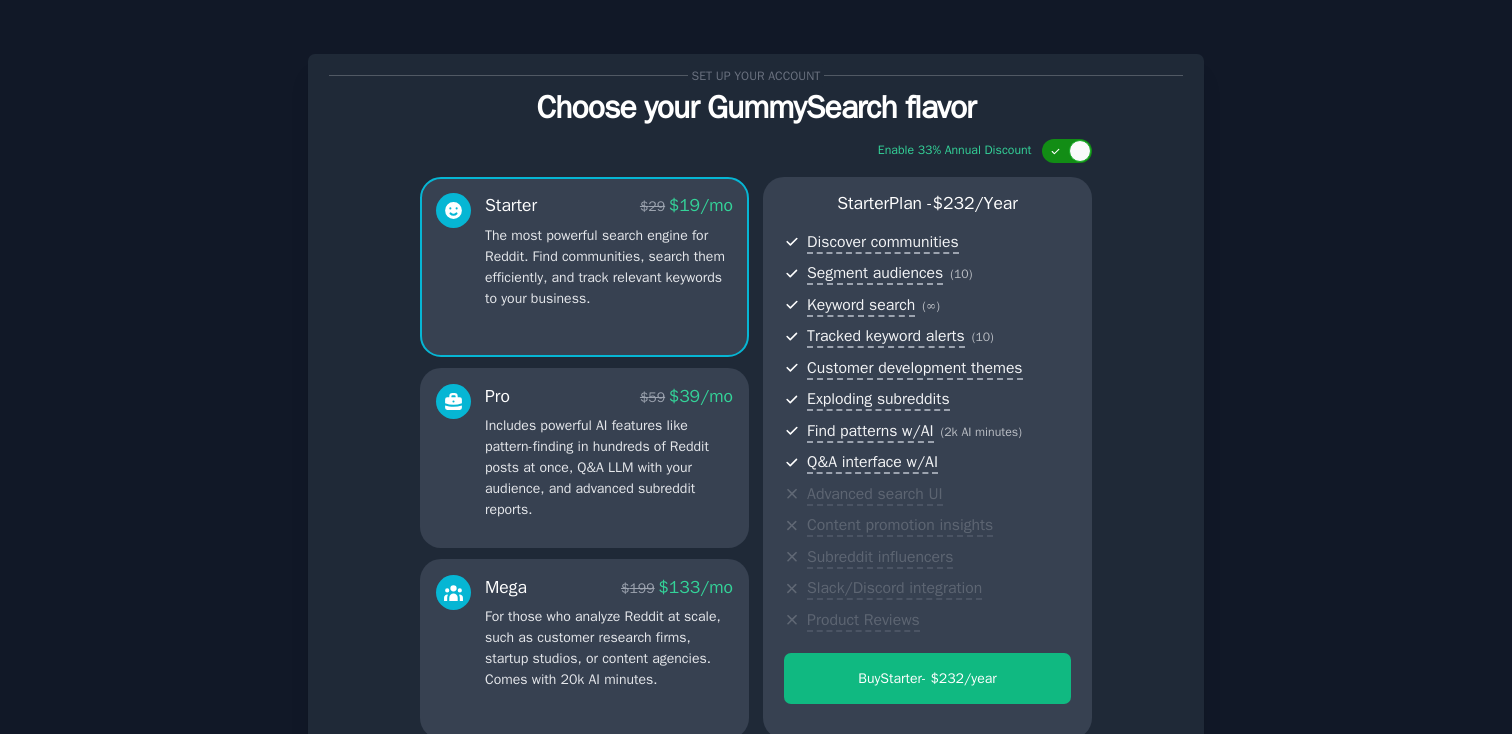 click at bounding box center [1080, 151] 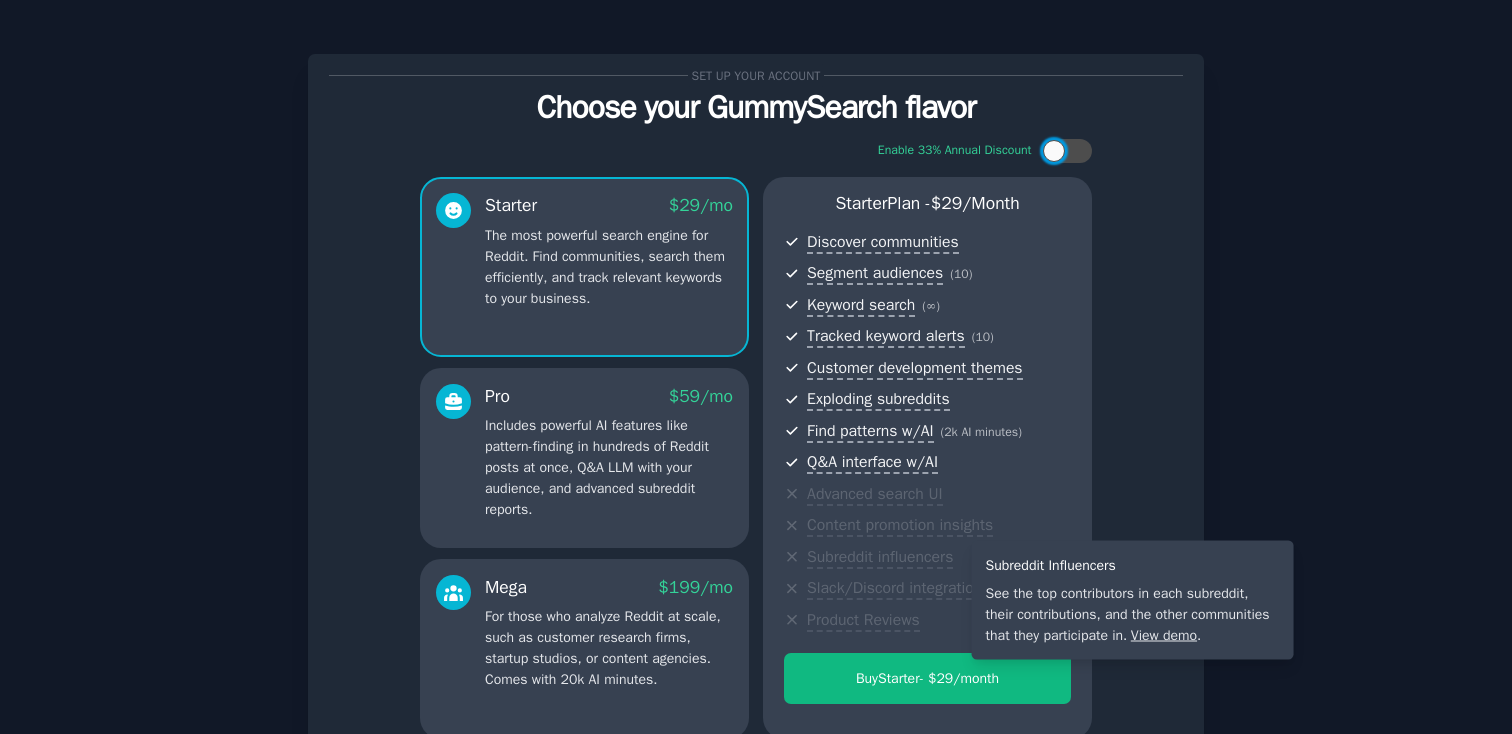 scroll, scrollTop: 214, scrollLeft: 0, axis: vertical 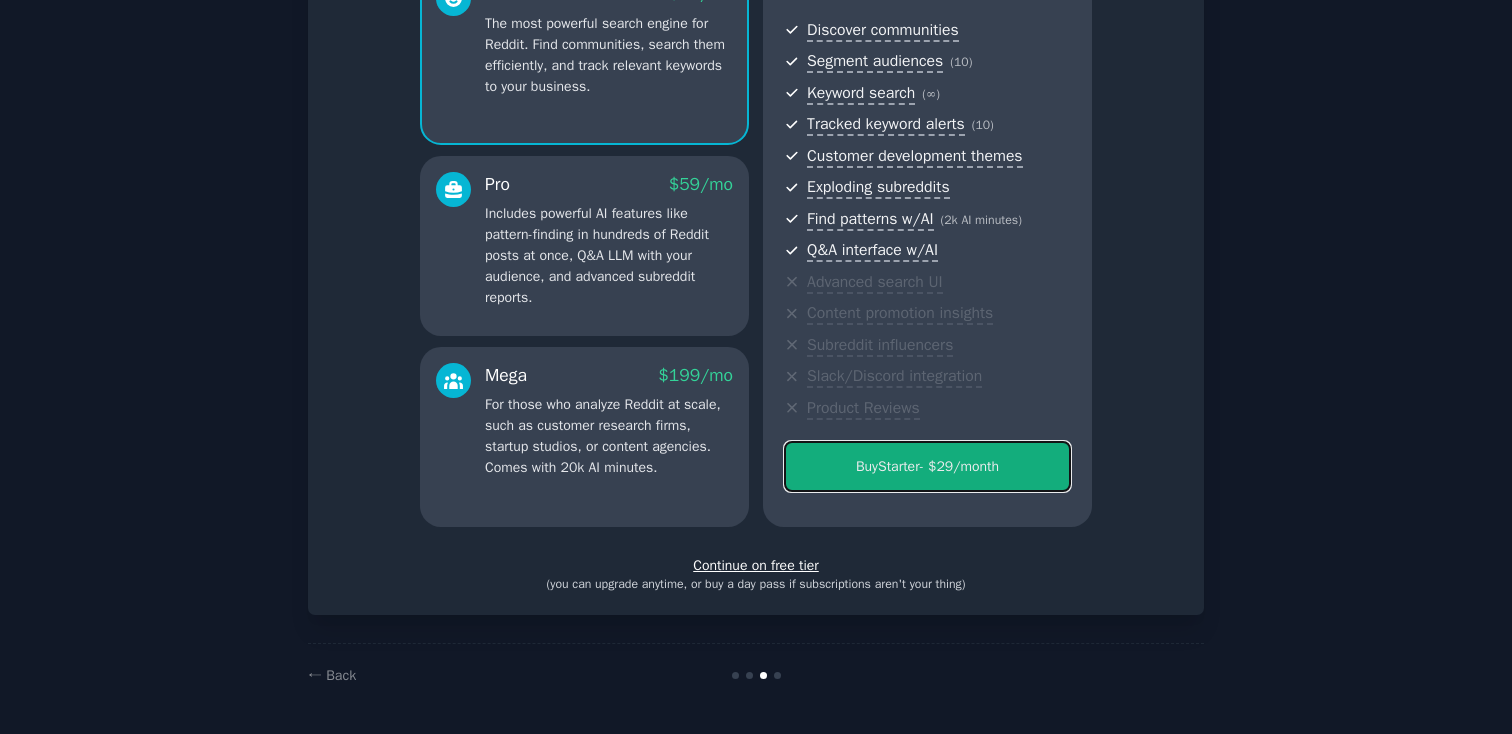 click on "Buy  Starter  - $ 29 /month" at bounding box center (927, 466) 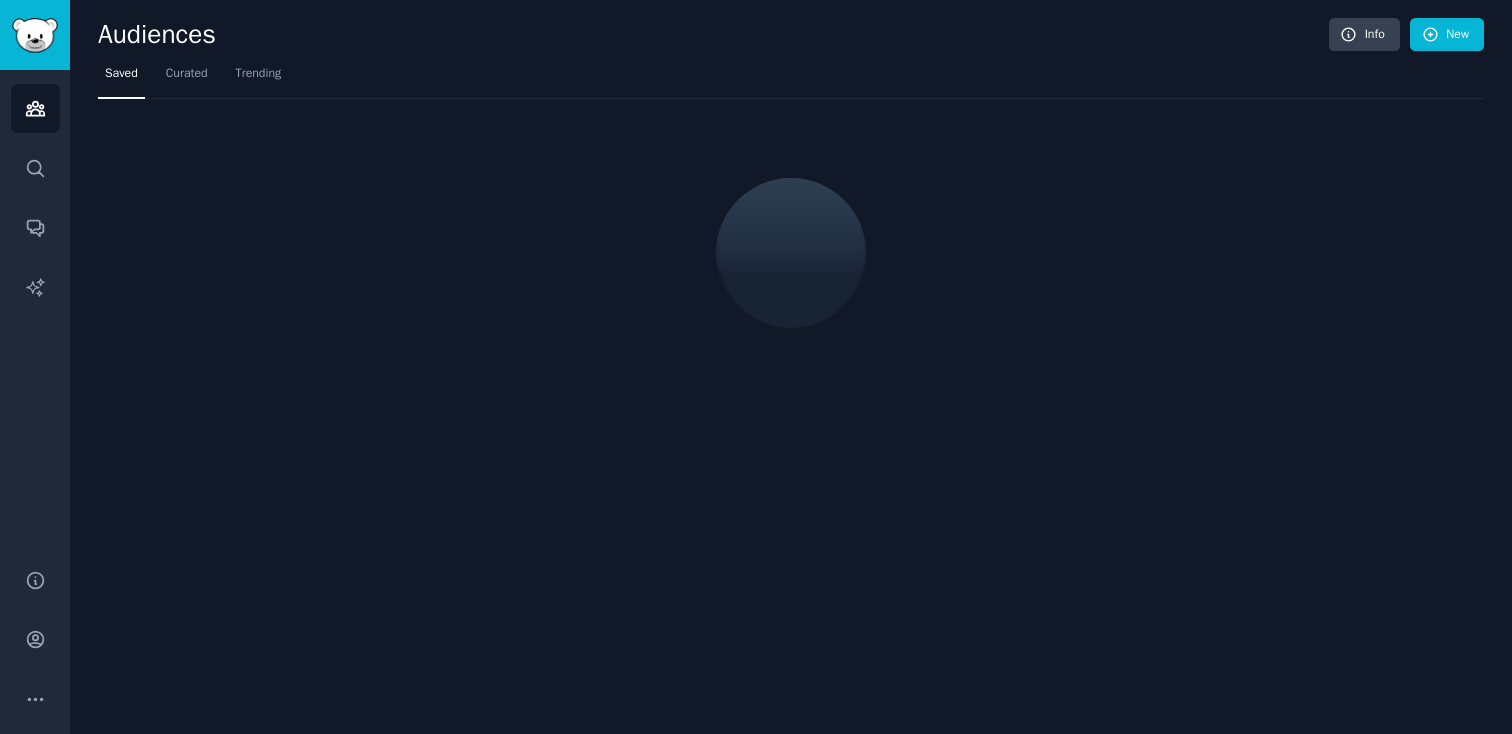 scroll, scrollTop: 0, scrollLeft: 0, axis: both 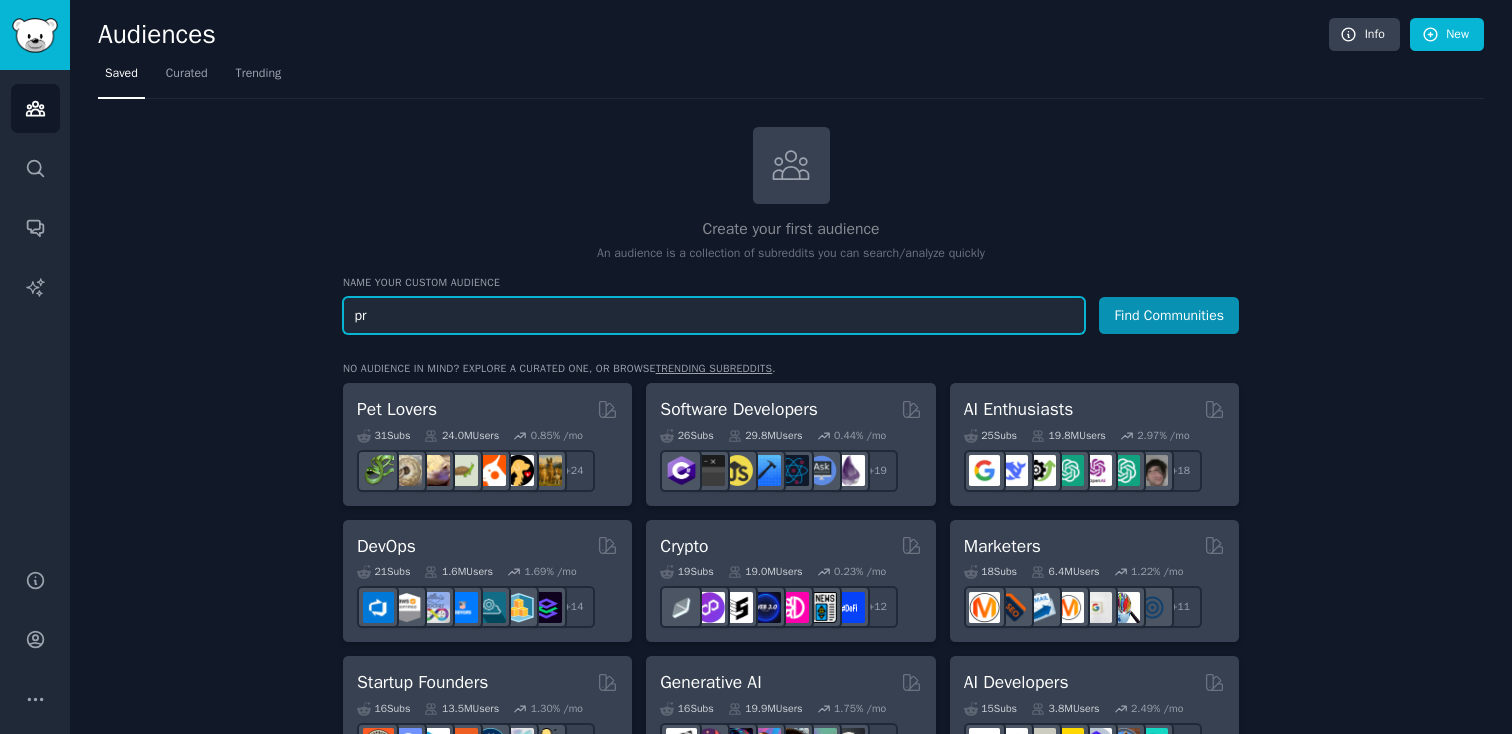 type on "p" 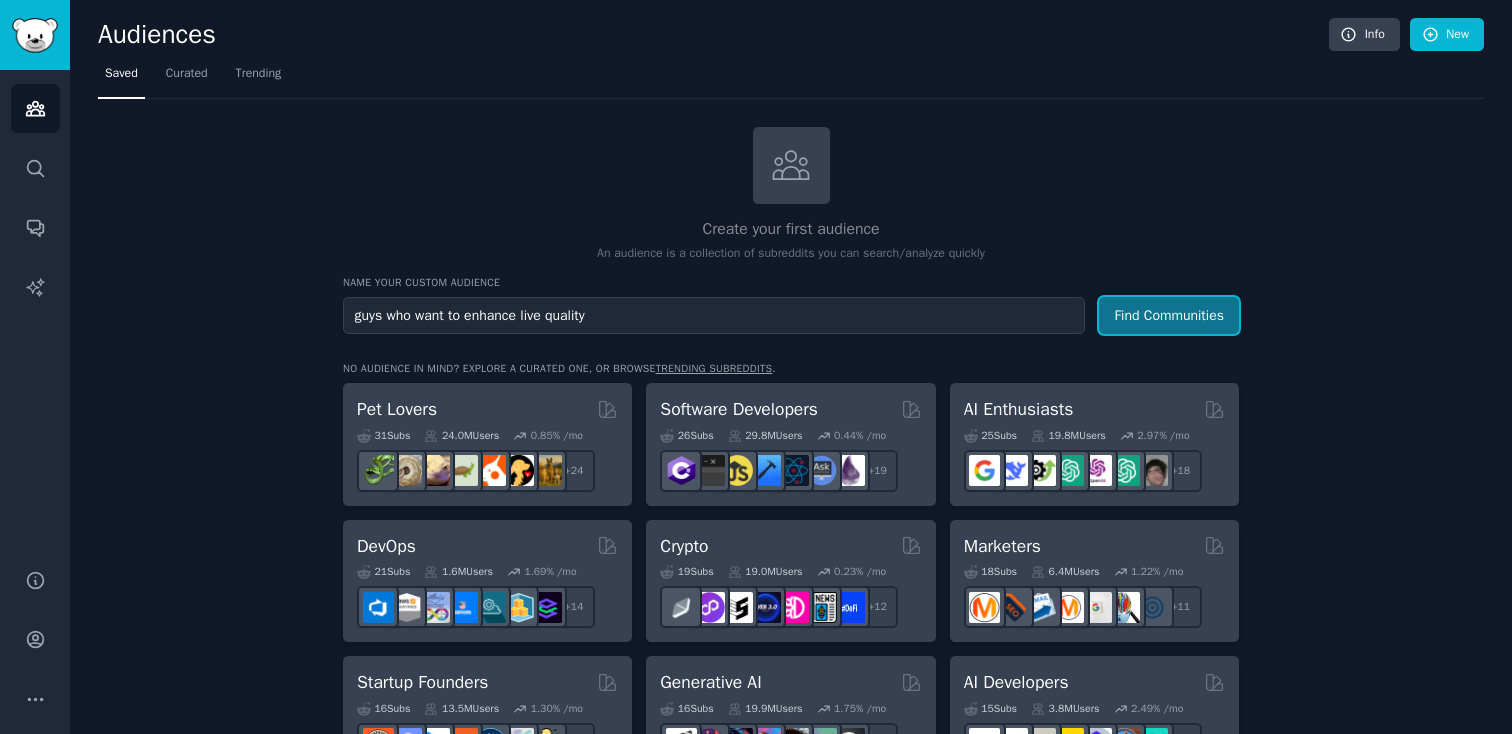 click on "Find Communities" at bounding box center [1169, 315] 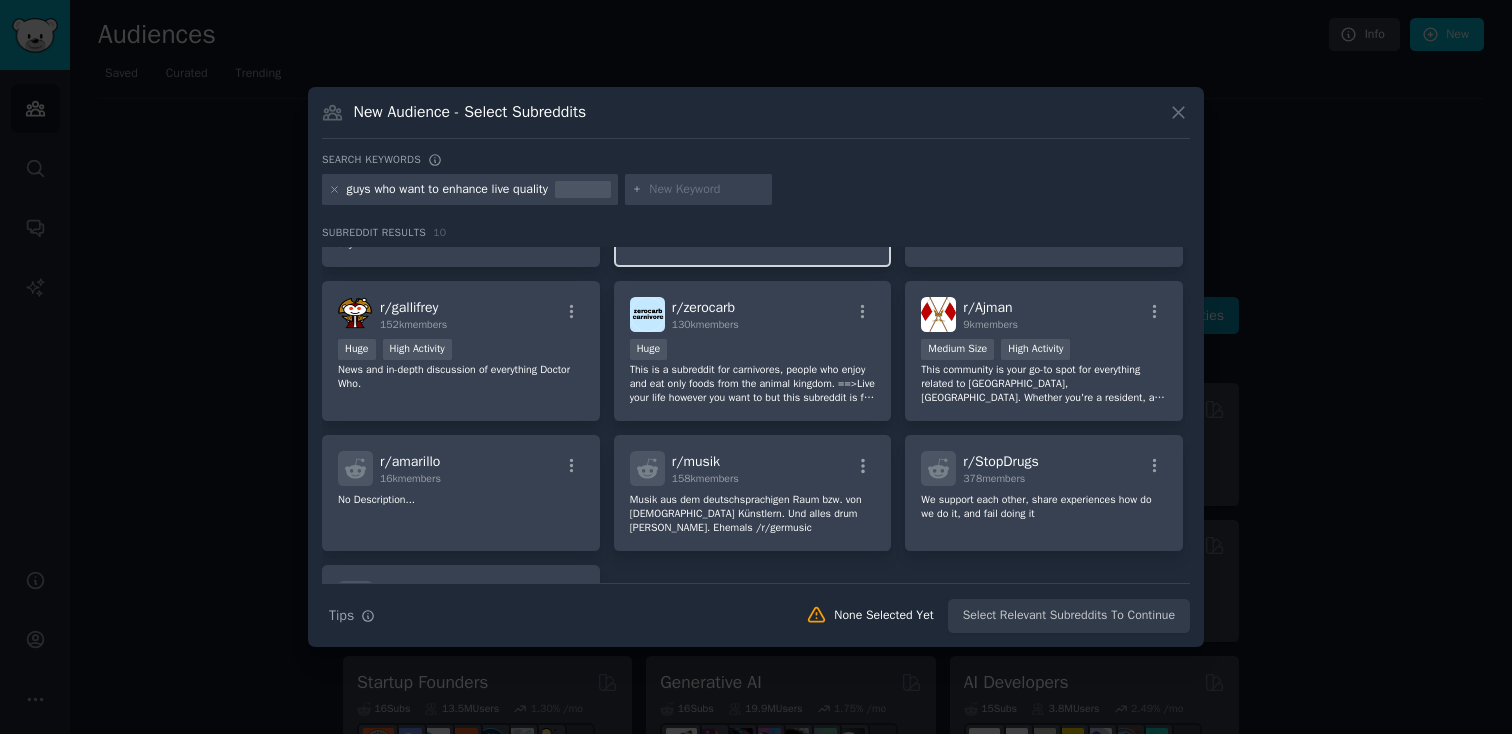 scroll, scrollTop: 0, scrollLeft: 0, axis: both 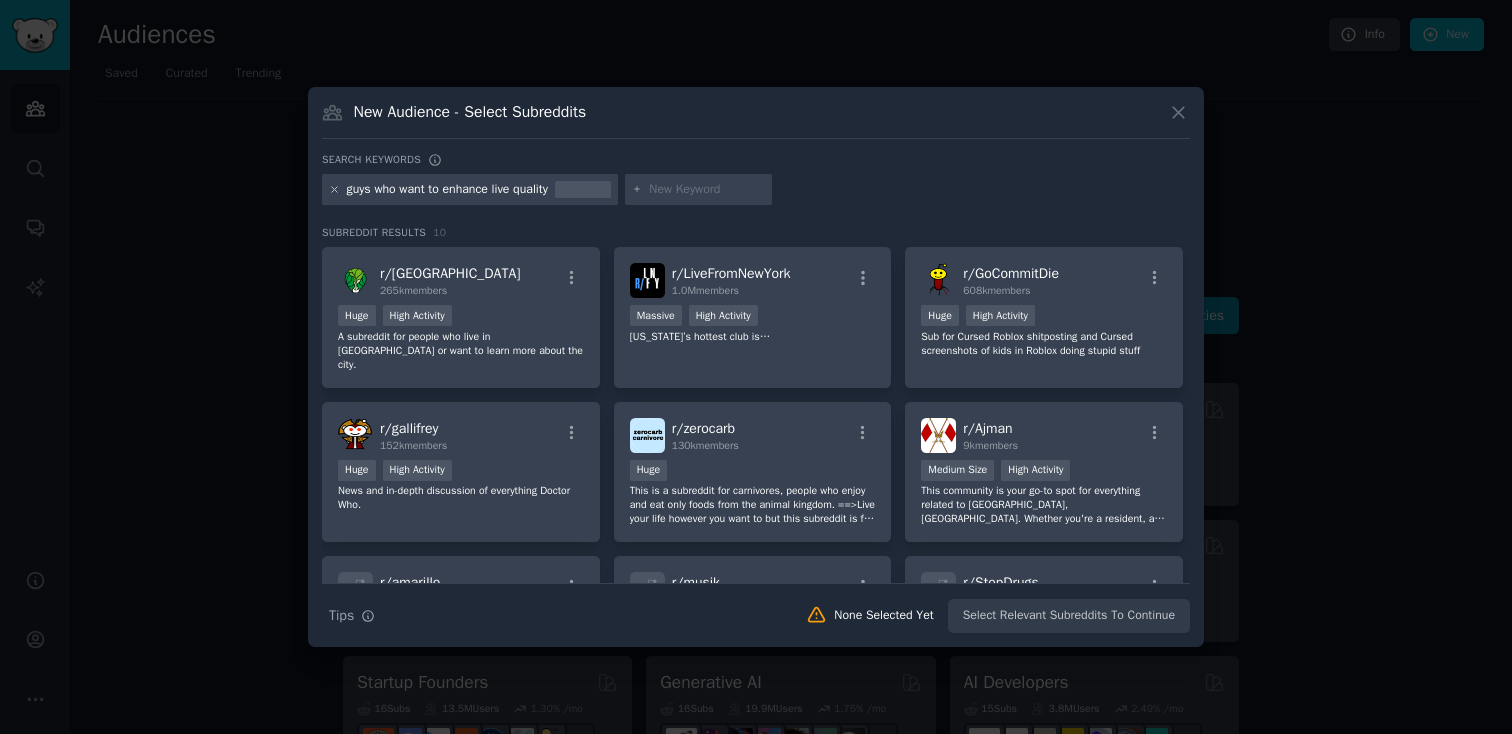 click 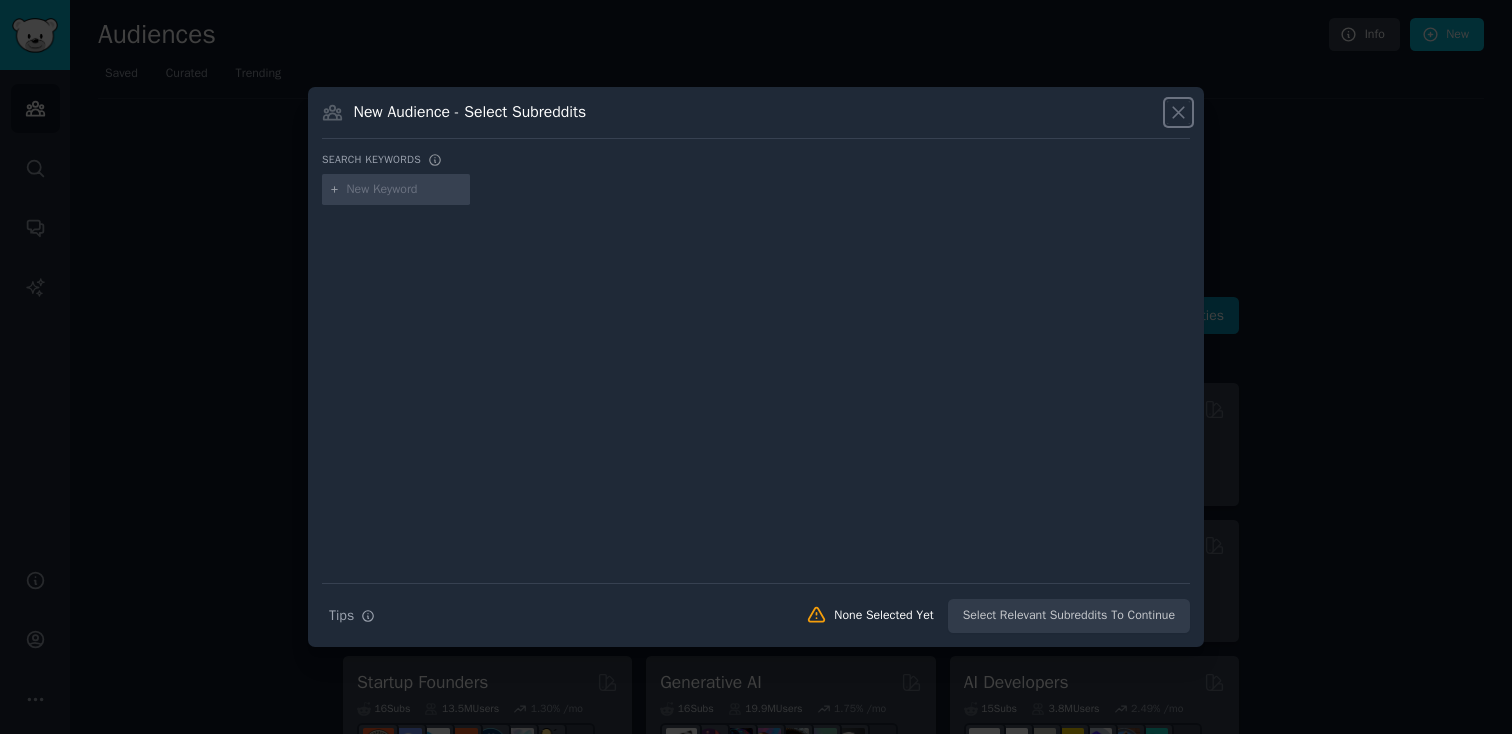 click 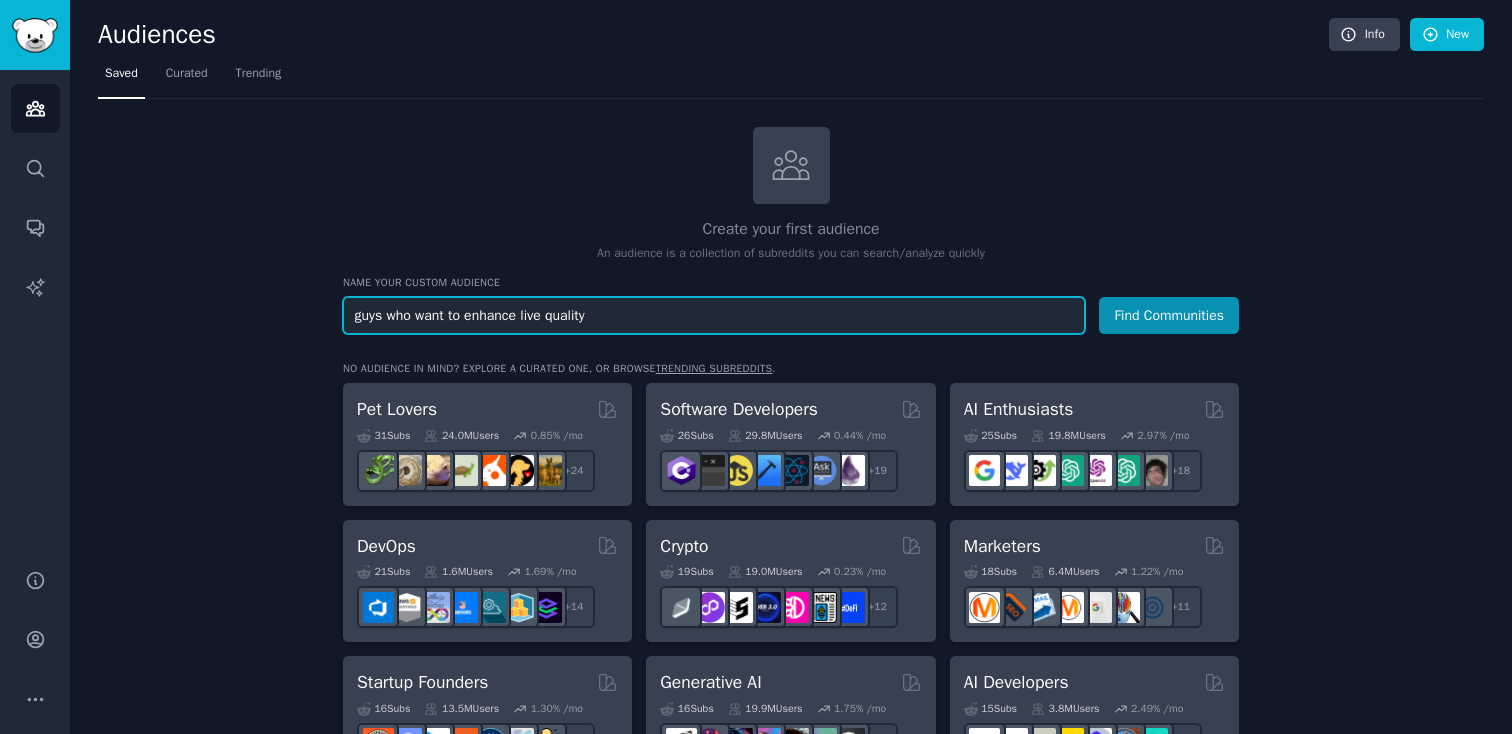 click on "guys who want to enhance live quality" at bounding box center [714, 315] 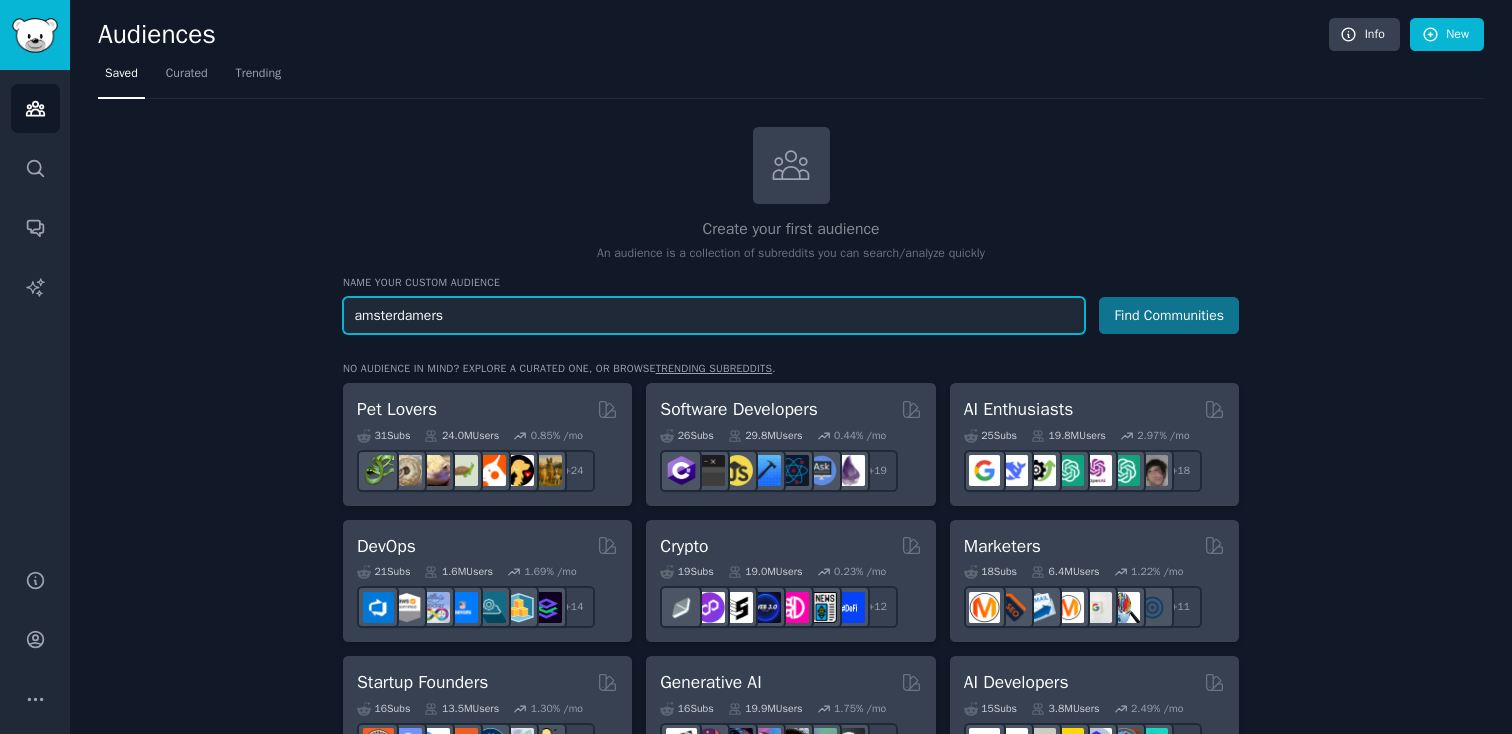 type on "amsterdamers" 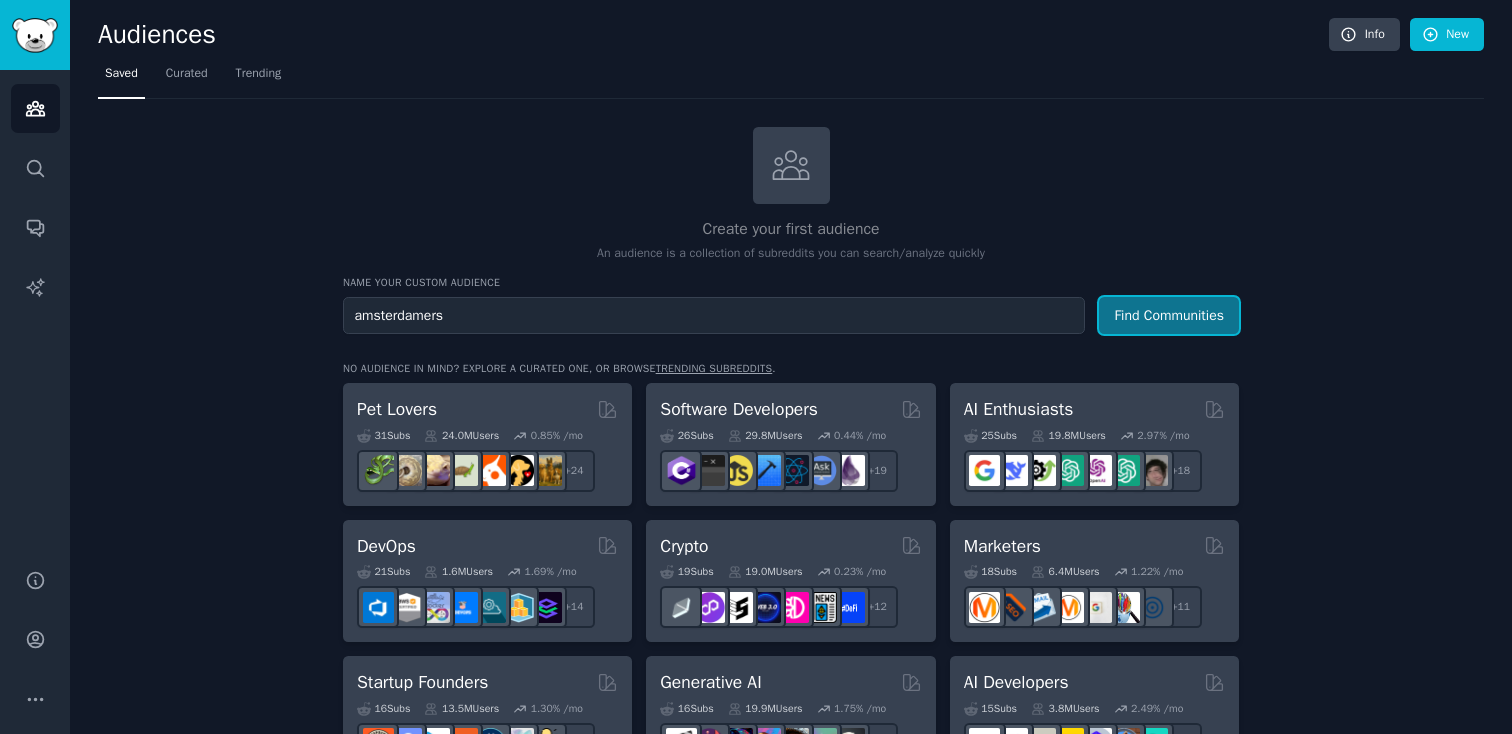 click on "Find Communities" at bounding box center (1169, 315) 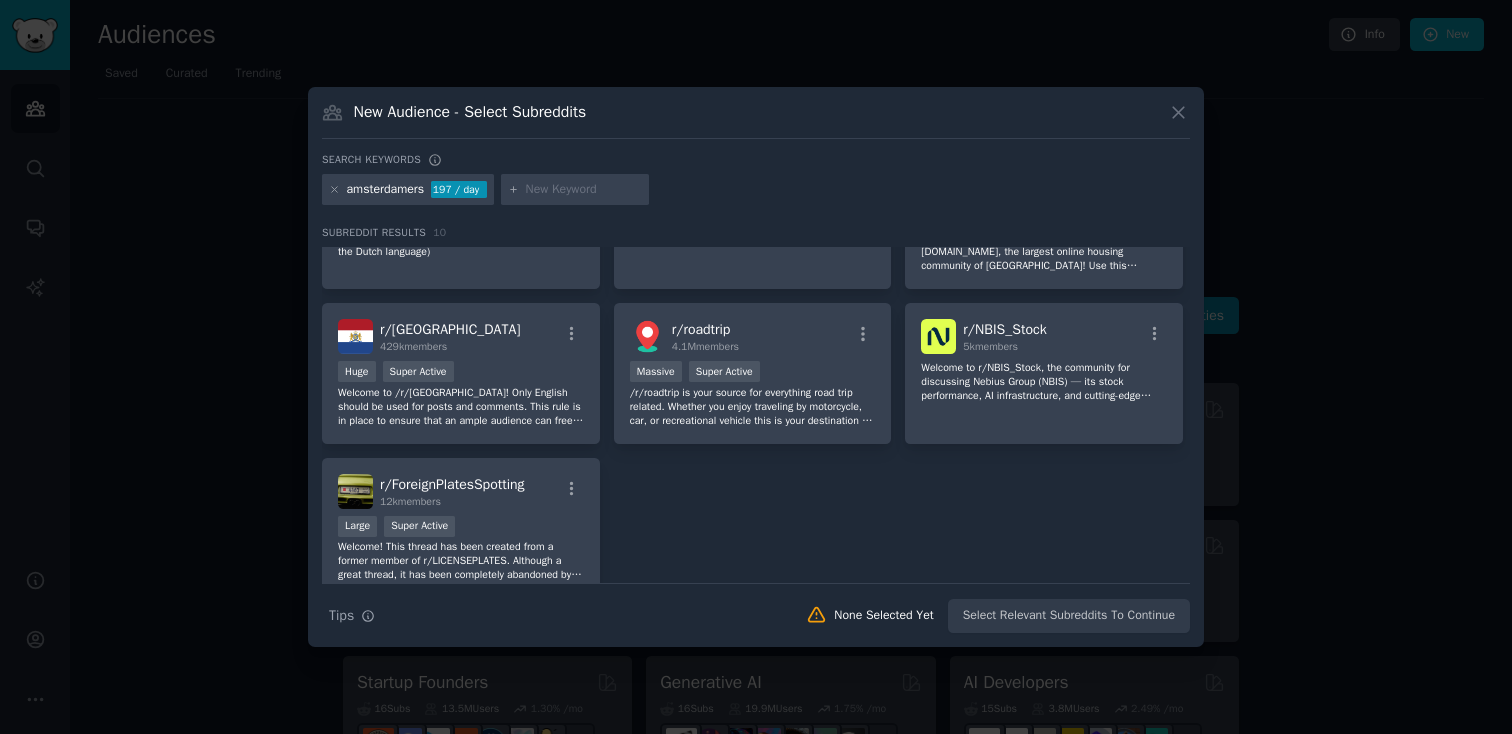 scroll, scrollTop: 265, scrollLeft: 0, axis: vertical 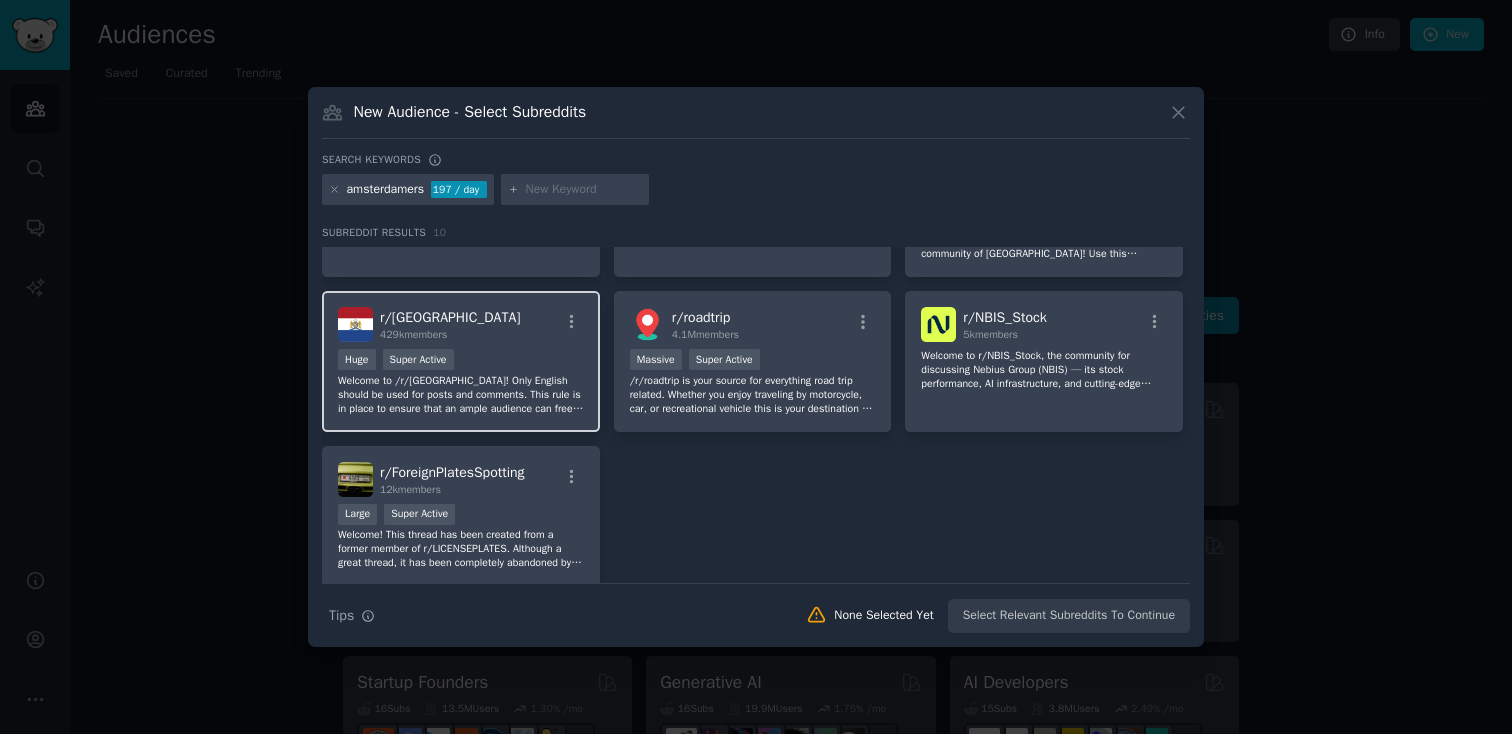 click on "r/ [GEOGRAPHIC_DATA] 429k  members" at bounding box center (461, 324) 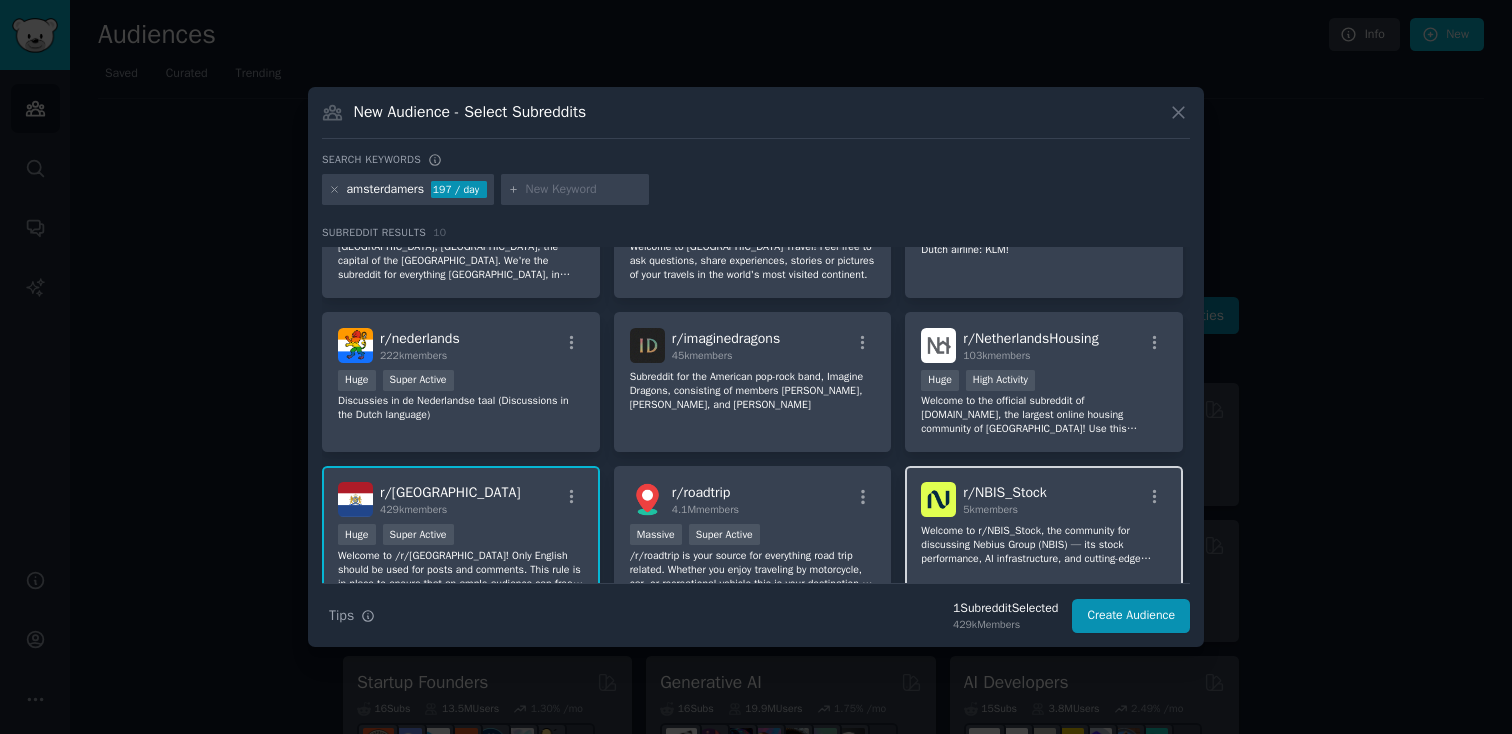 scroll, scrollTop: 50, scrollLeft: 0, axis: vertical 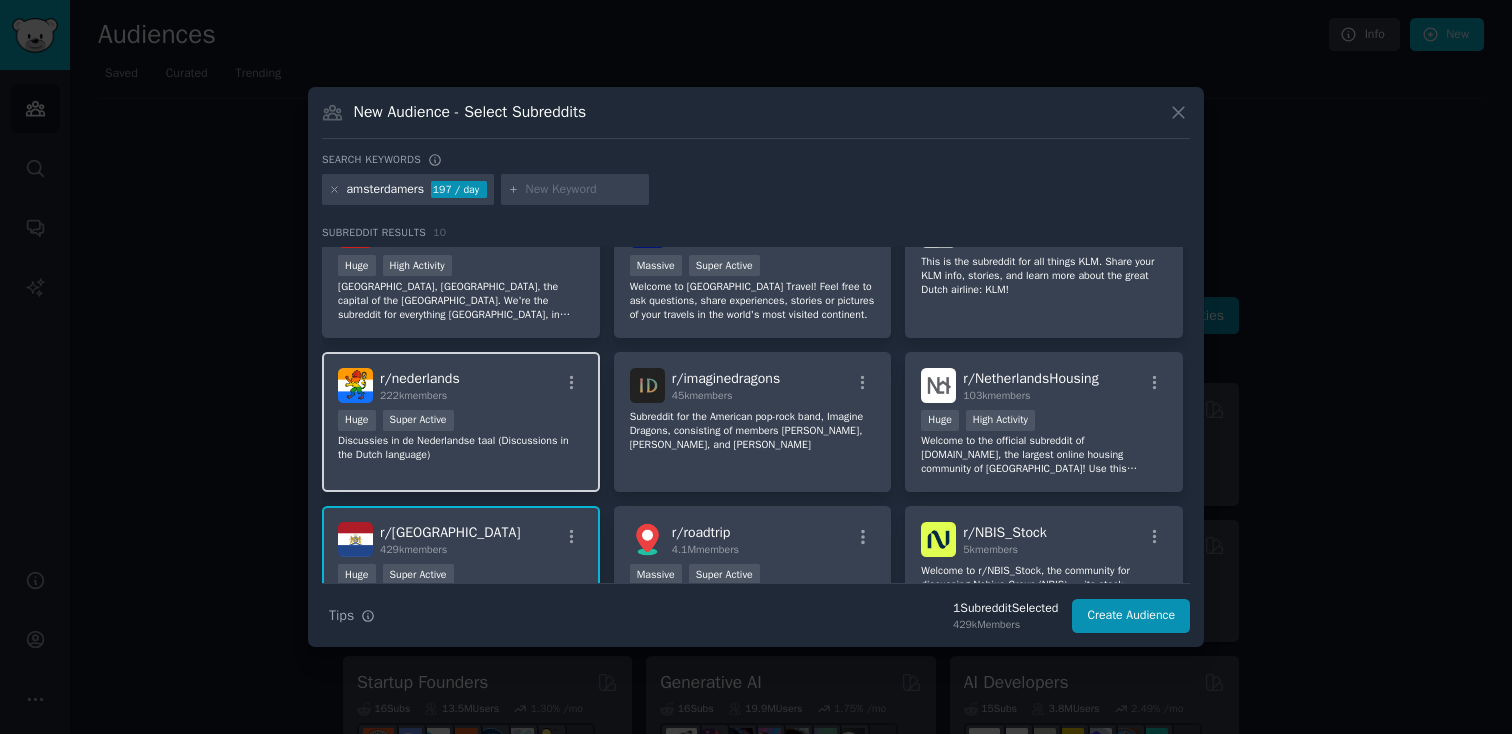 click on "Huge Super Active" at bounding box center [461, 422] 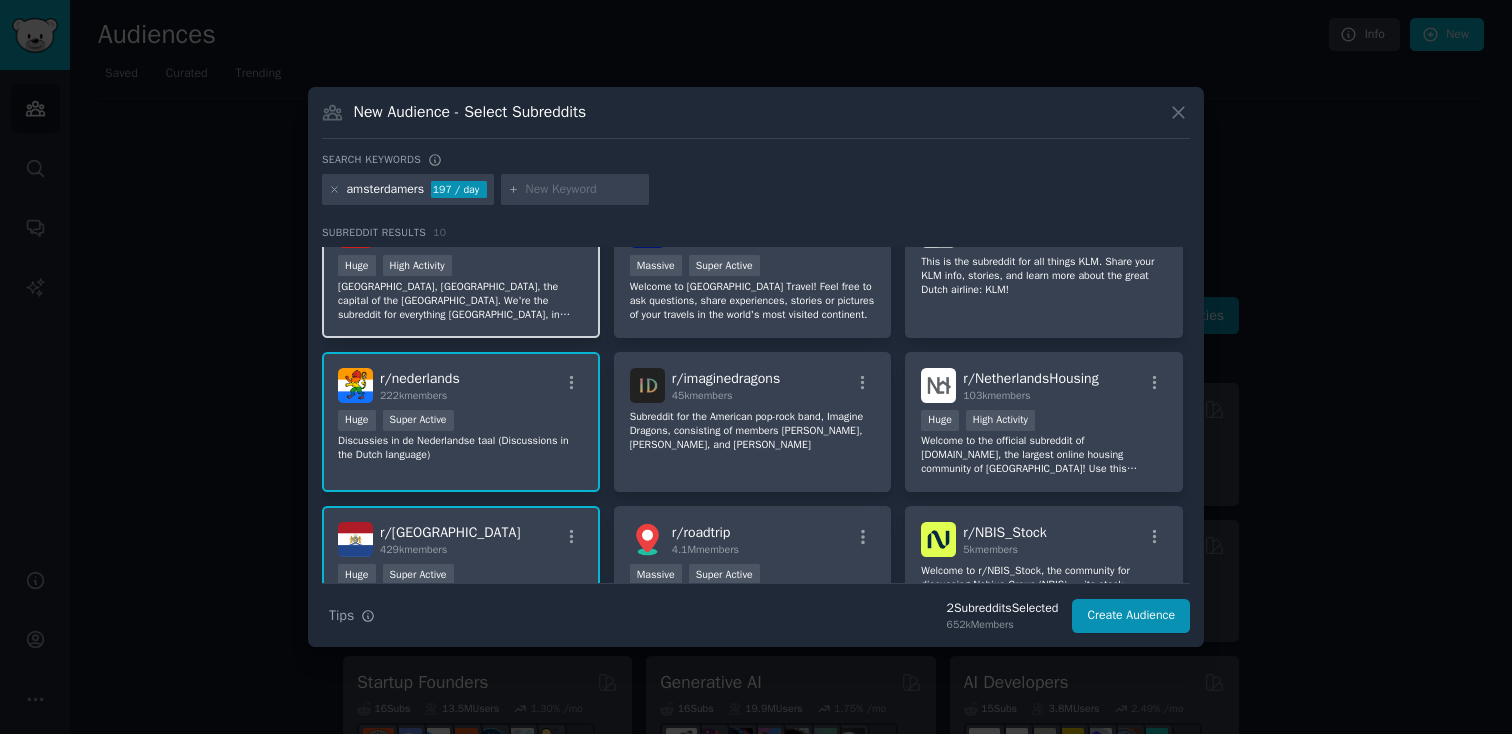 scroll, scrollTop: 0, scrollLeft: 0, axis: both 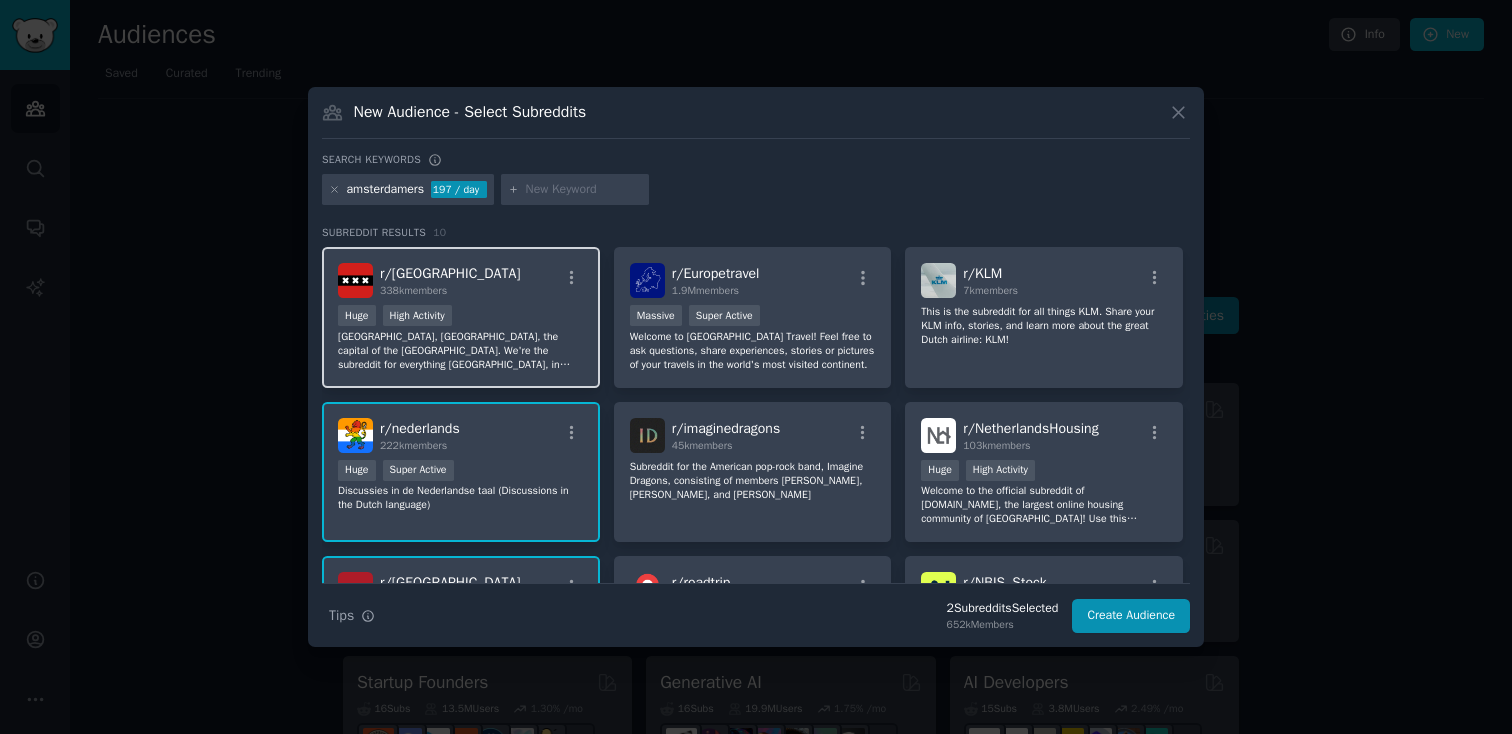 click on "[GEOGRAPHIC_DATA], [GEOGRAPHIC_DATA], the capital of the [GEOGRAPHIC_DATA]. We're the subreddit for everything [GEOGRAPHIC_DATA], in Dutch or in English. If this is your first time here, read our Wiki and use our sticky threads.
Questions belong in the Q&A Thread." at bounding box center [461, 351] 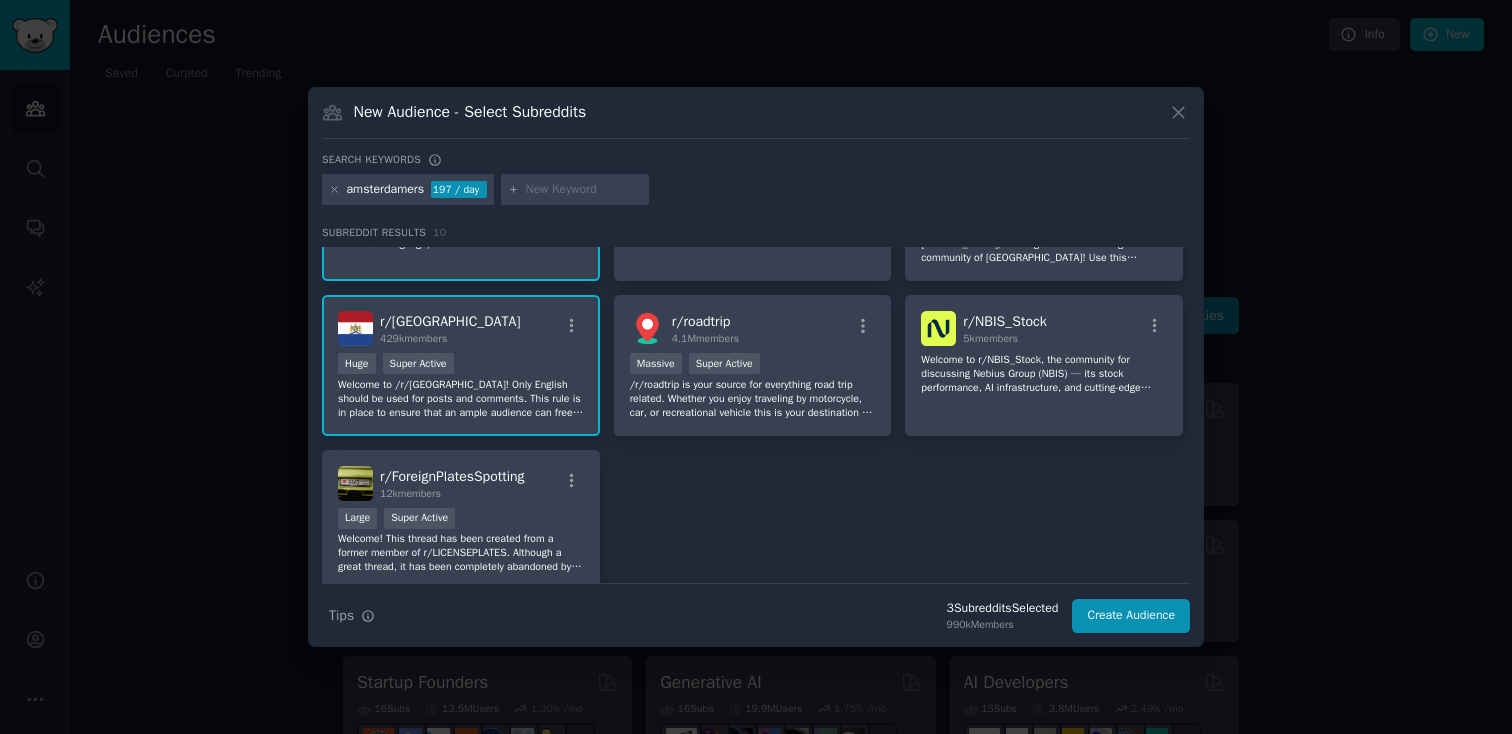scroll, scrollTop: 338, scrollLeft: 0, axis: vertical 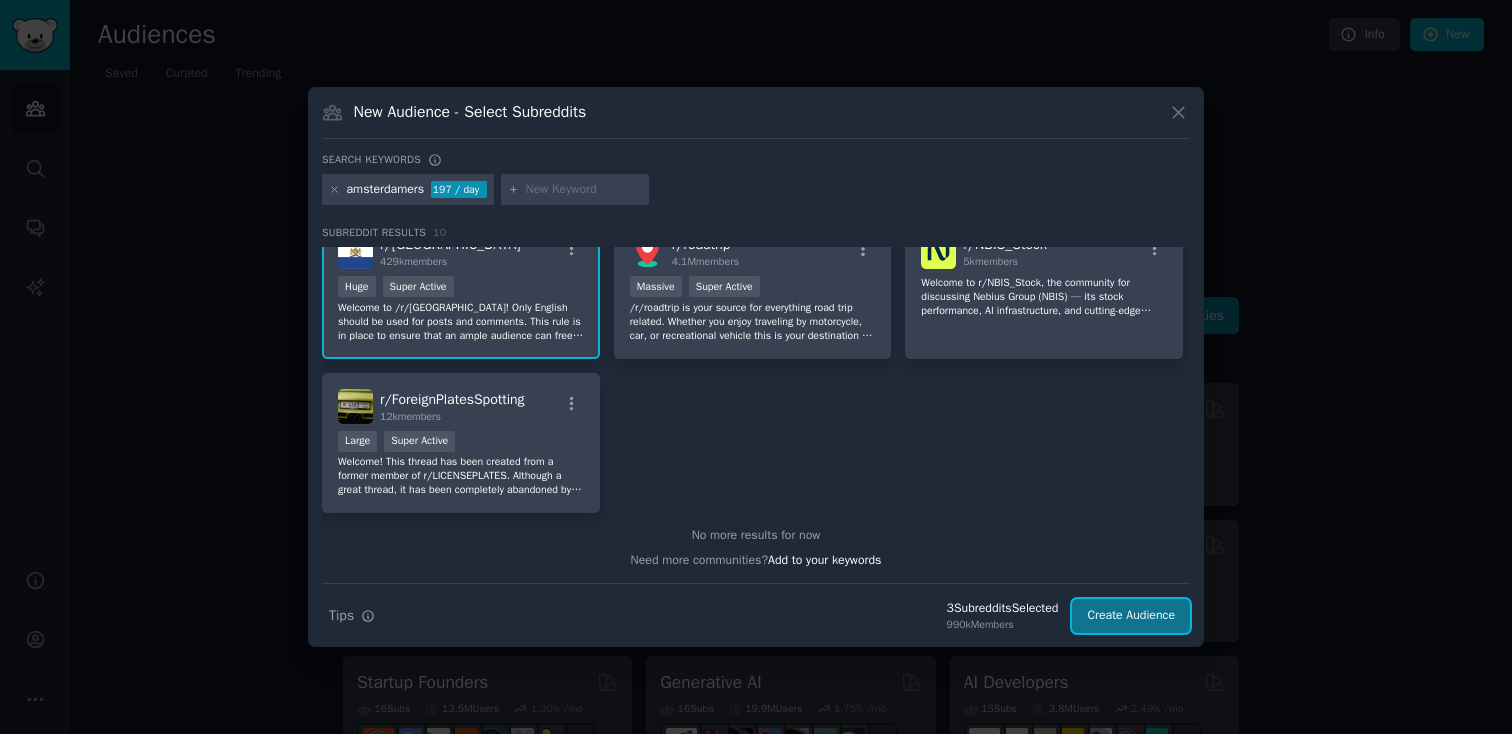 click on "Create Audience" at bounding box center [1131, 616] 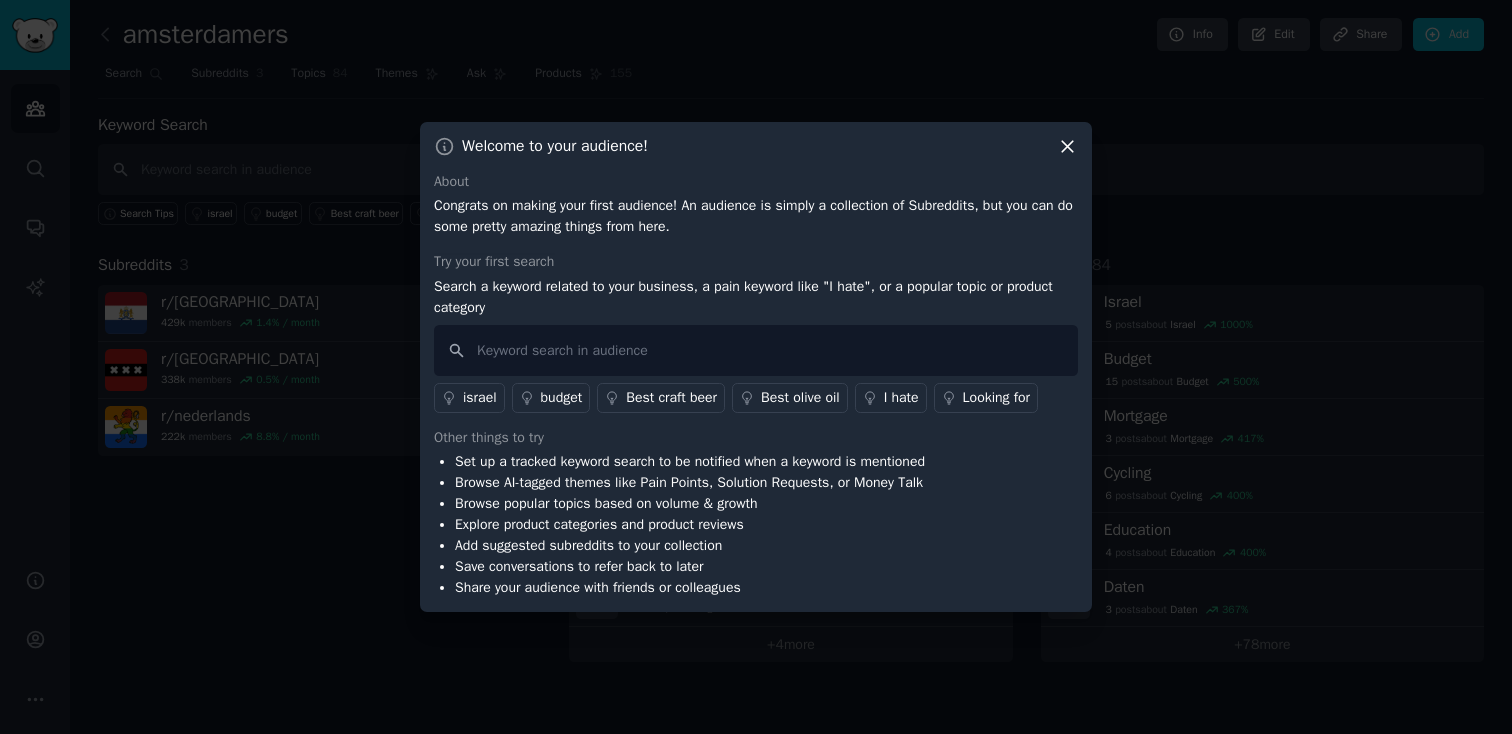 click on "budget" at bounding box center [562, 397] 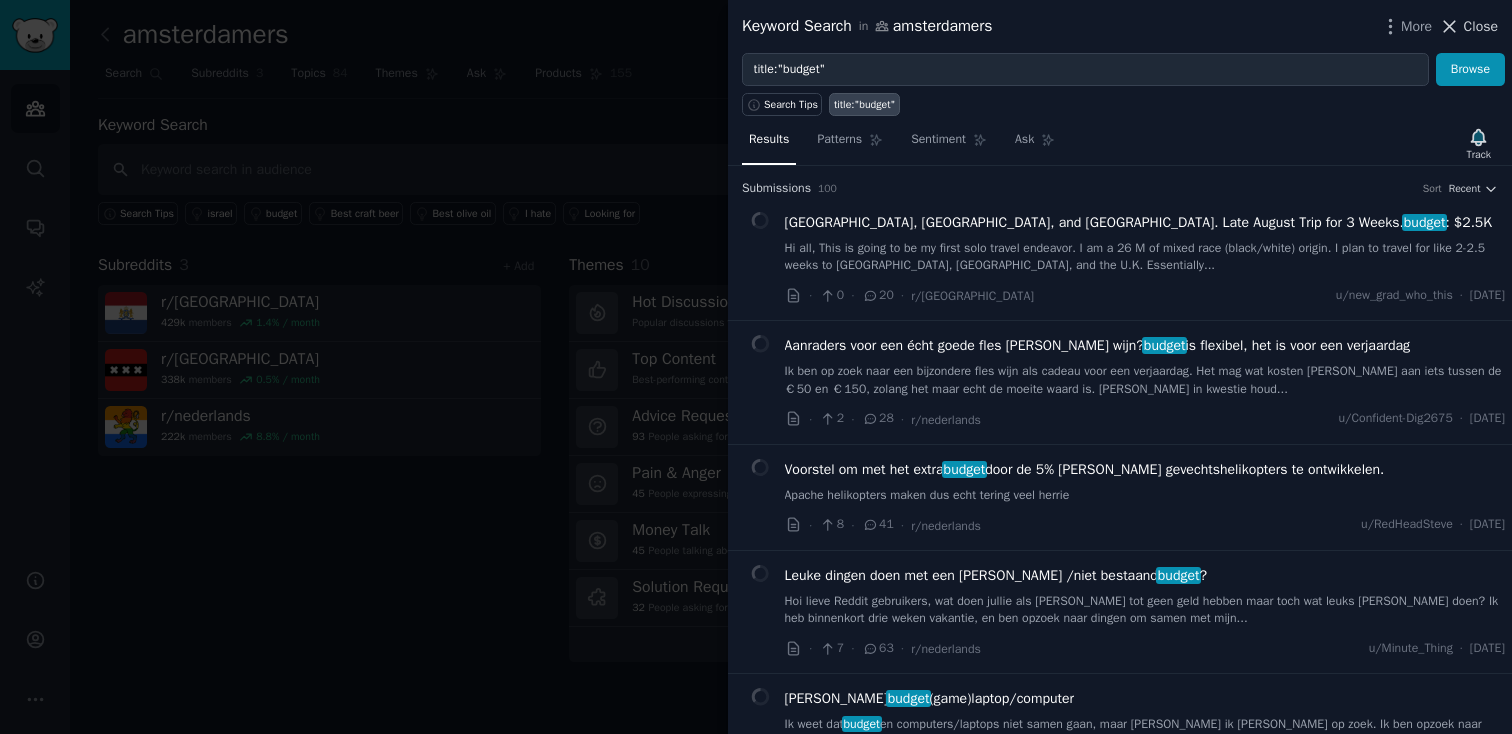 click on "Close" at bounding box center [1481, 26] 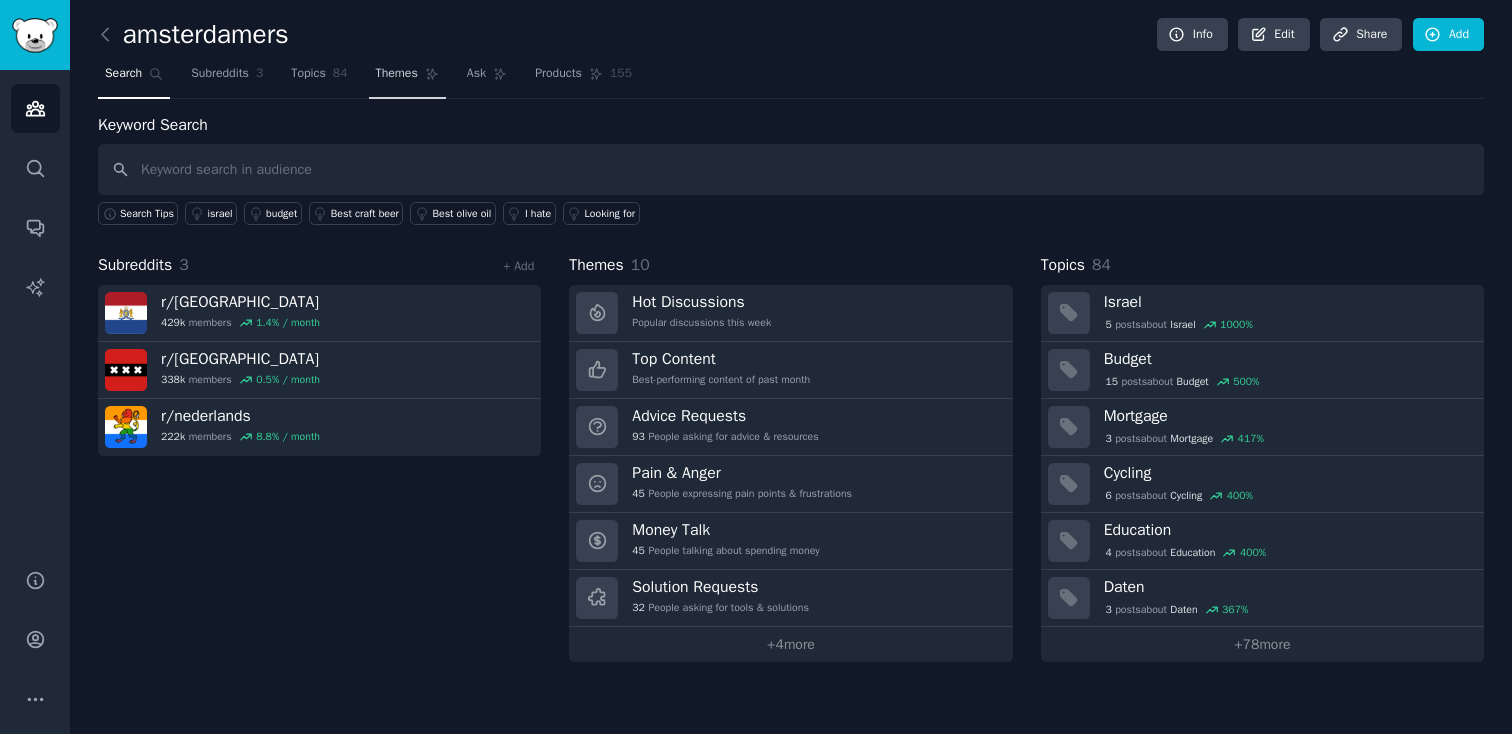 click on "Themes" at bounding box center [397, 74] 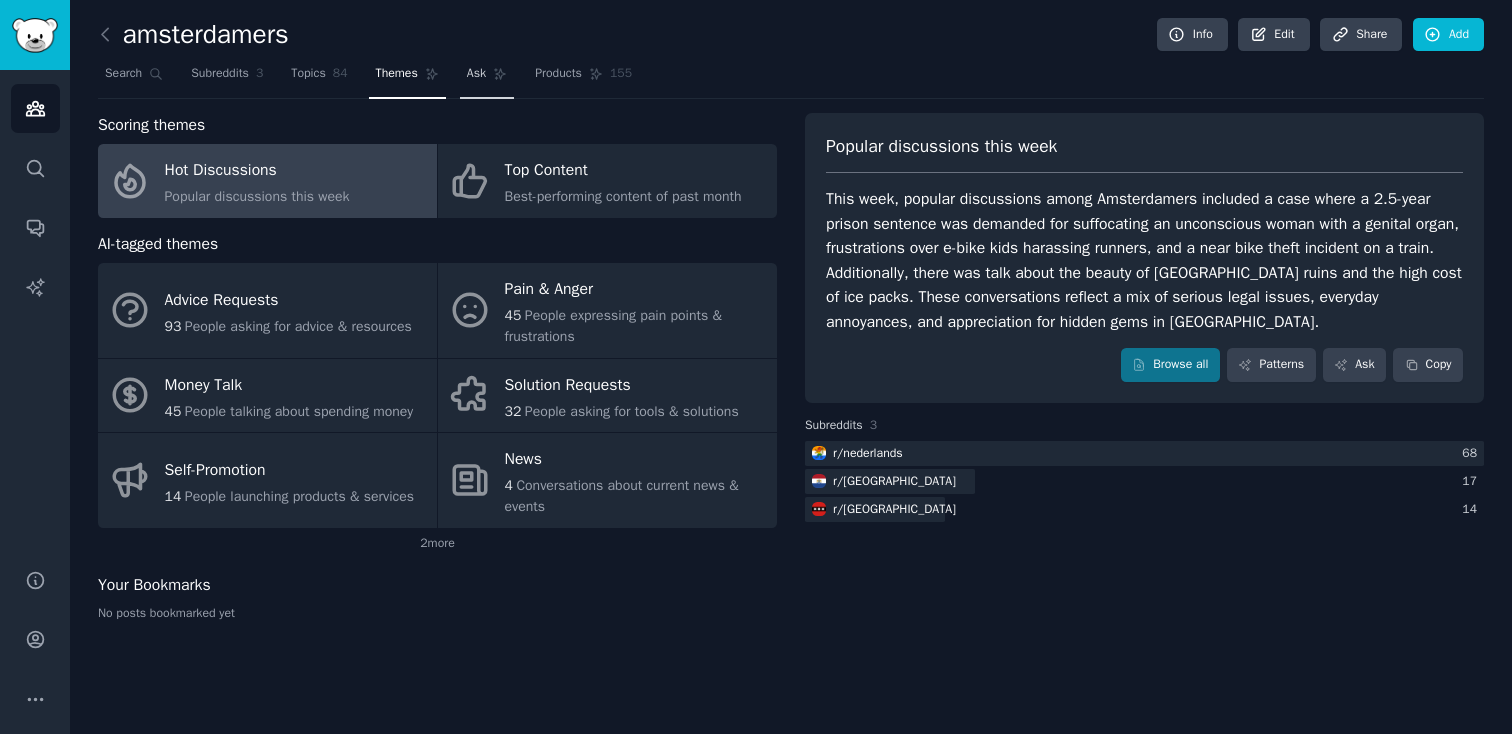 click on "Ask" at bounding box center [487, 78] 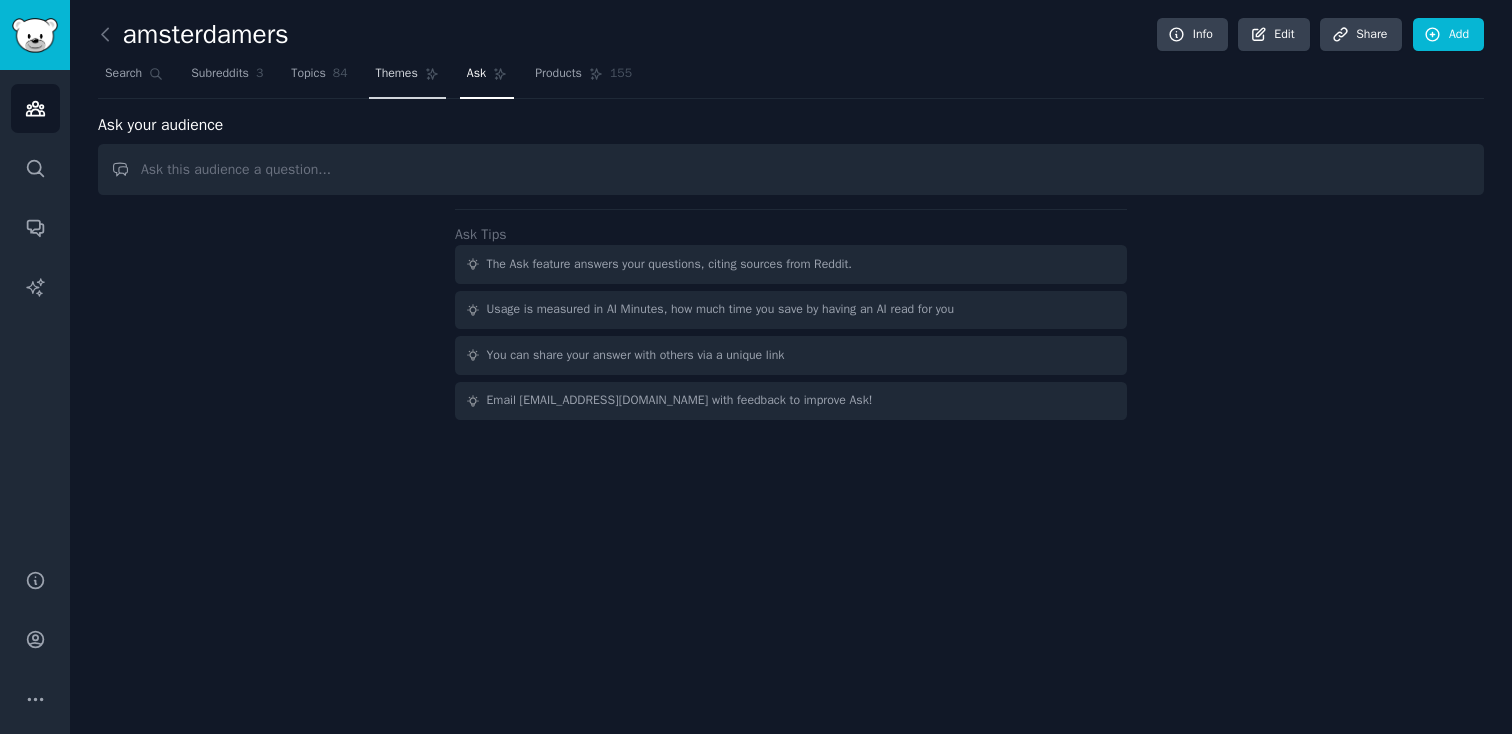 click on "Themes" at bounding box center (397, 74) 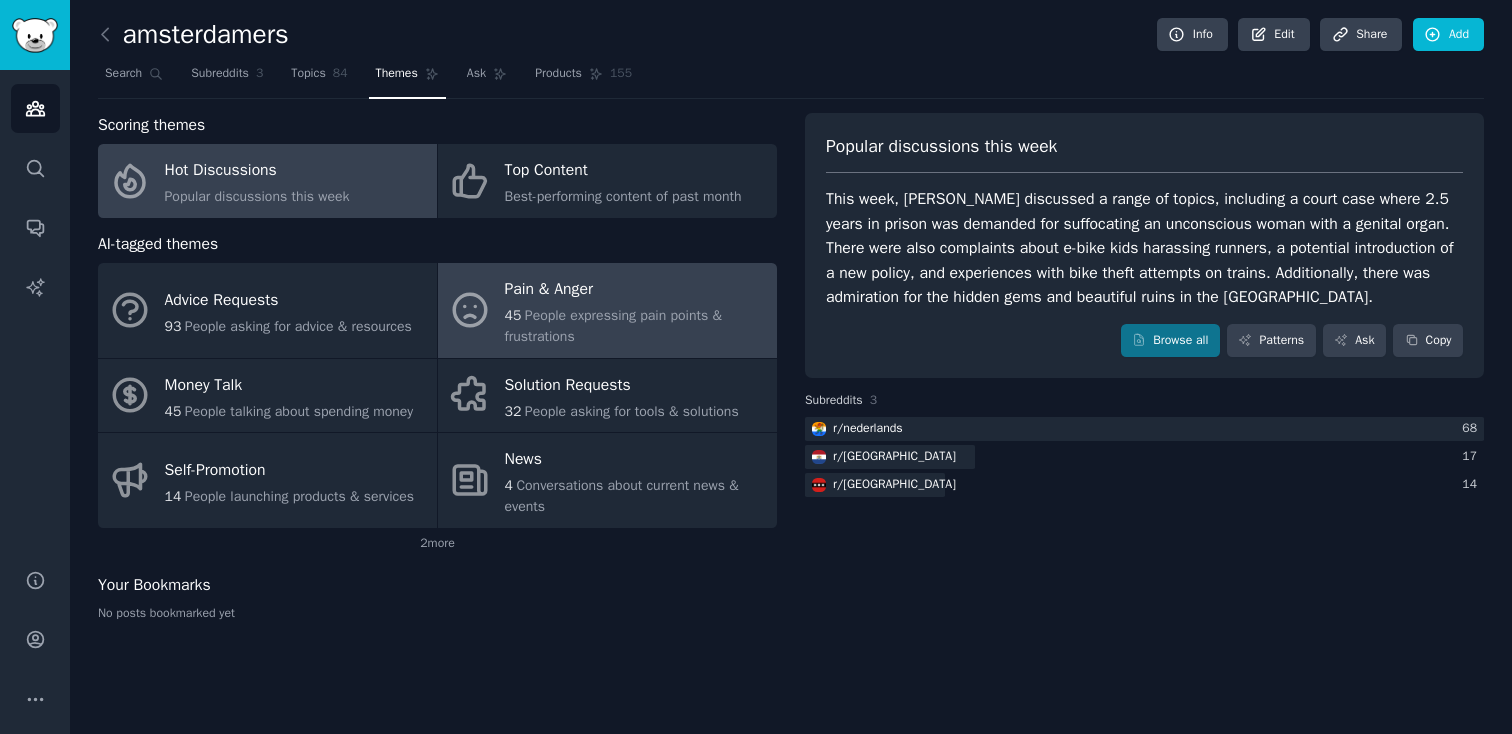 click on "Pain & Anger" at bounding box center (636, 290) 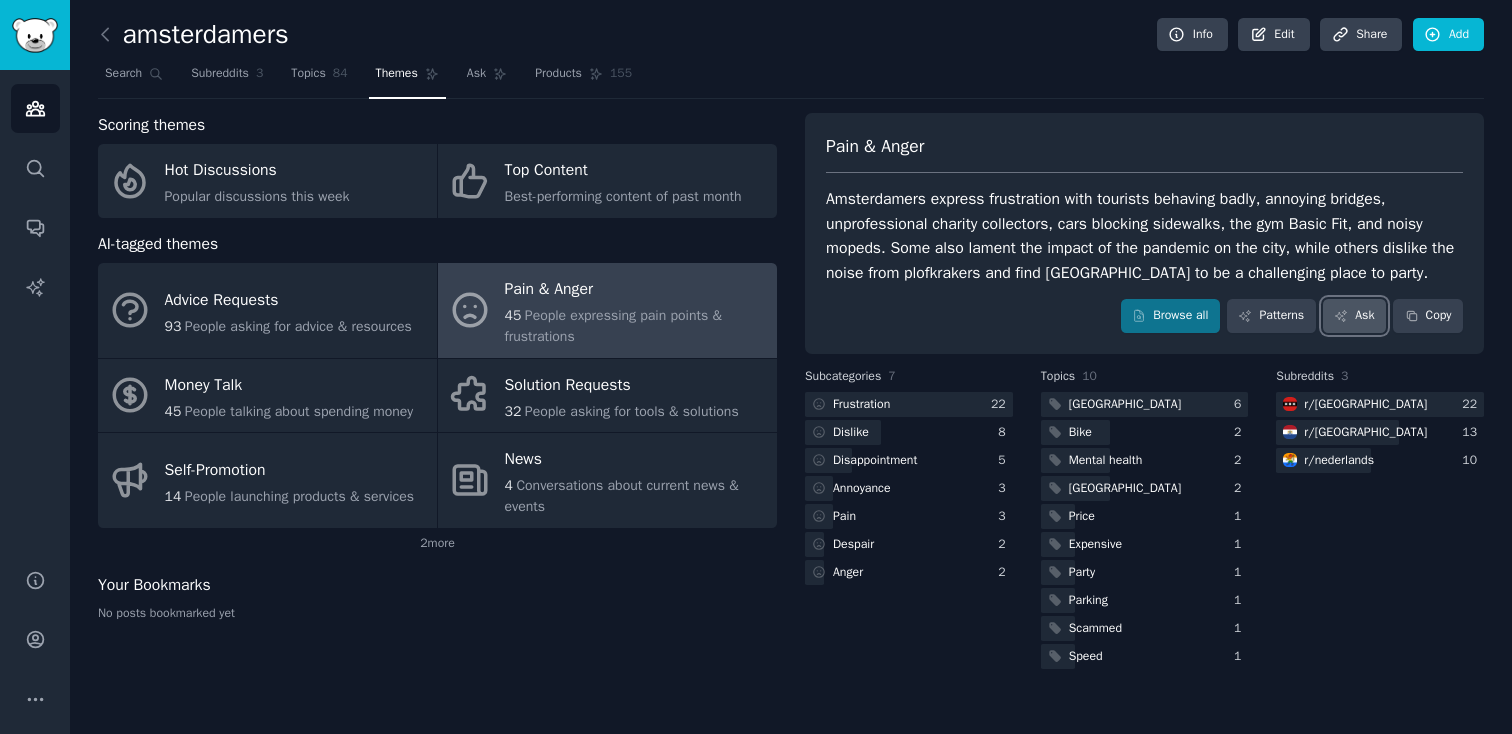 click on "Ask" at bounding box center [1354, 316] 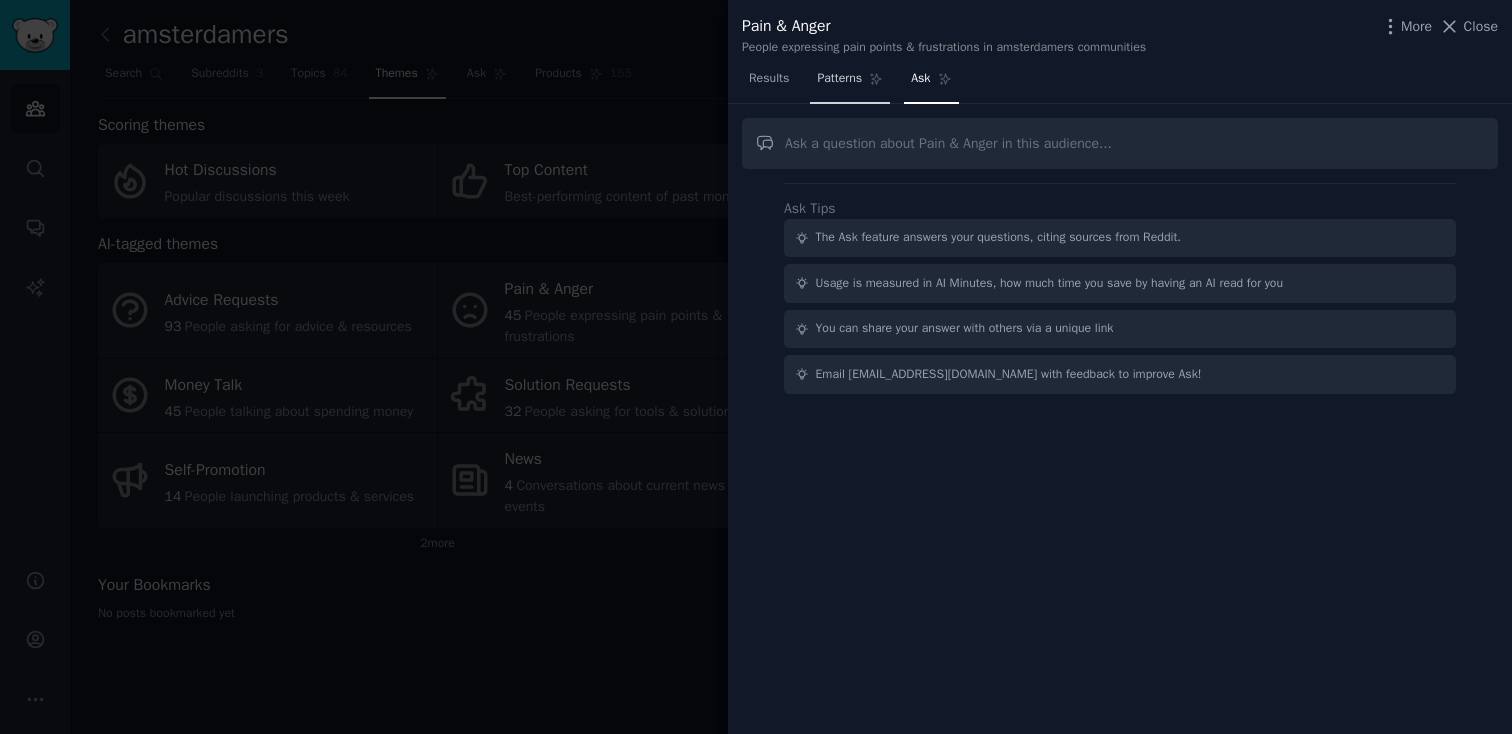 click on "Patterns" at bounding box center [839, 79] 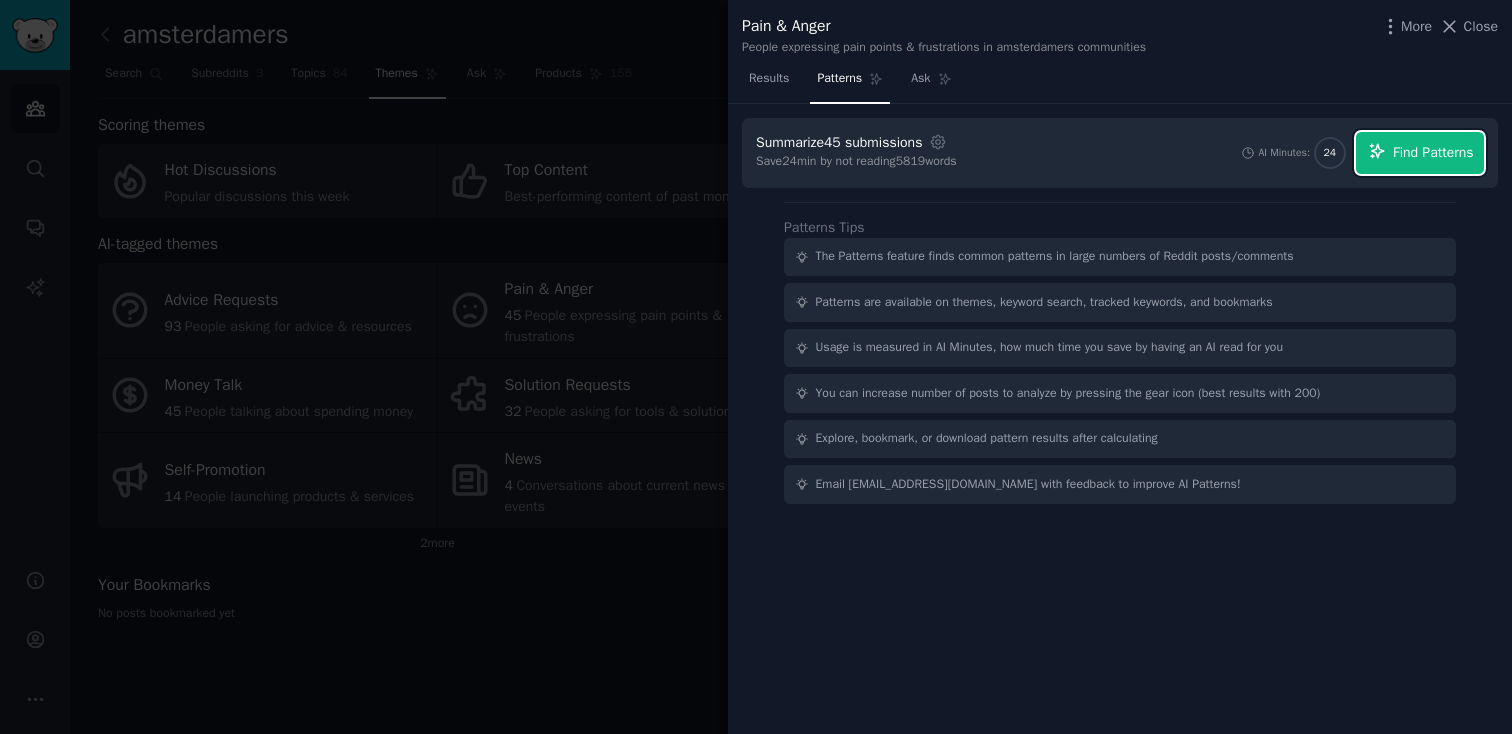 click on "Find Patterns" at bounding box center [1433, 152] 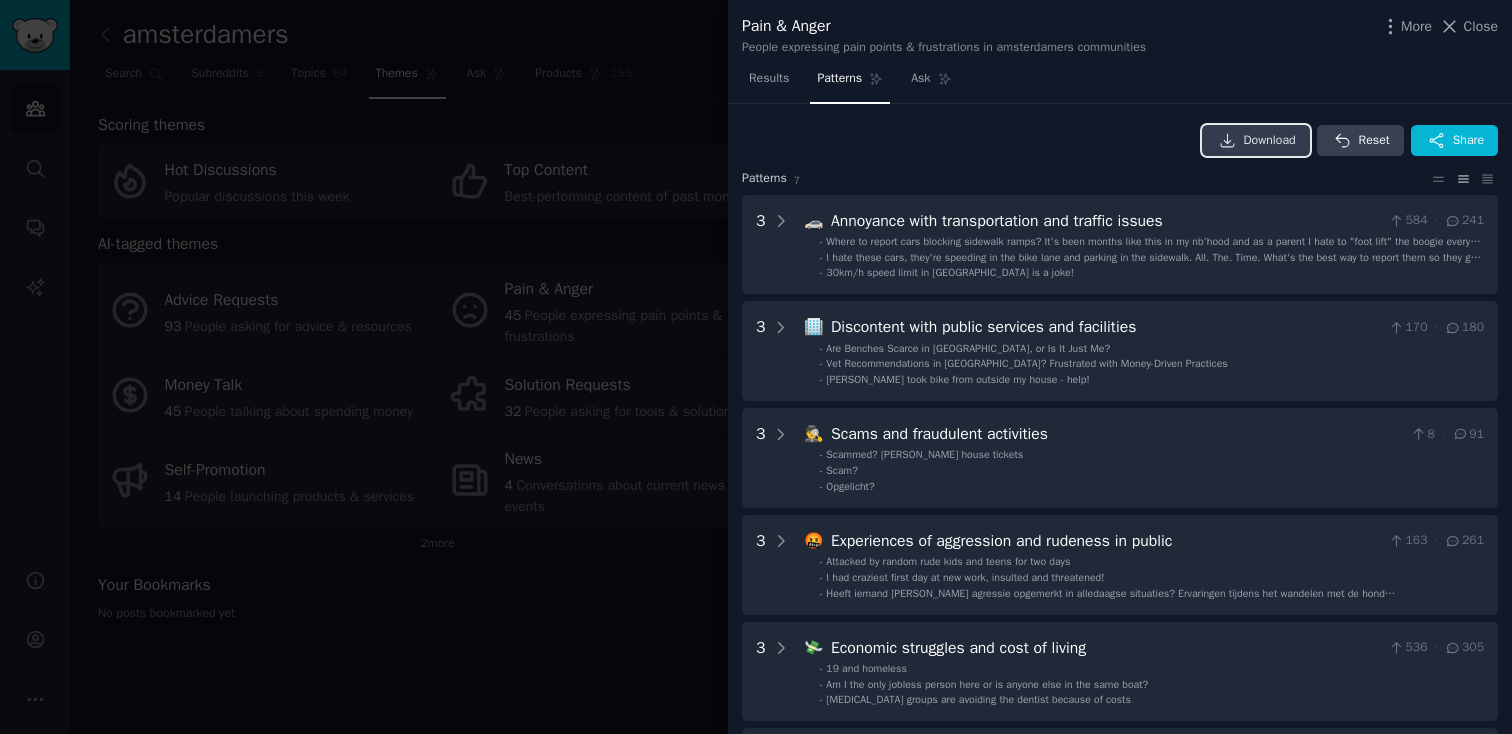 click on "Download" at bounding box center (1270, 141) 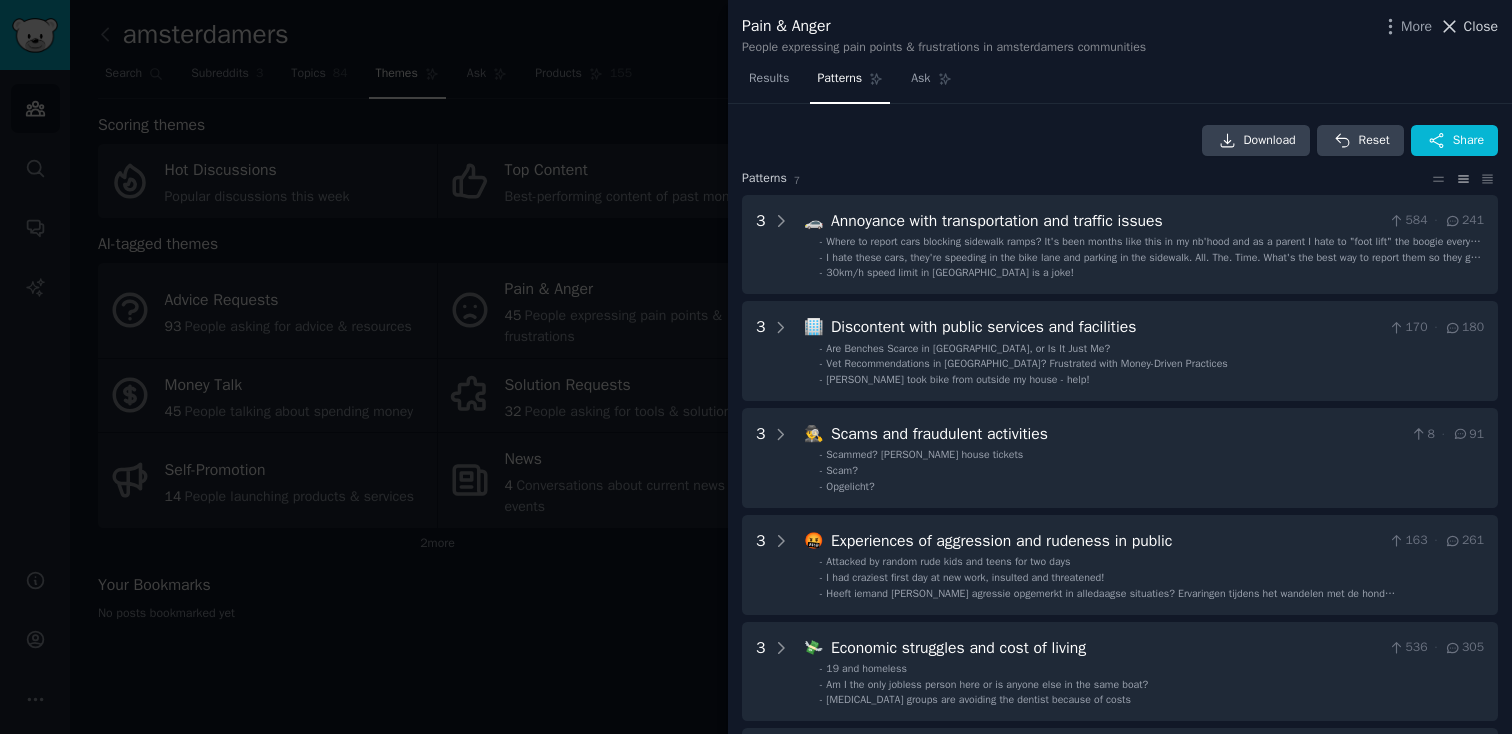click on "Close" at bounding box center (1468, 26) 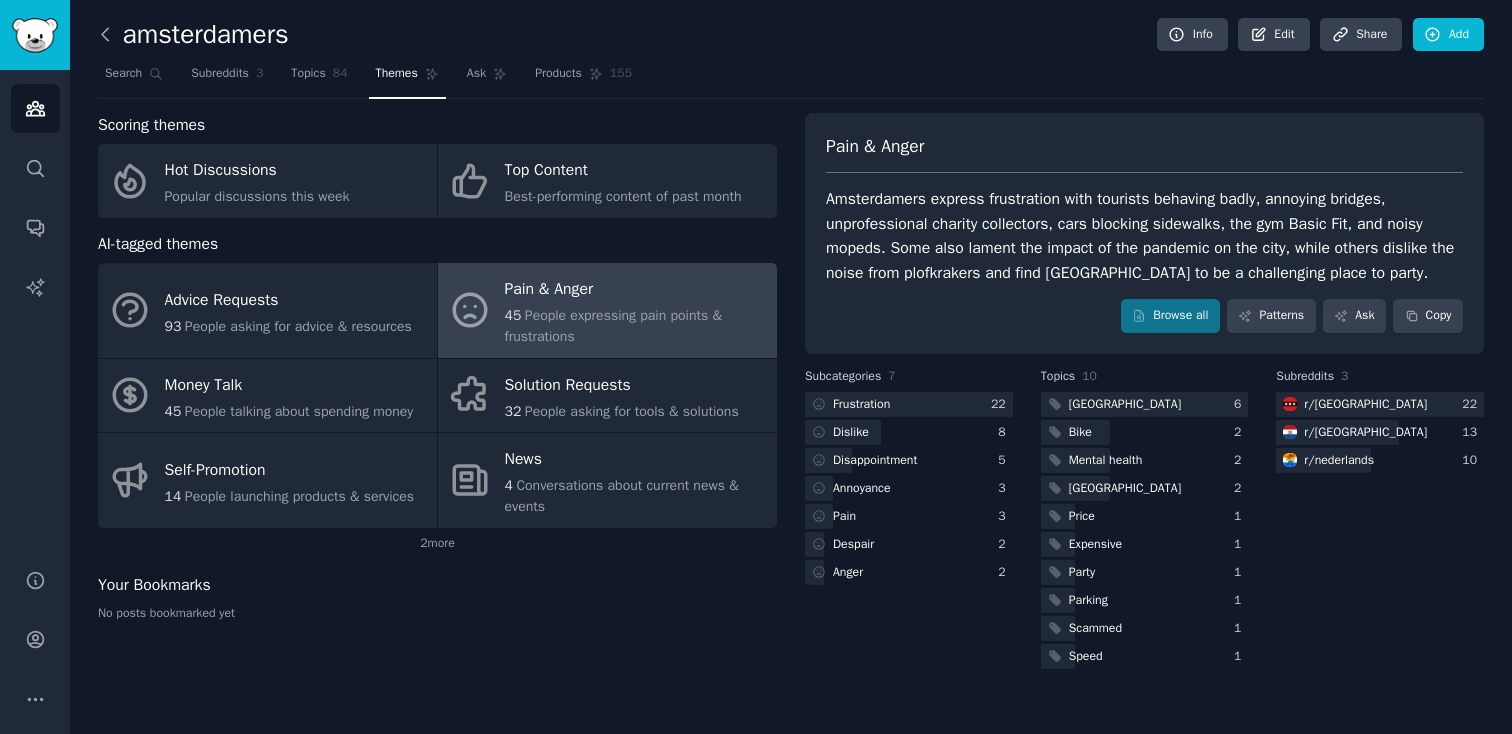 click 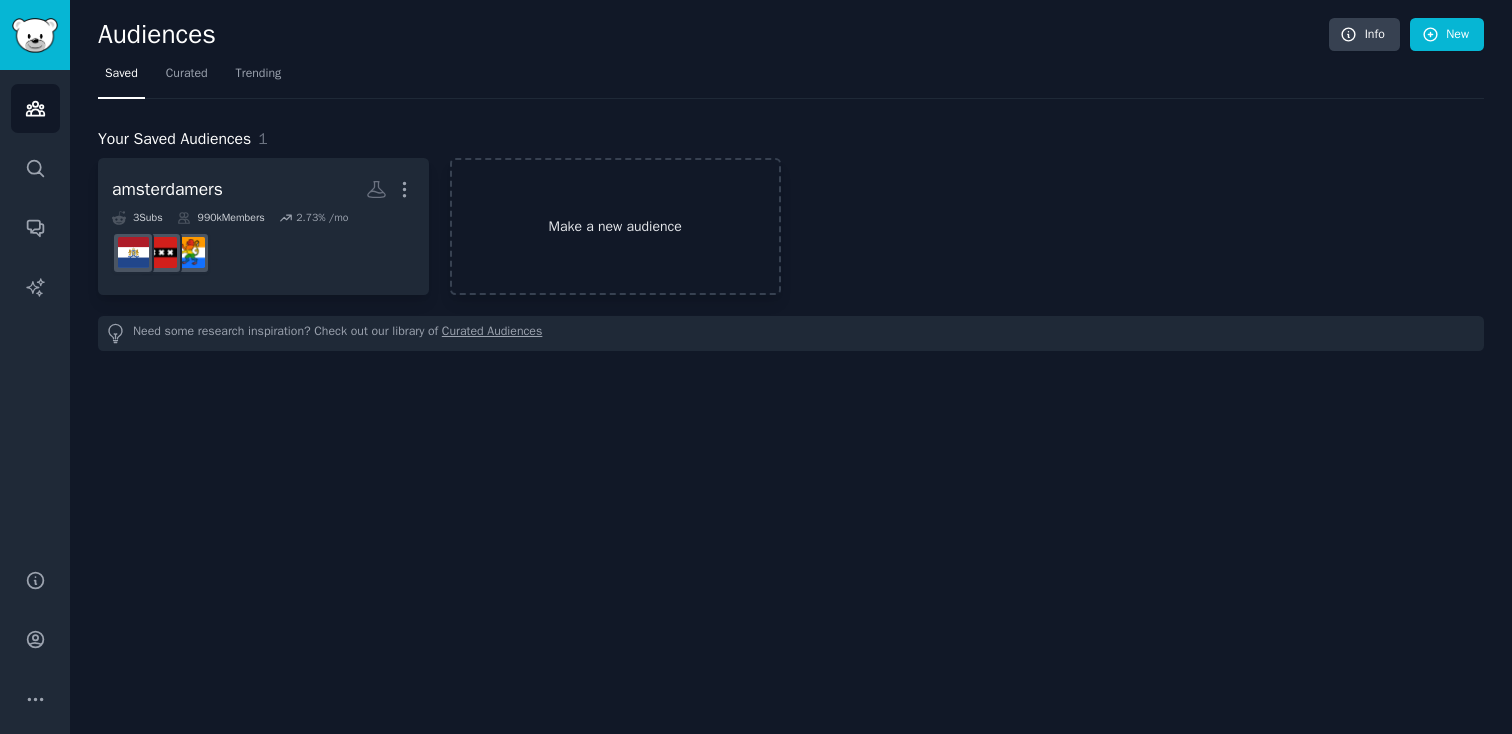 click on "Make a new audience" at bounding box center [615, 226] 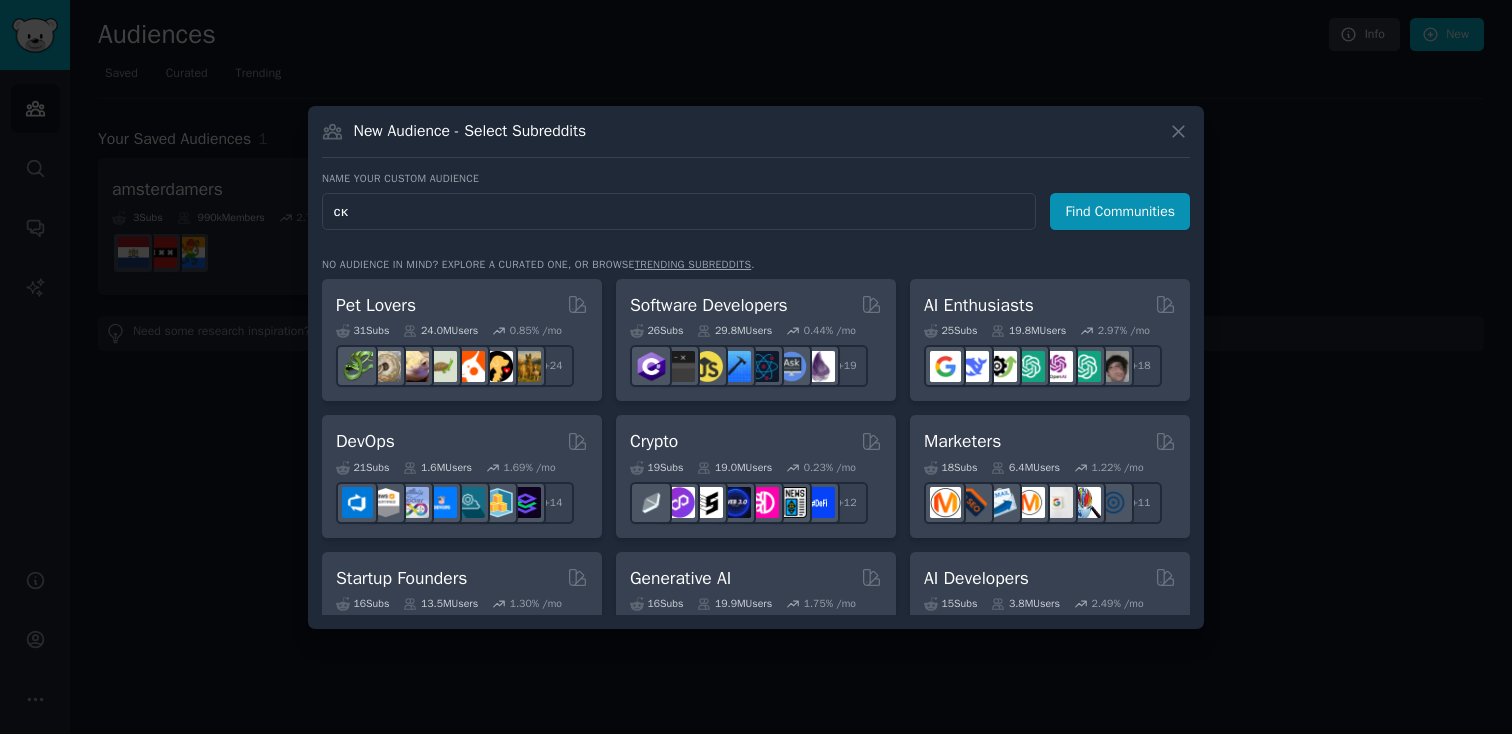 type on "с" 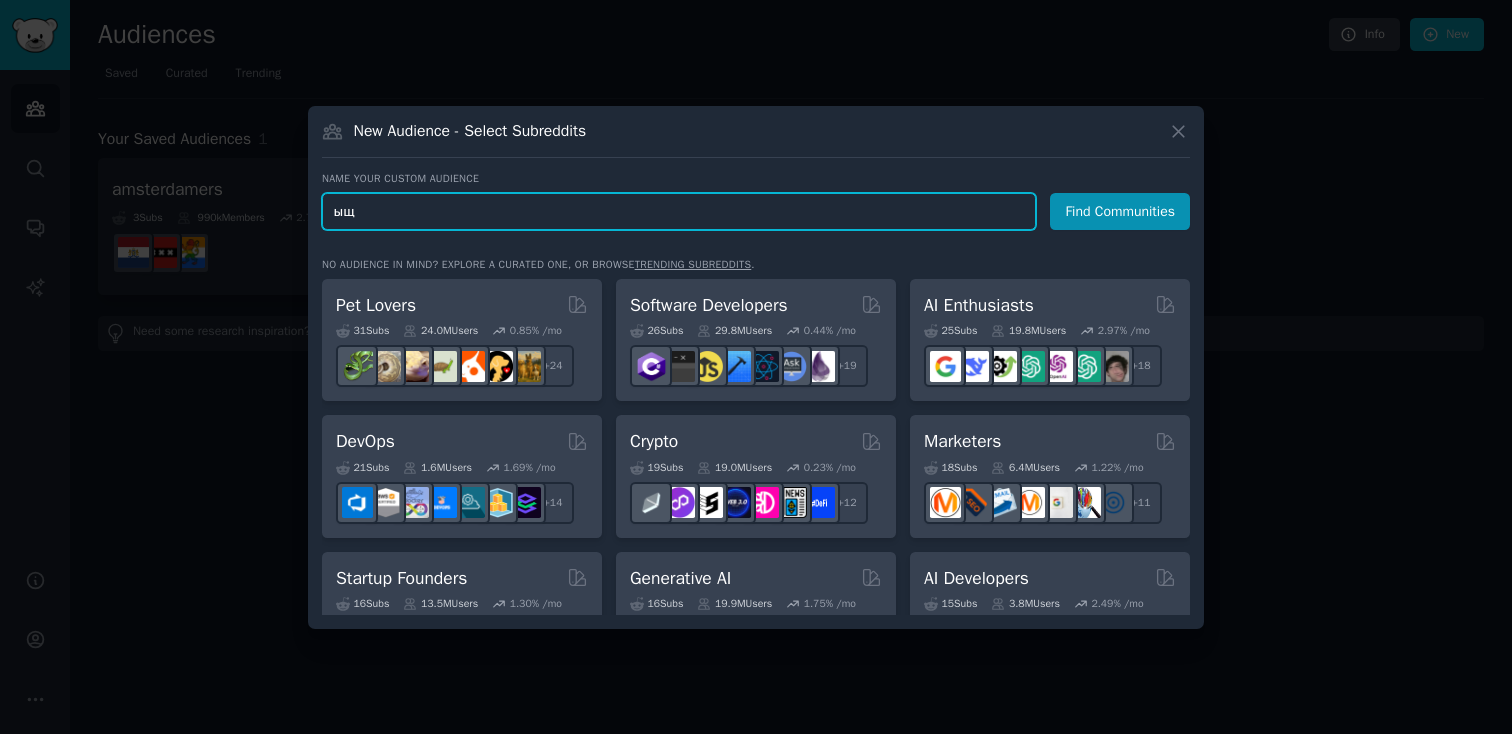 type on "ы" 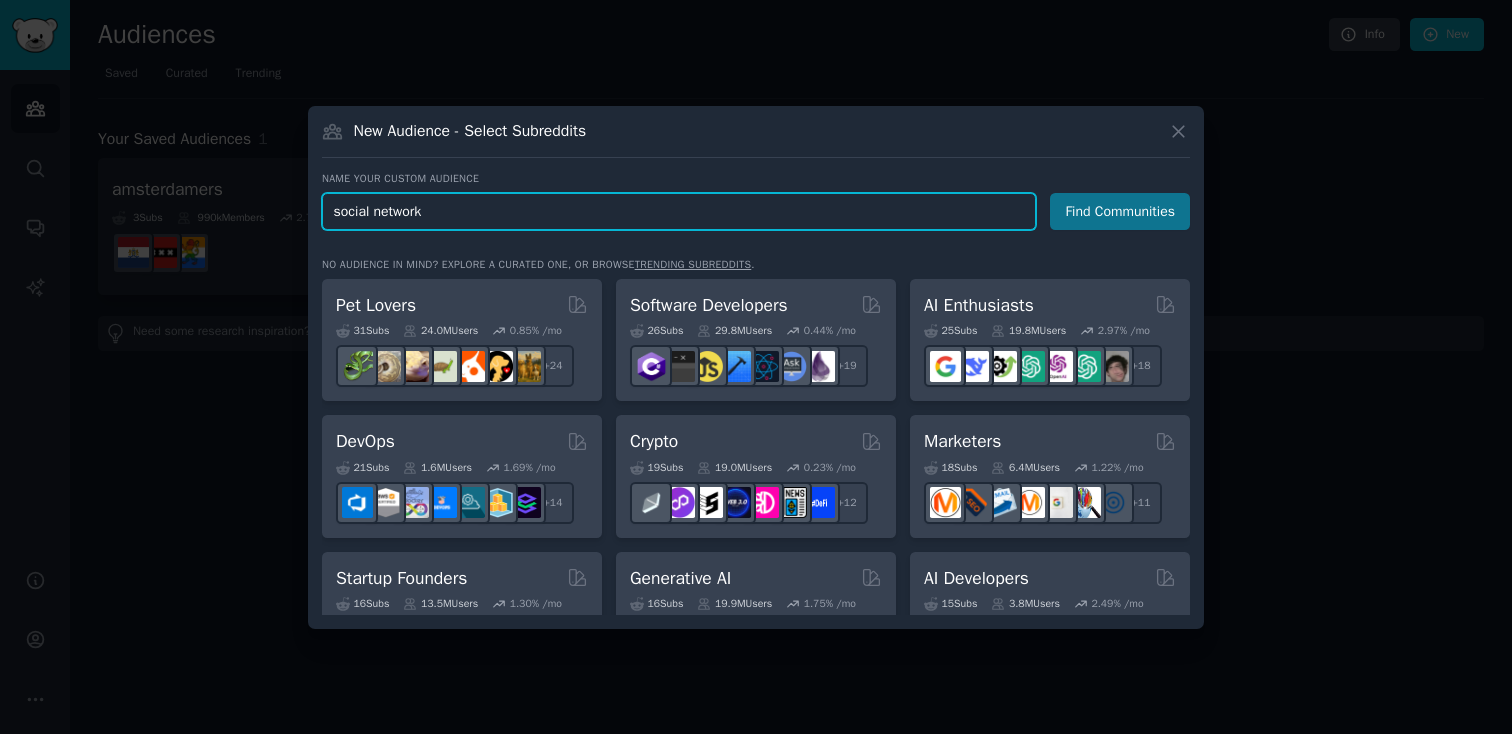 type on "social network" 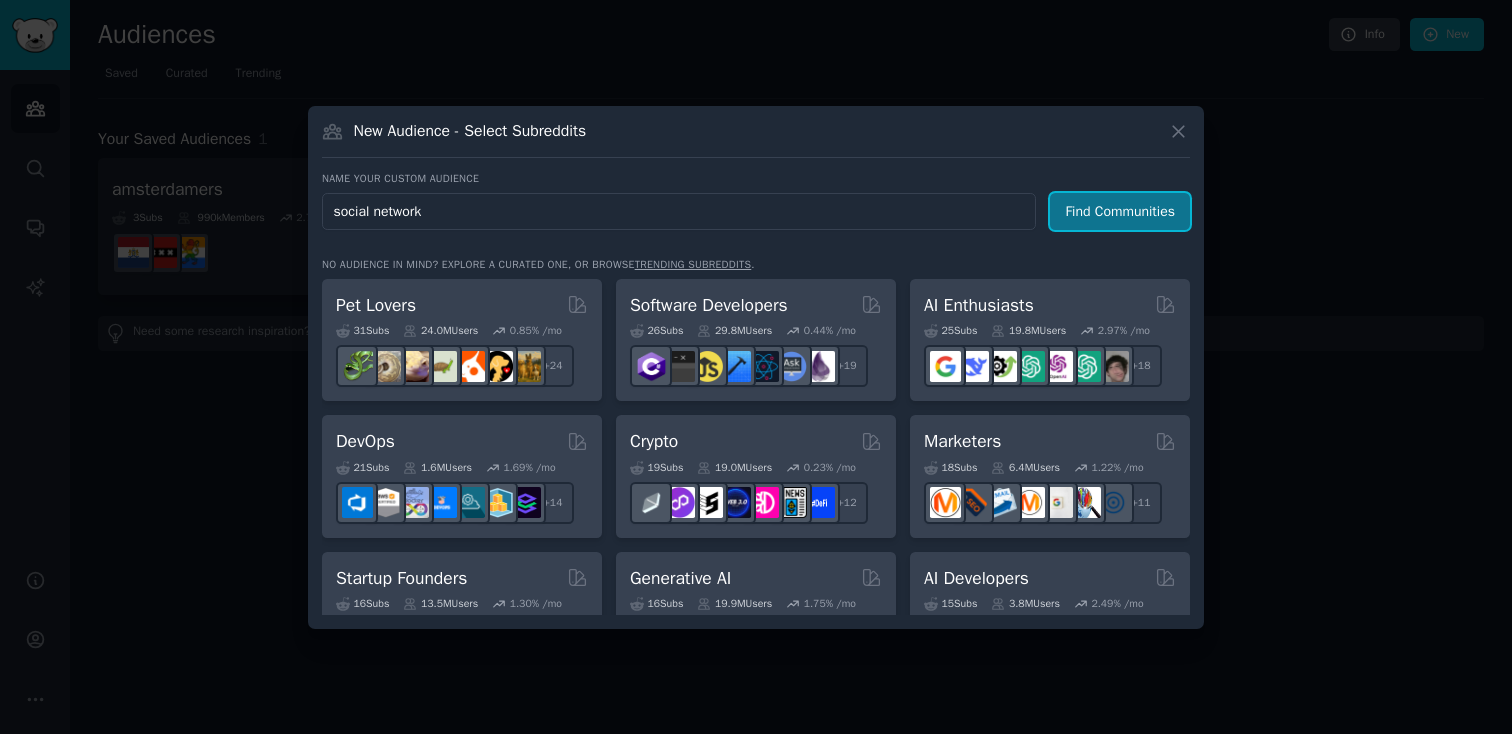 click on "Find Communities" at bounding box center [1120, 211] 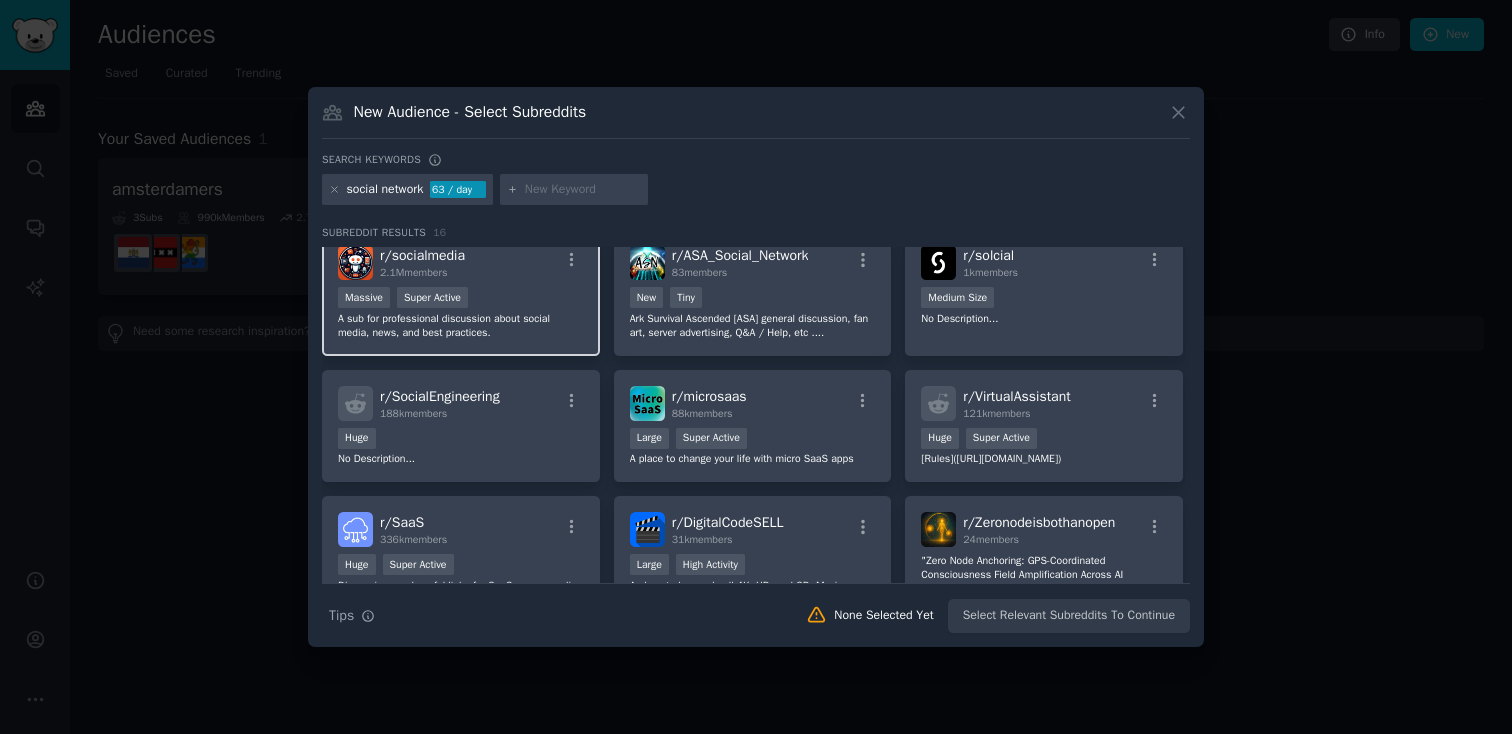 scroll, scrollTop: 329, scrollLeft: 0, axis: vertical 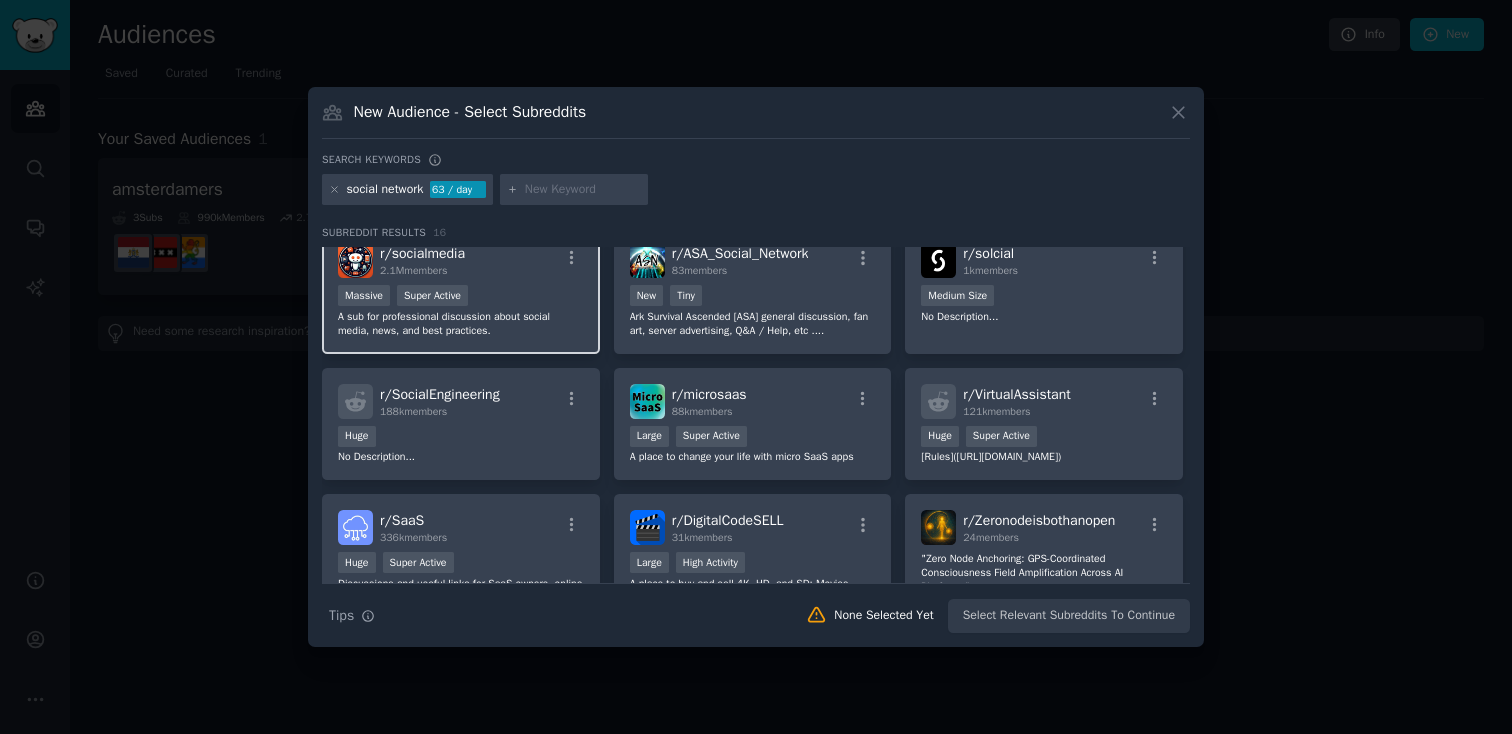click on "Massive Super Active" at bounding box center [461, 297] 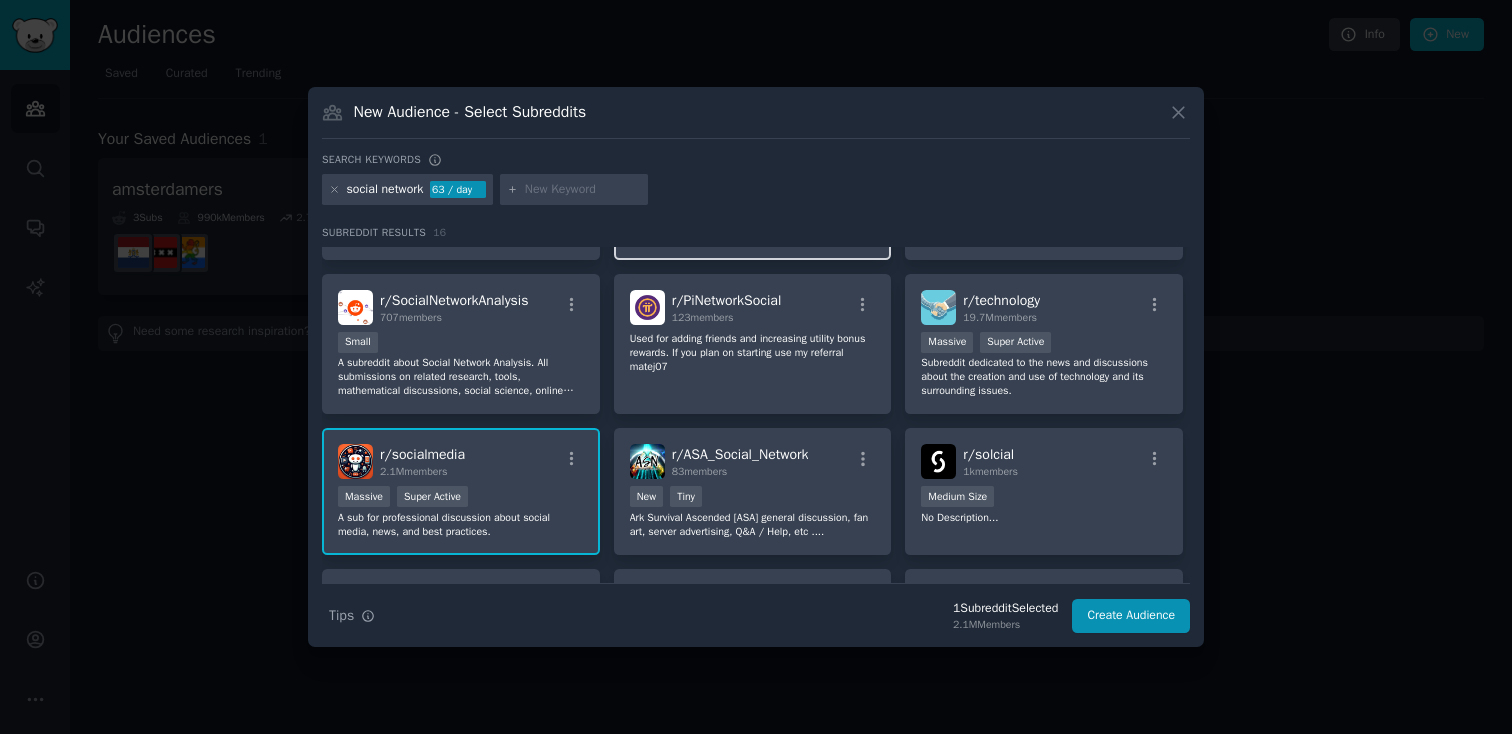 scroll, scrollTop: 149, scrollLeft: 0, axis: vertical 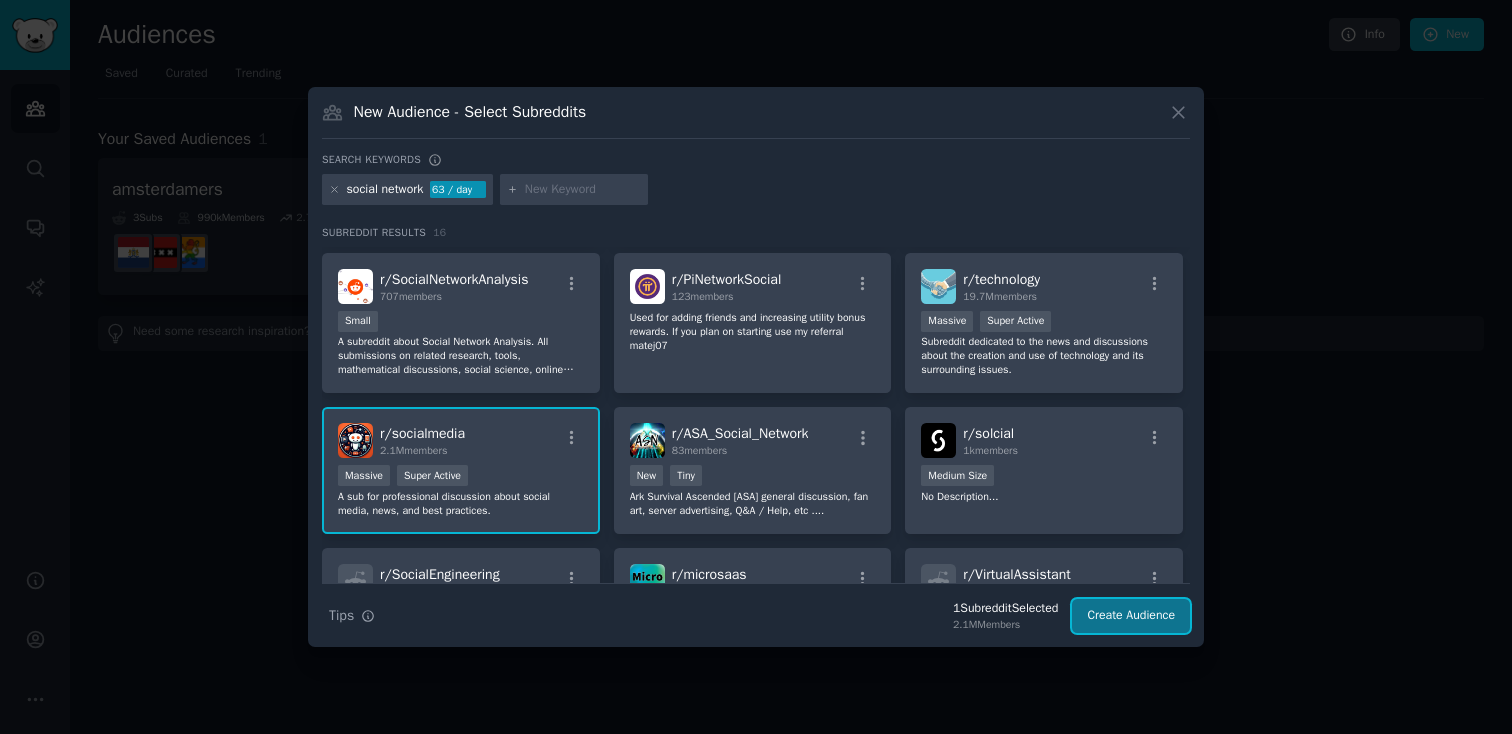click on "Create Audience" at bounding box center (1131, 616) 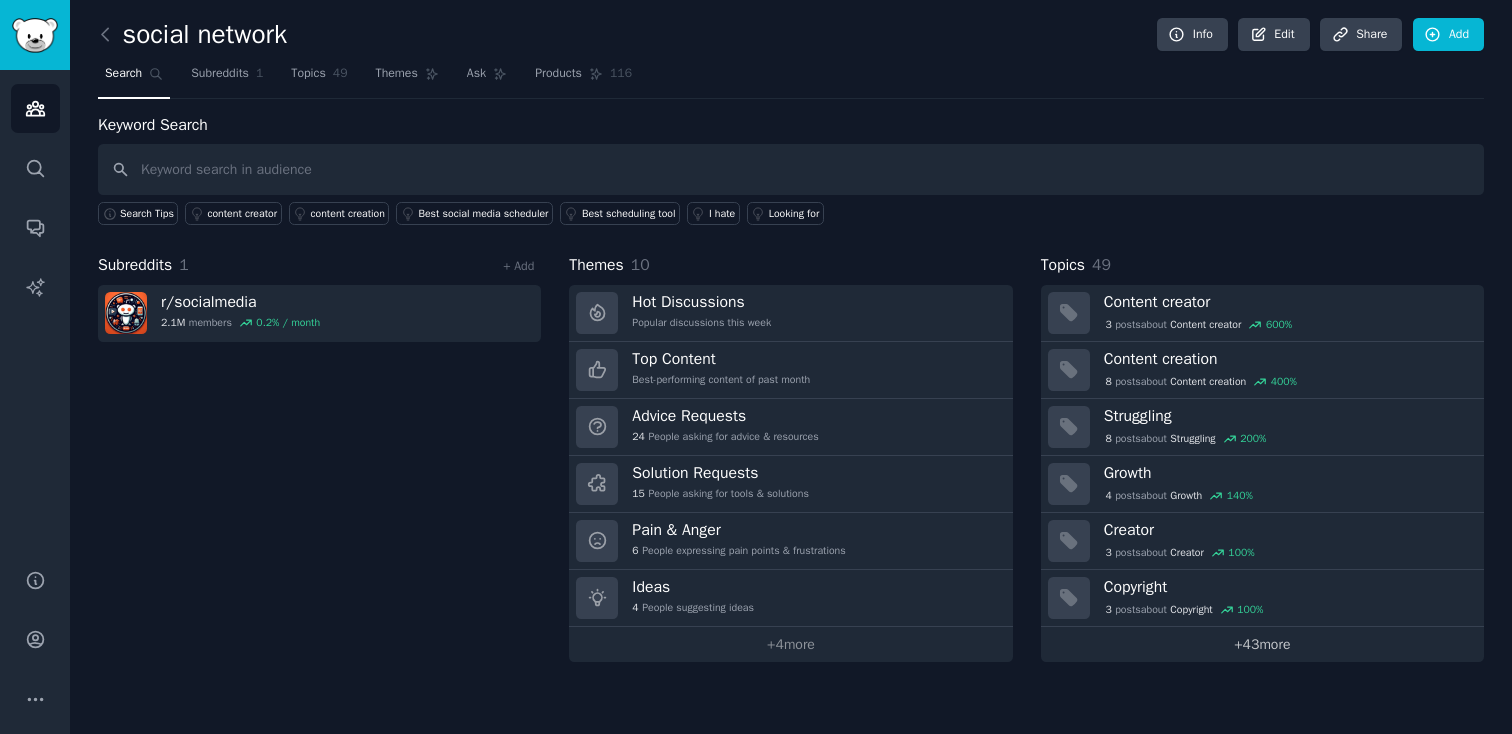 click on "+  43  more" at bounding box center (1262, 644) 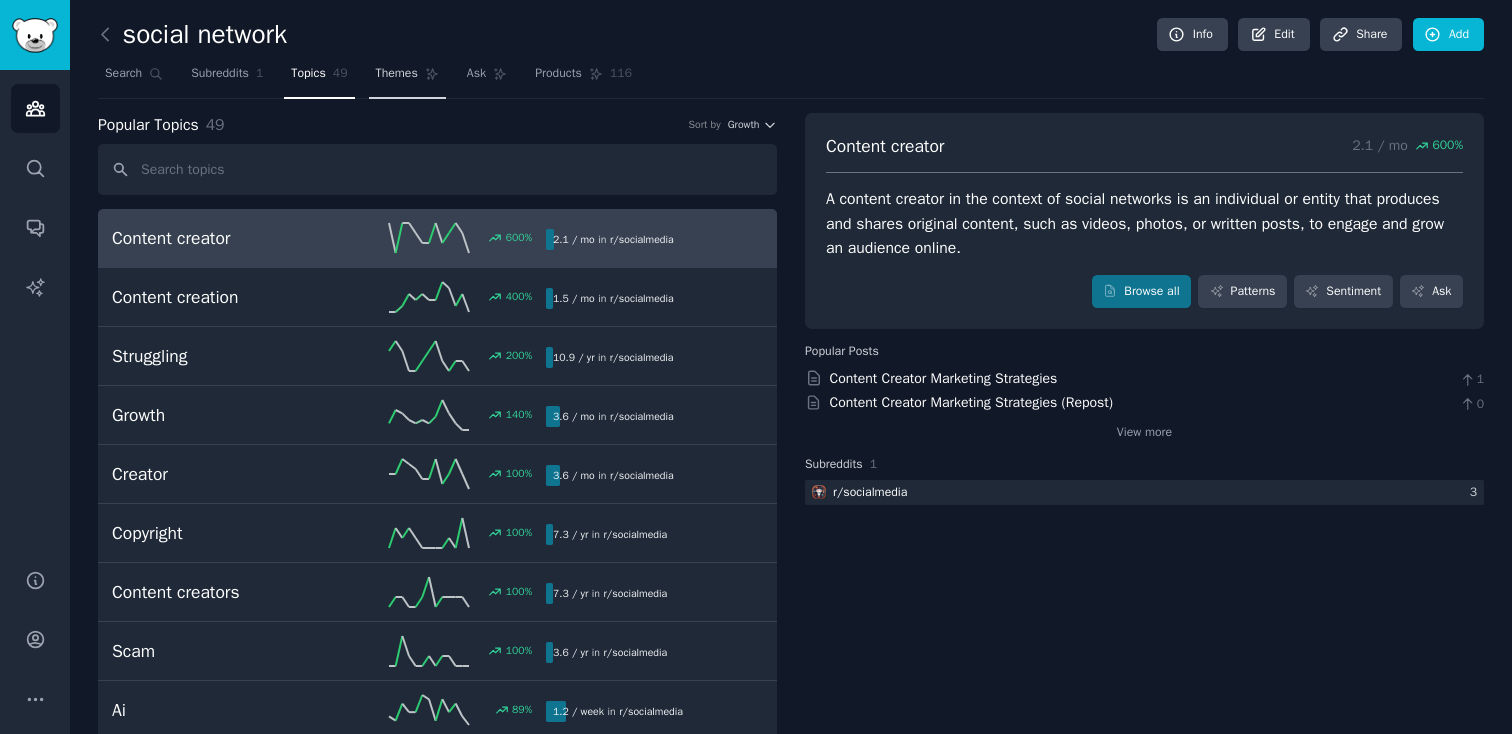 click on "Themes" at bounding box center (397, 74) 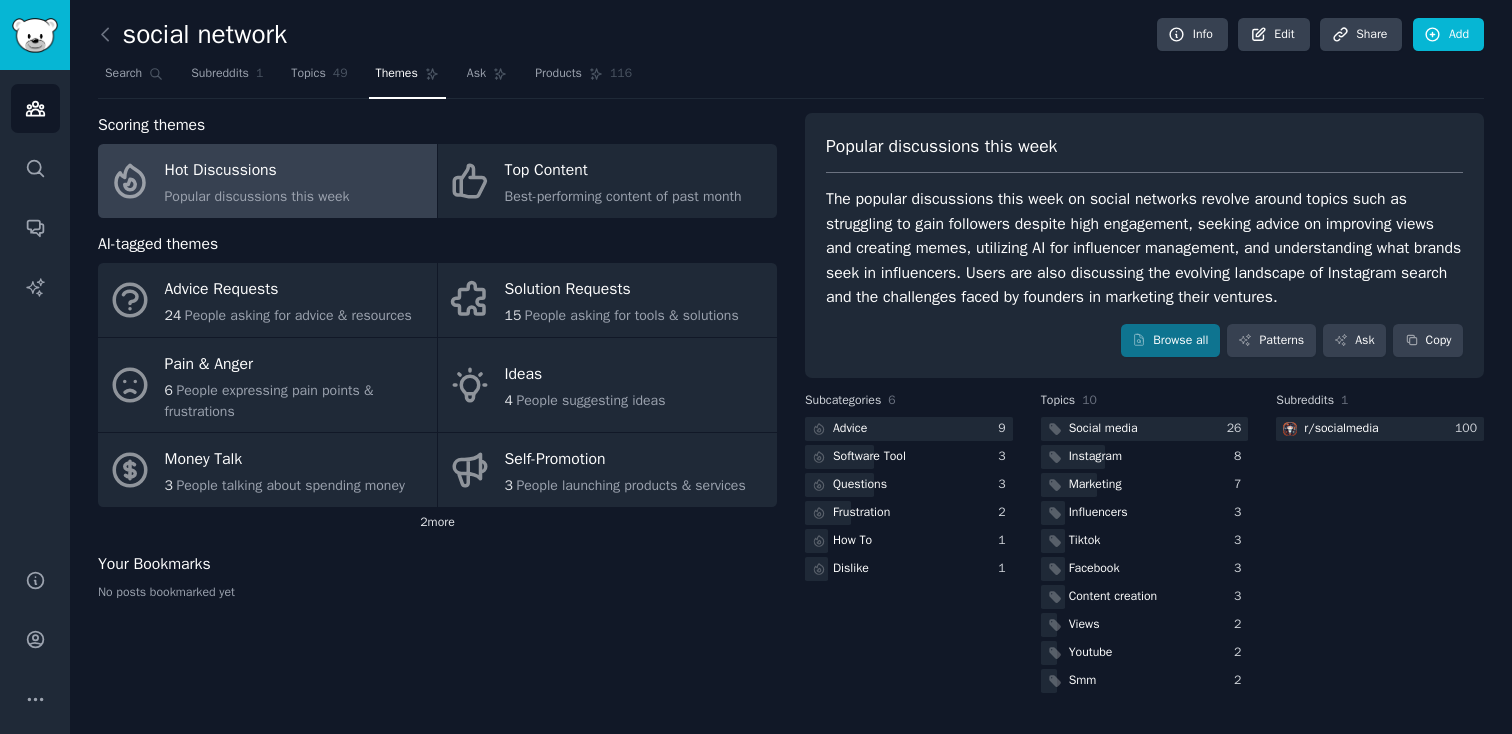 click on "2  more" 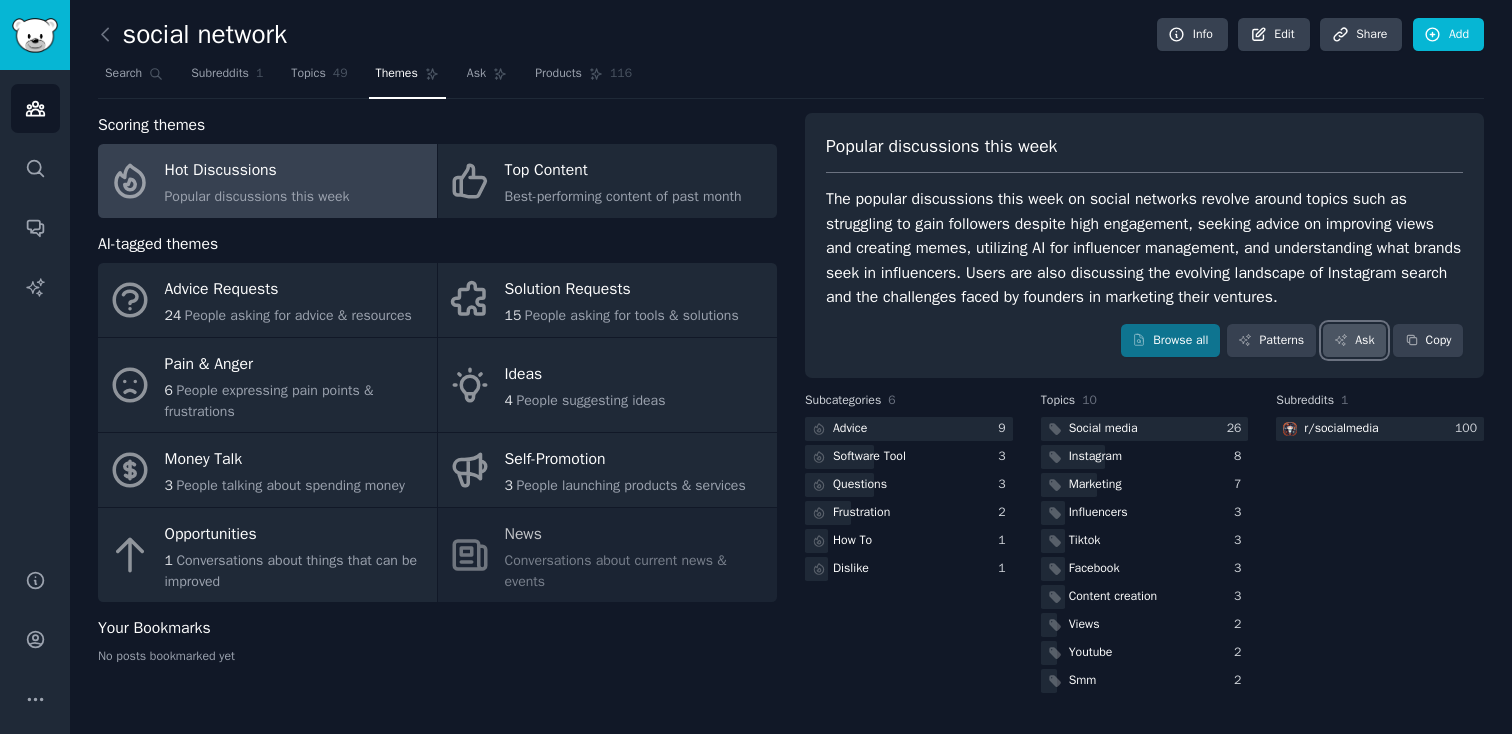 click on "Ask" at bounding box center (1354, 341) 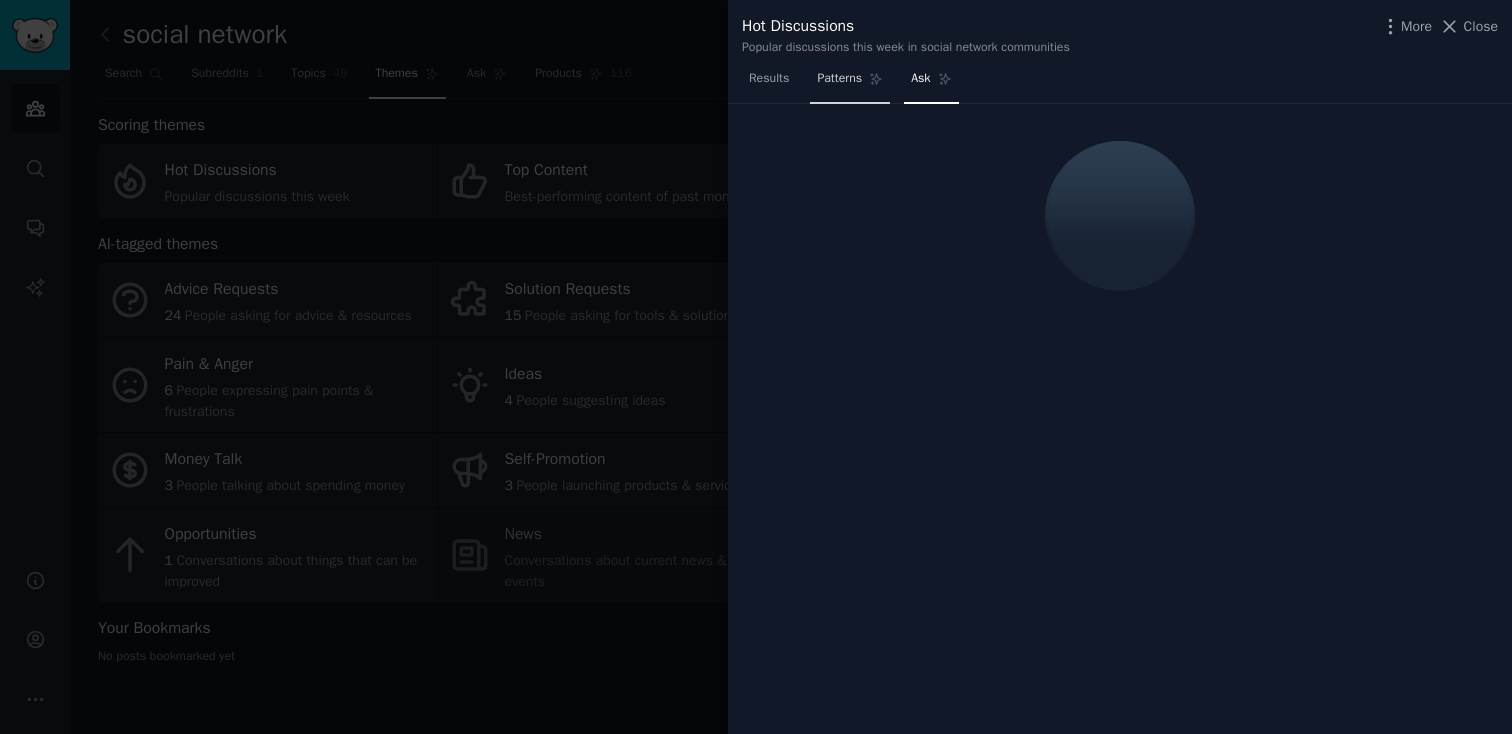 click on "Patterns" at bounding box center (839, 79) 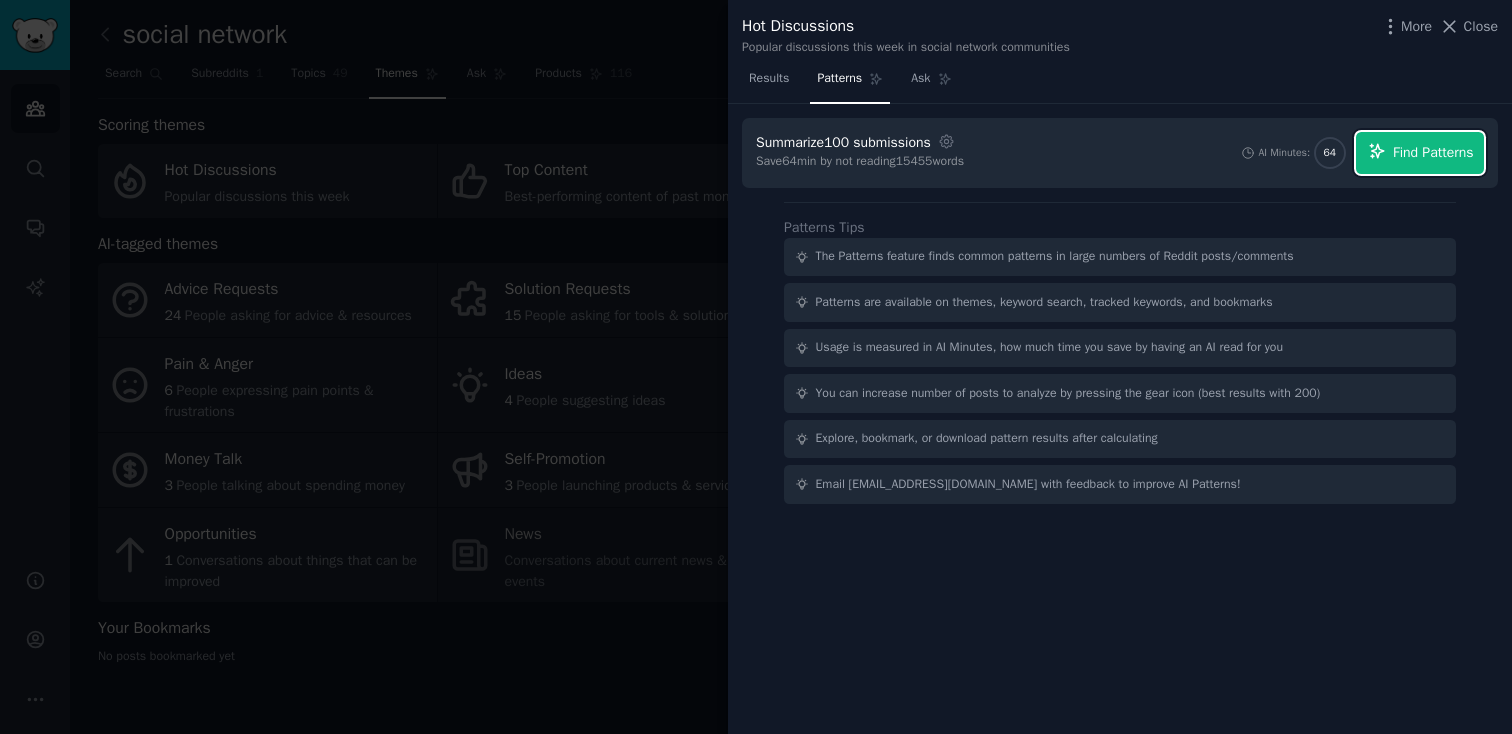 click 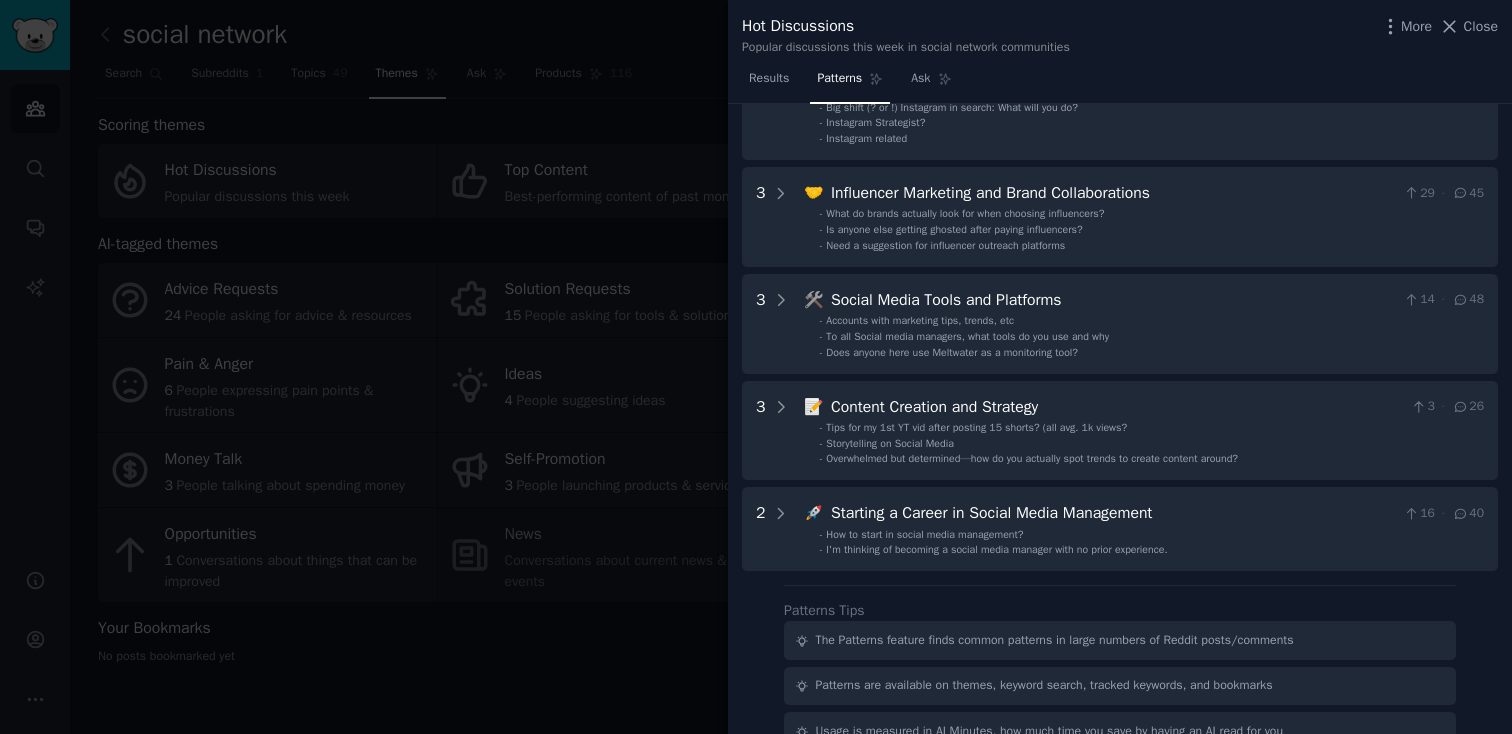 scroll, scrollTop: 672, scrollLeft: 0, axis: vertical 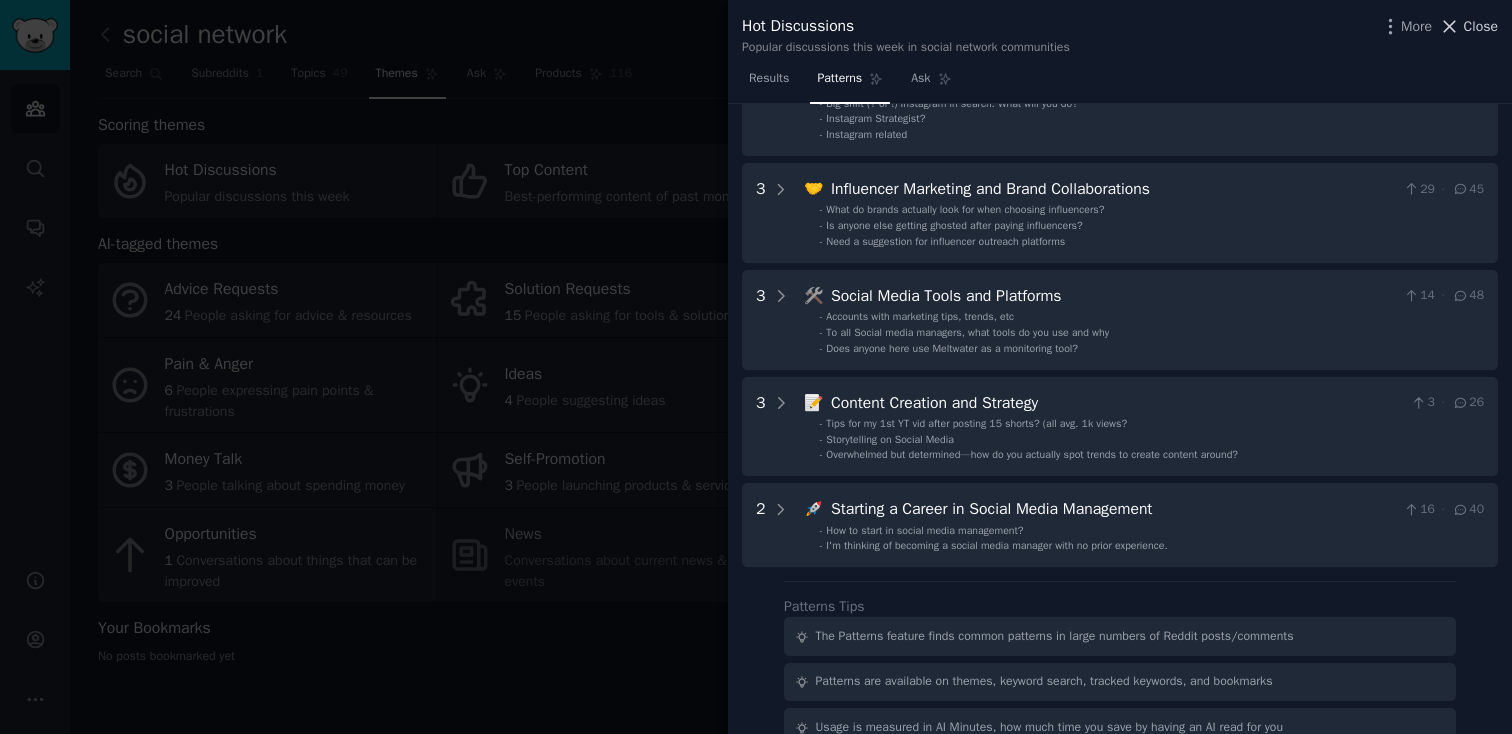 click on "Close" at bounding box center [1481, 26] 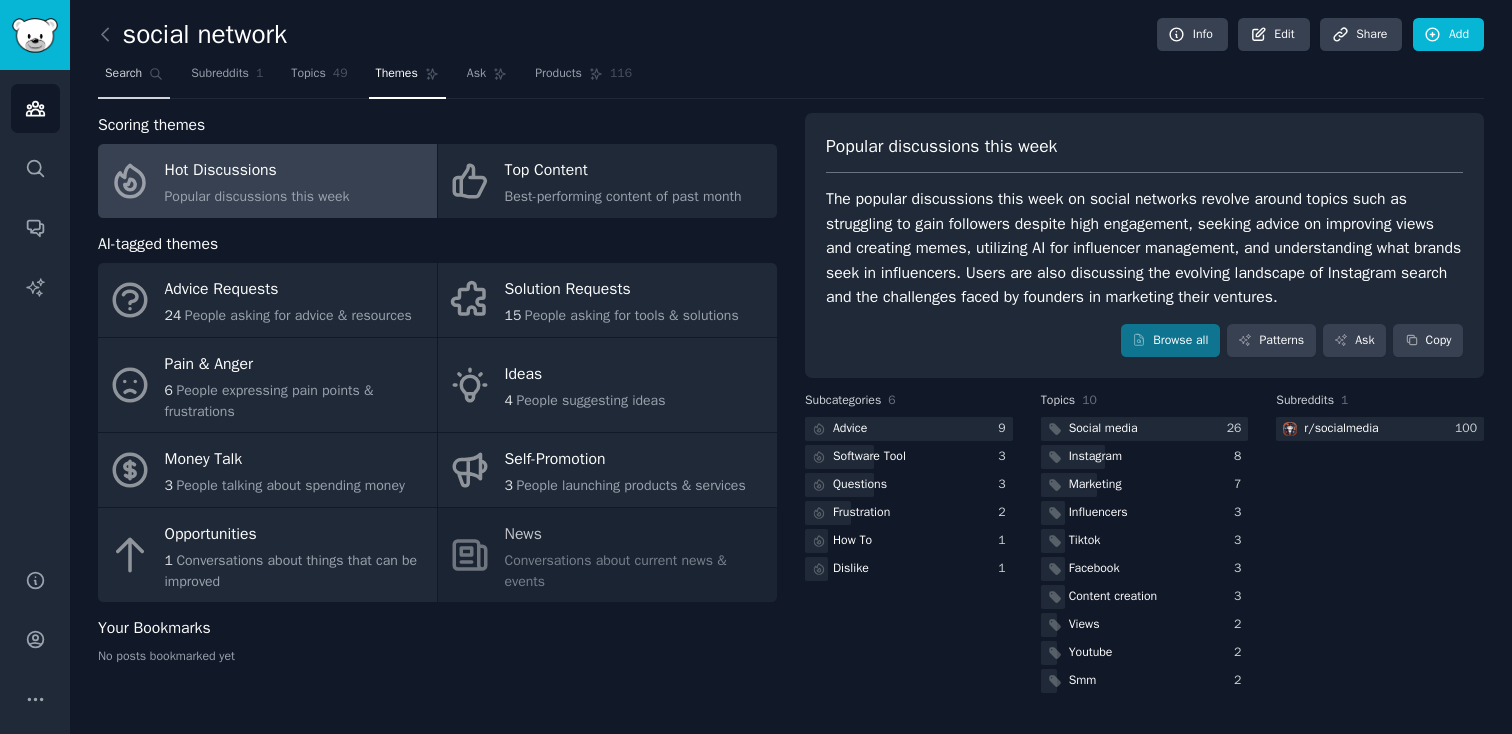 click on "Search" at bounding box center [134, 78] 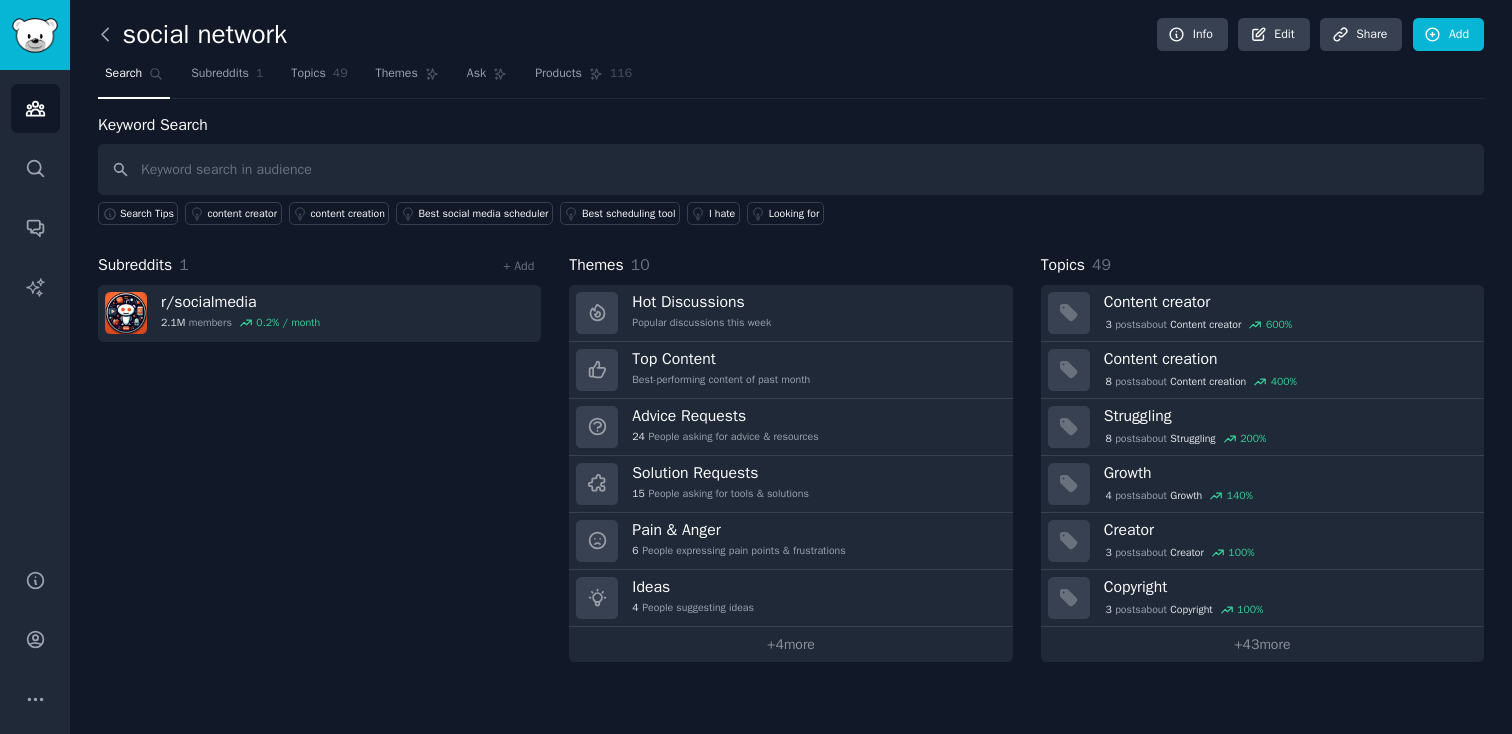 click 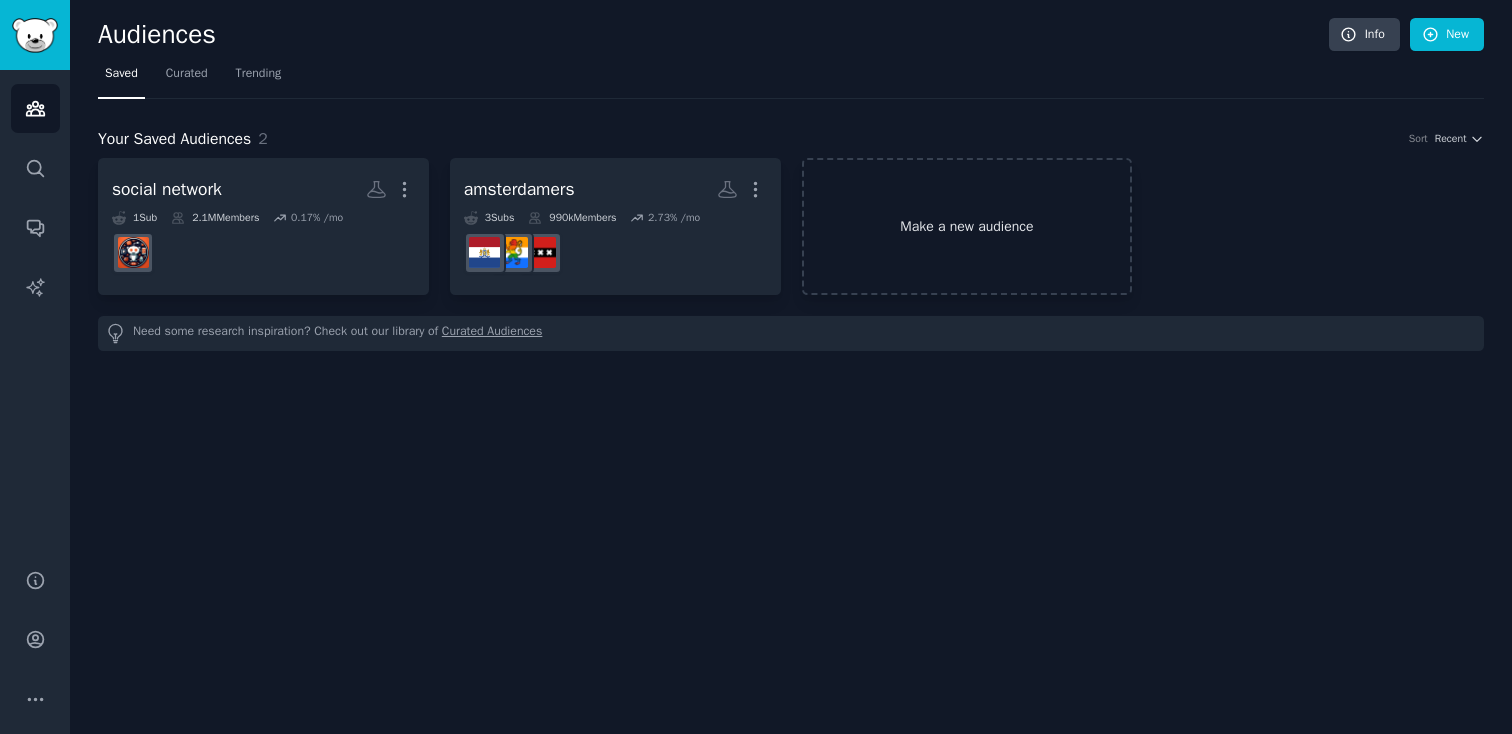 click on "Make a new audience" at bounding box center [967, 226] 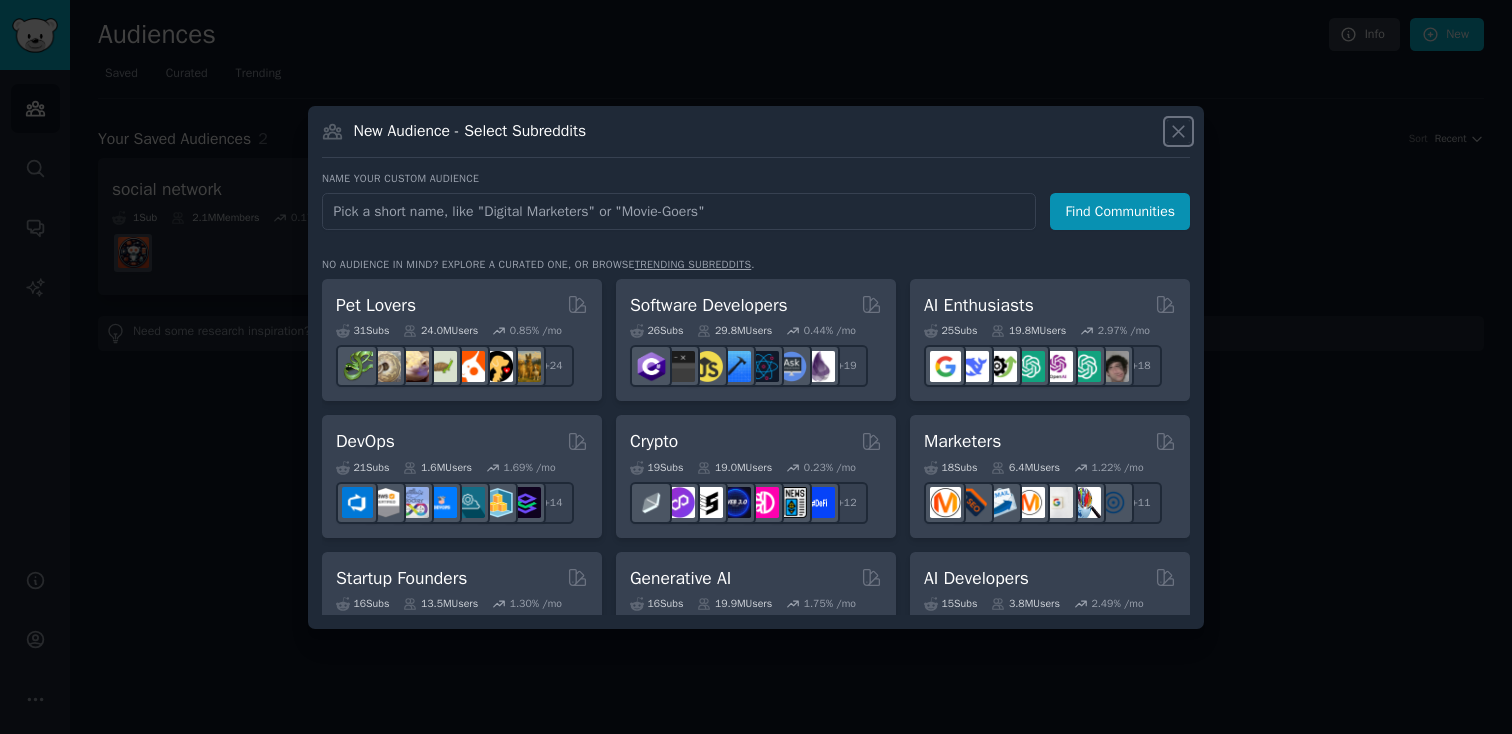 click at bounding box center [1178, 131] 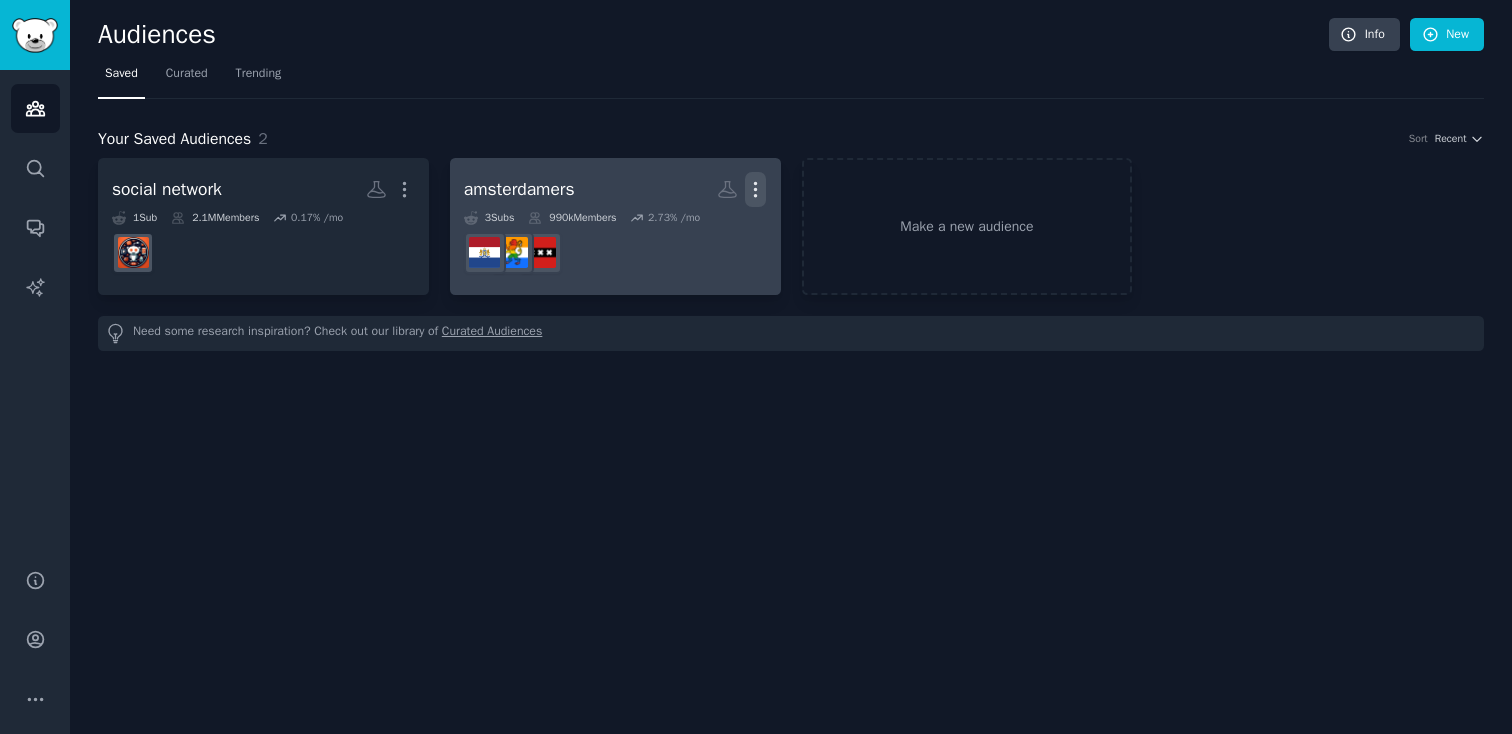 click 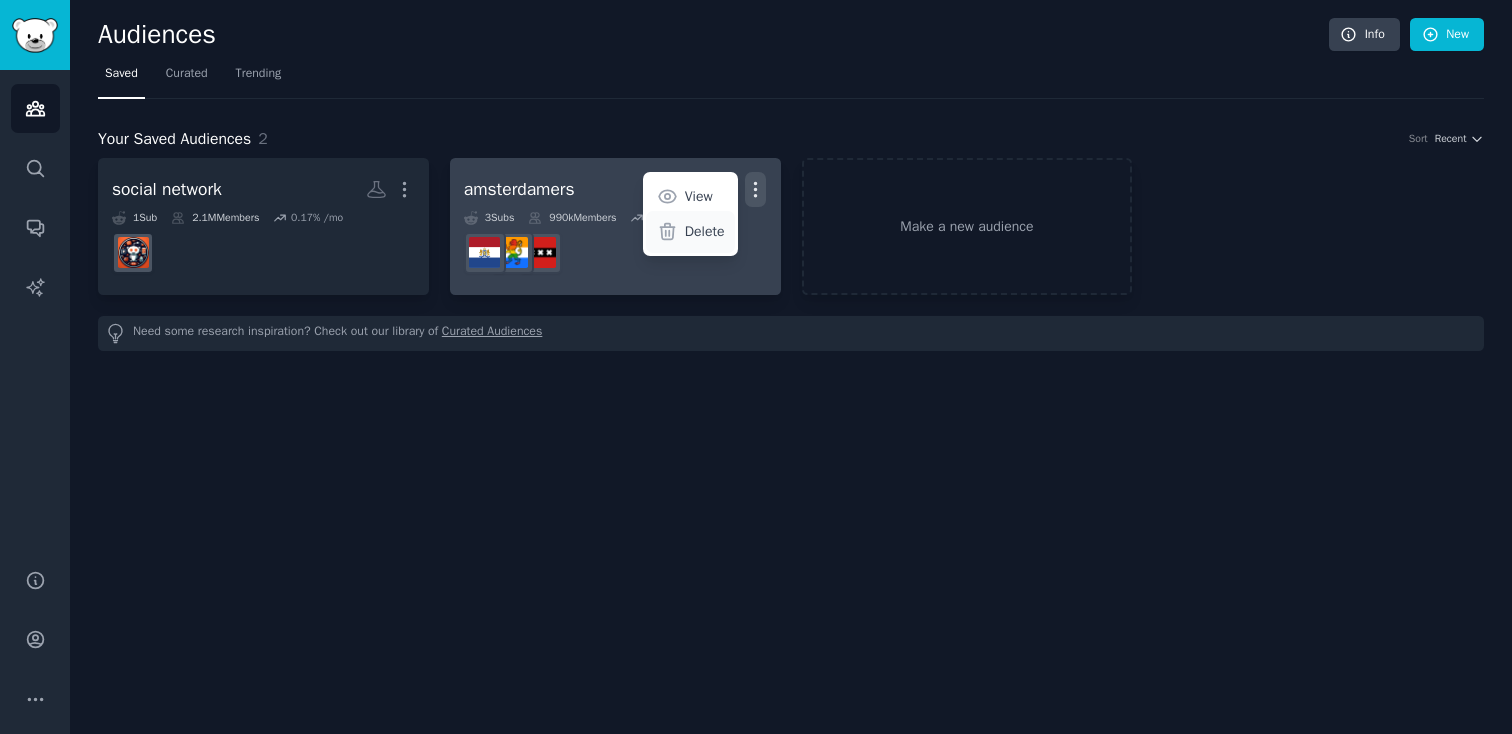 click on "Delete" at bounding box center [705, 231] 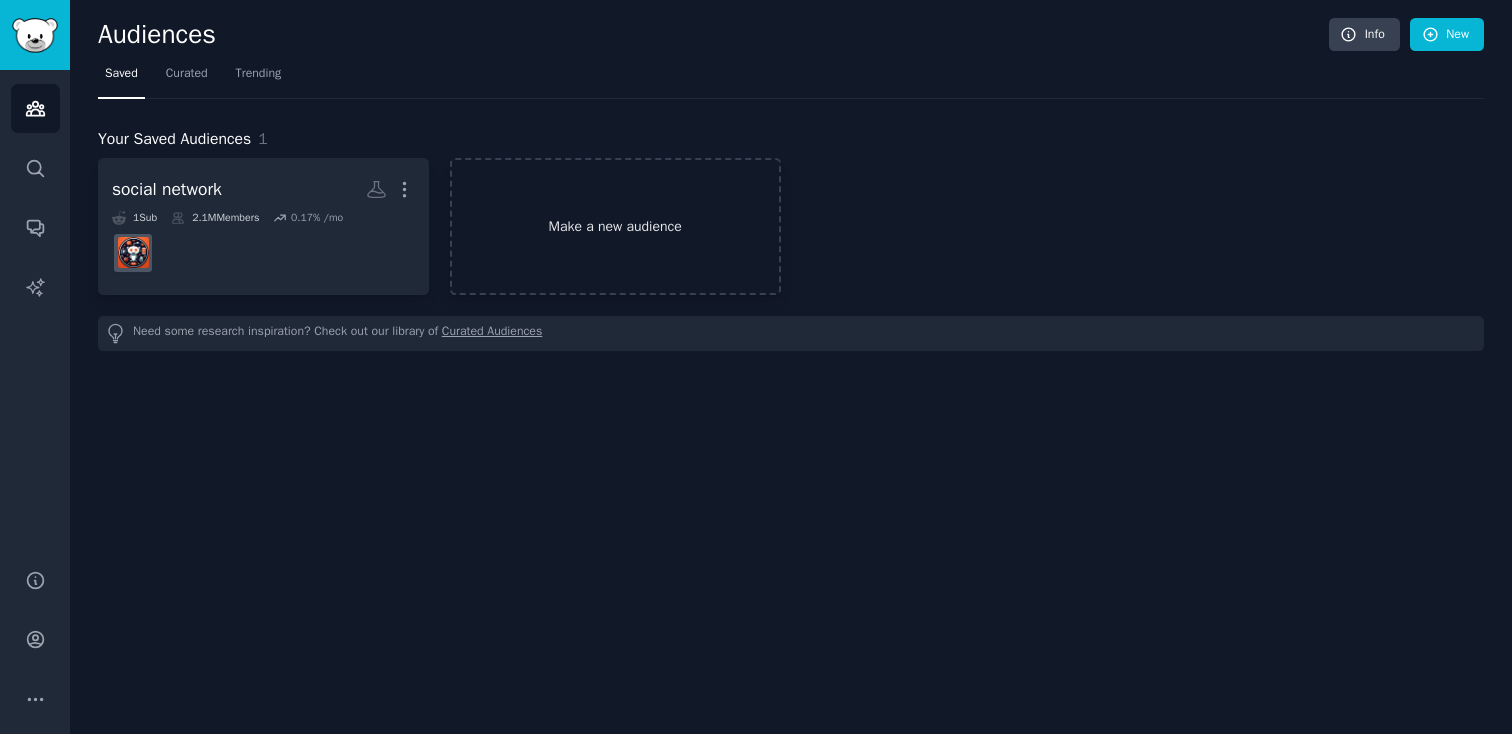 click on "Make a new audience" at bounding box center (615, 226) 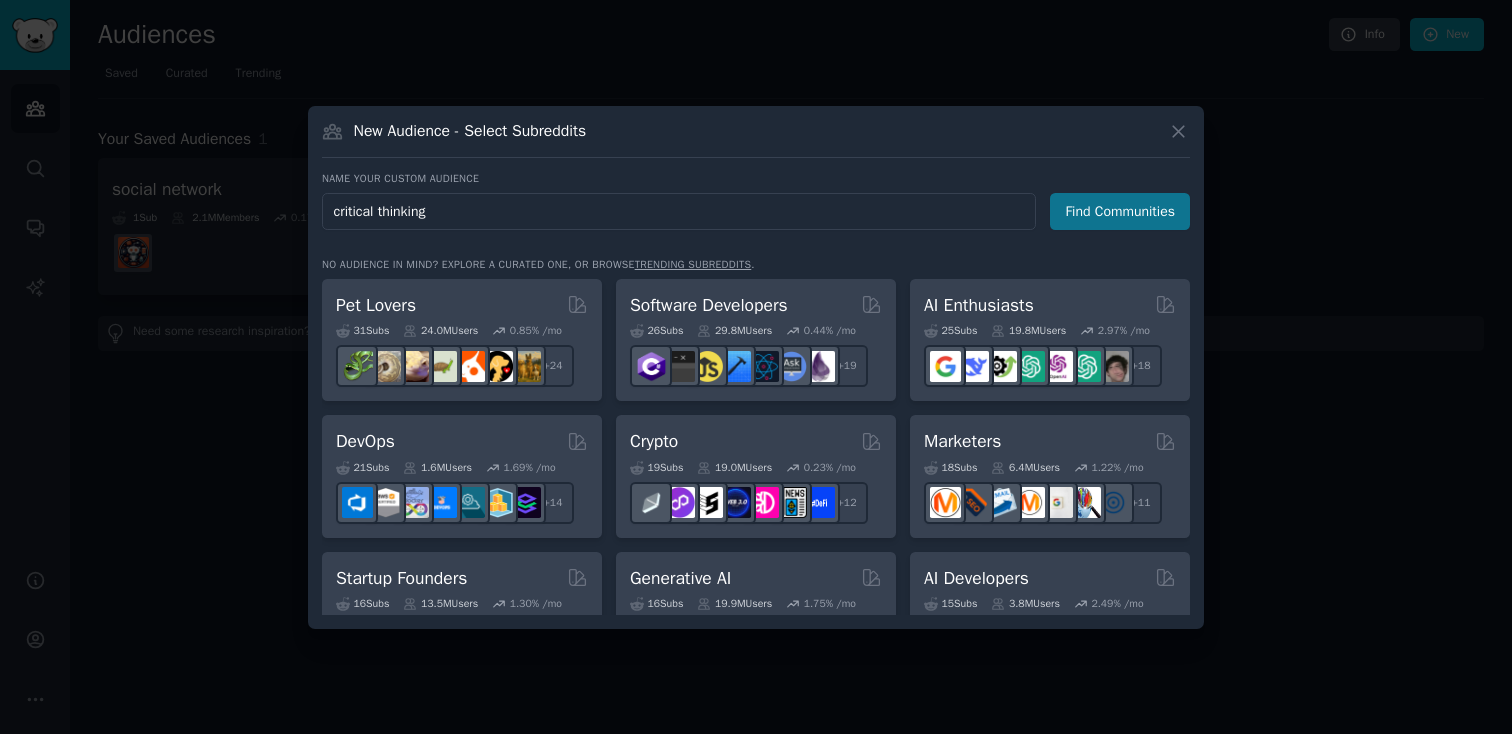 type on "critical thinking" 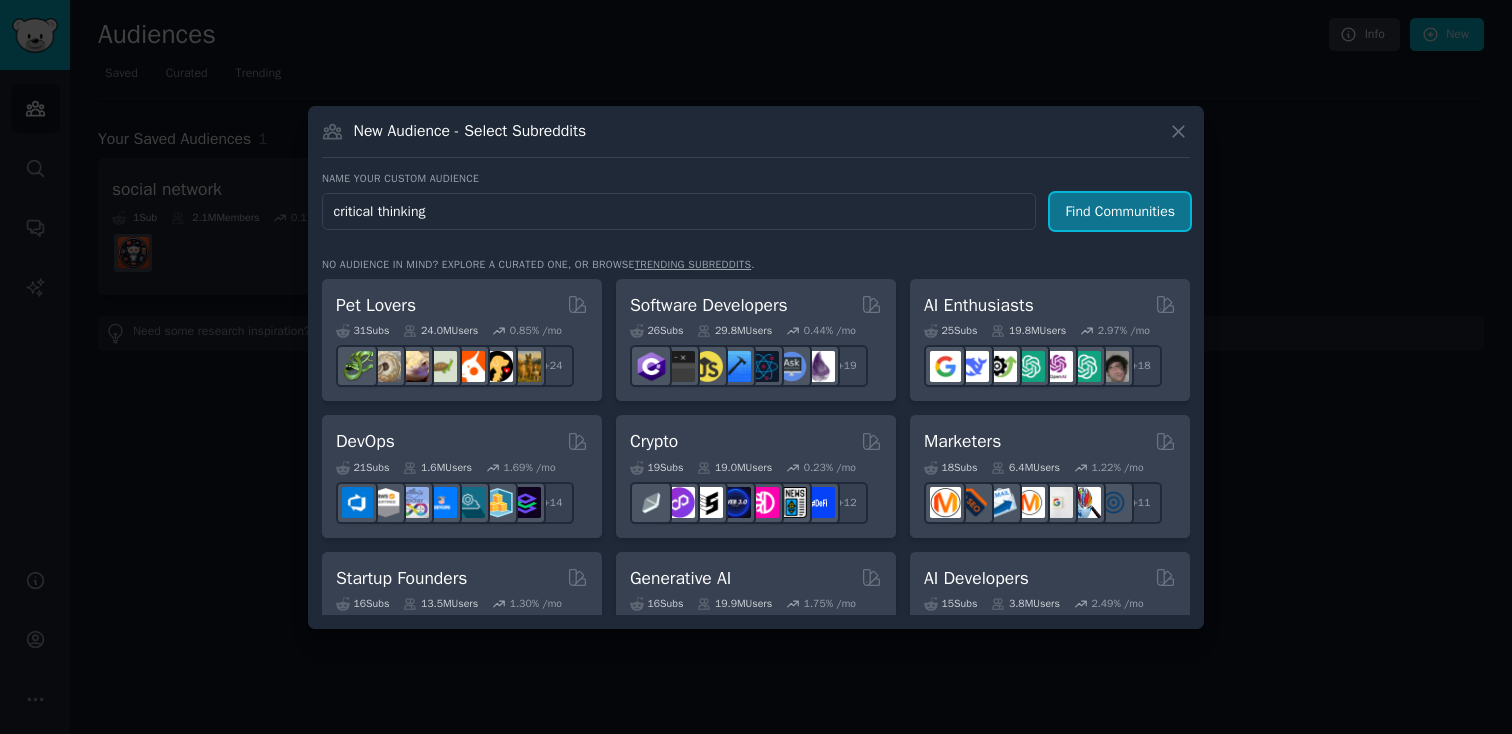 click on "Find Communities" at bounding box center [1120, 211] 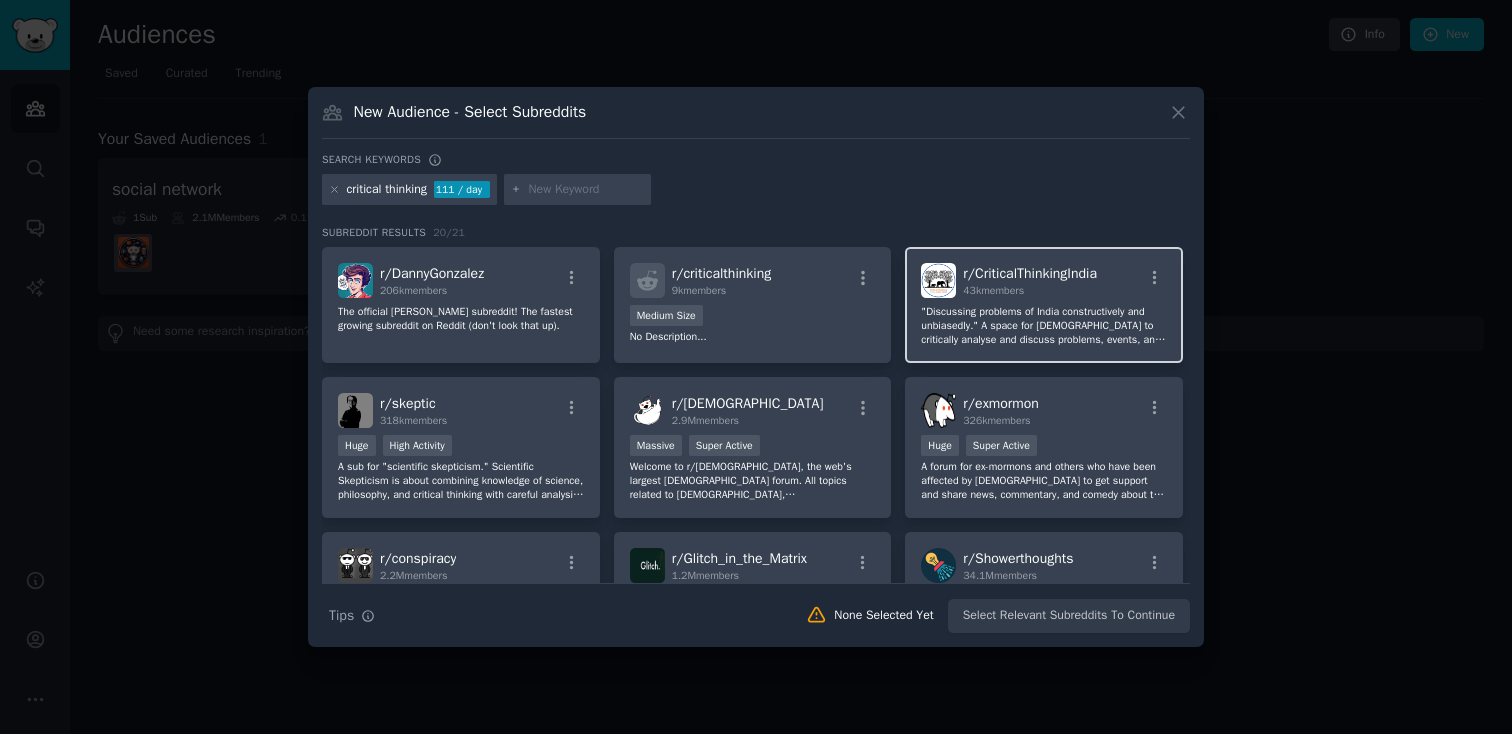 click on ""Discussing problems of India constructively and unbiasedly."
A space for [DEMOGRAPHIC_DATA] to critically analyse and discuss problems, events, and issues that affect us as citizens. An effort to provide an unbiased space for positive discussion that can be intellectually stimulating. Here, you don't have to be scared of stating facts and getting banned, just because Mods don't agree with you. All viewpoints are welcome. We want to be centre of free speech, expression, and liberty for [DEMOGRAPHIC_DATA] redditors." 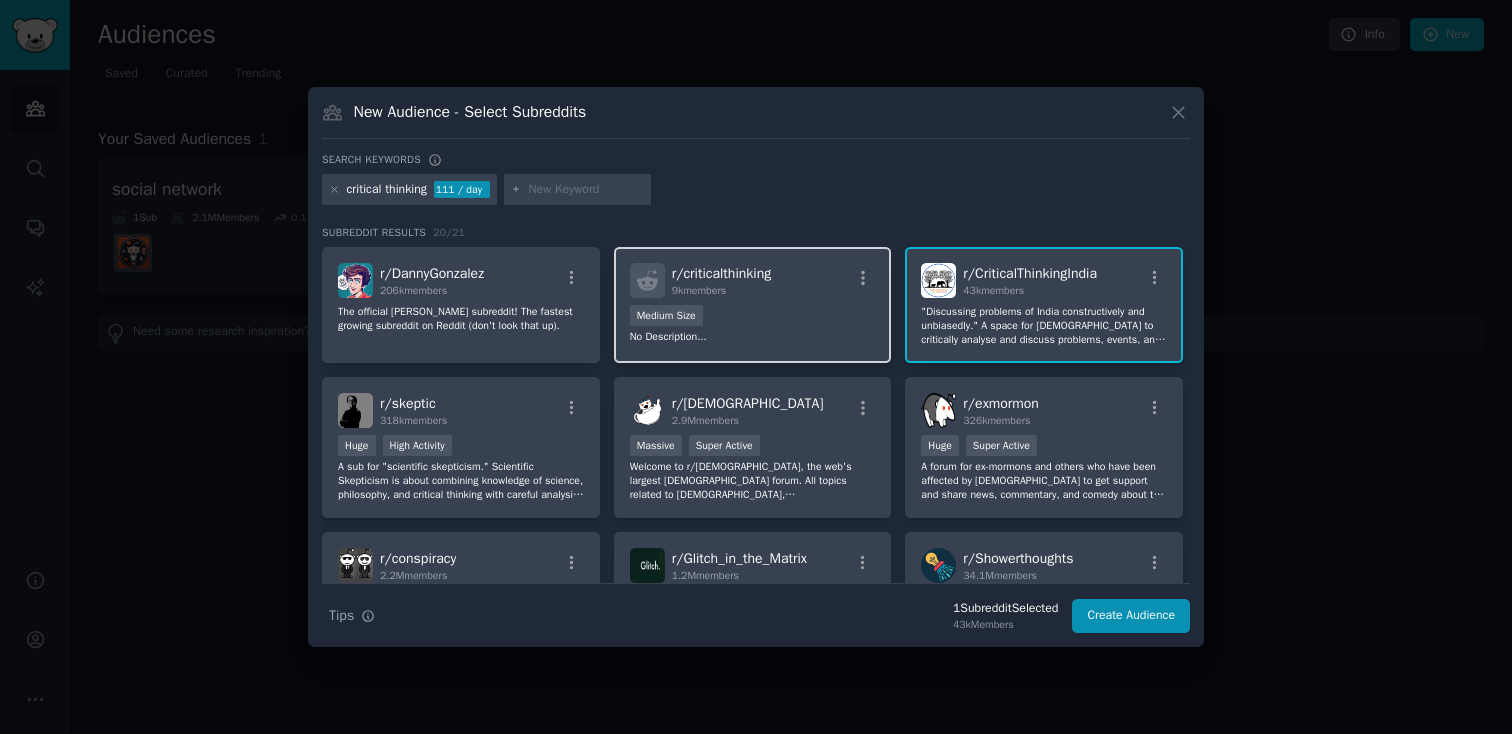 click on "No Description..." at bounding box center (753, 337) 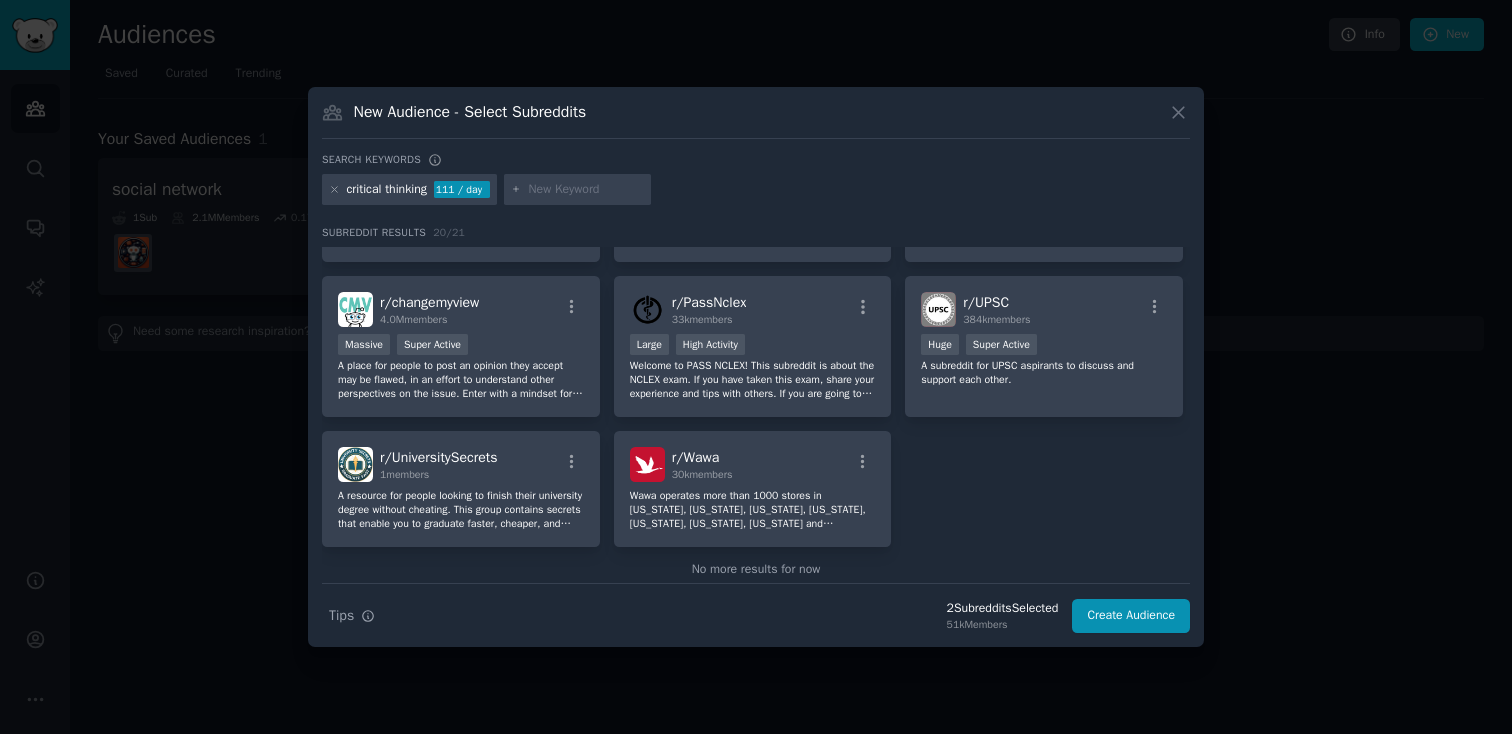 scroll, scrollTop: 752, scrollLeft: 0, axis: vertical 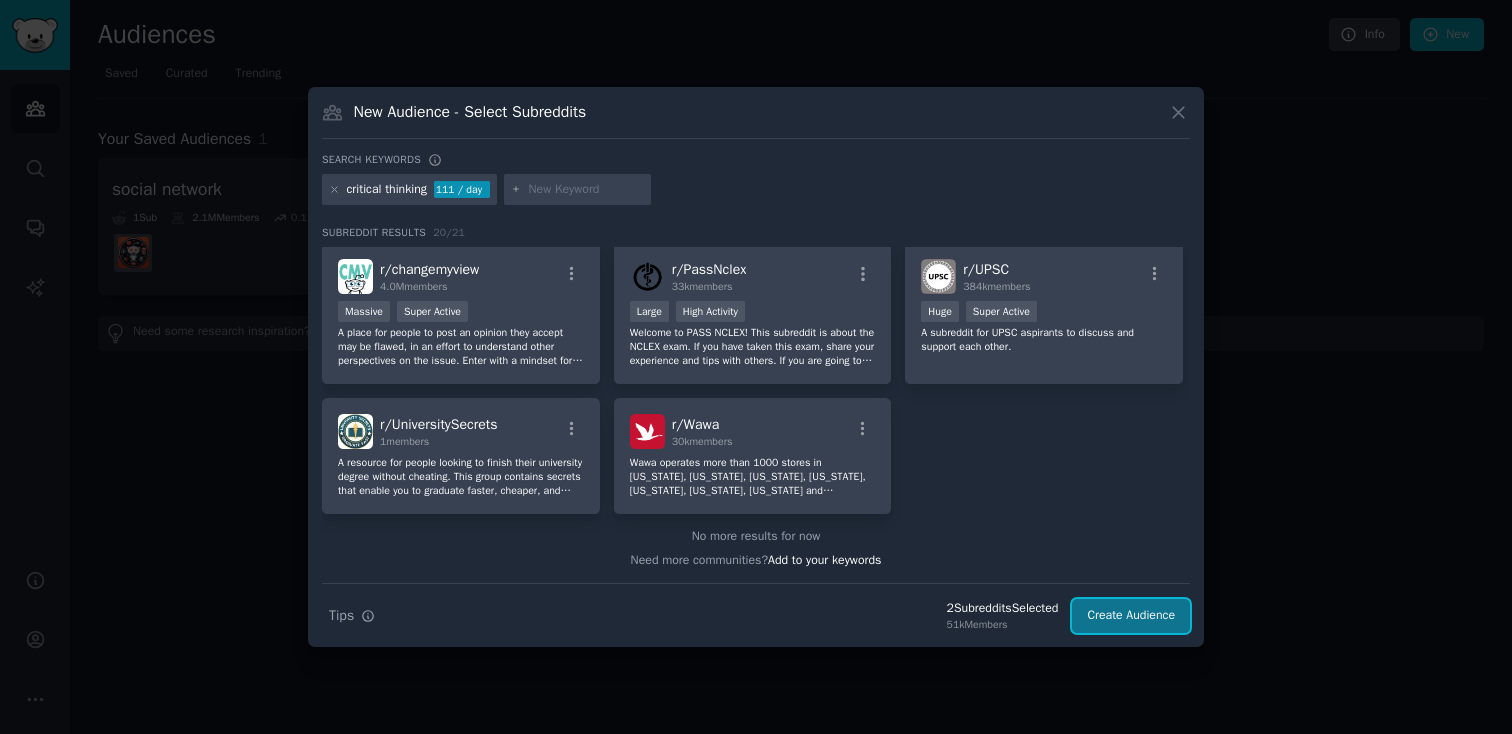 click on "Create Audience" at bounding box center (1131, 616) 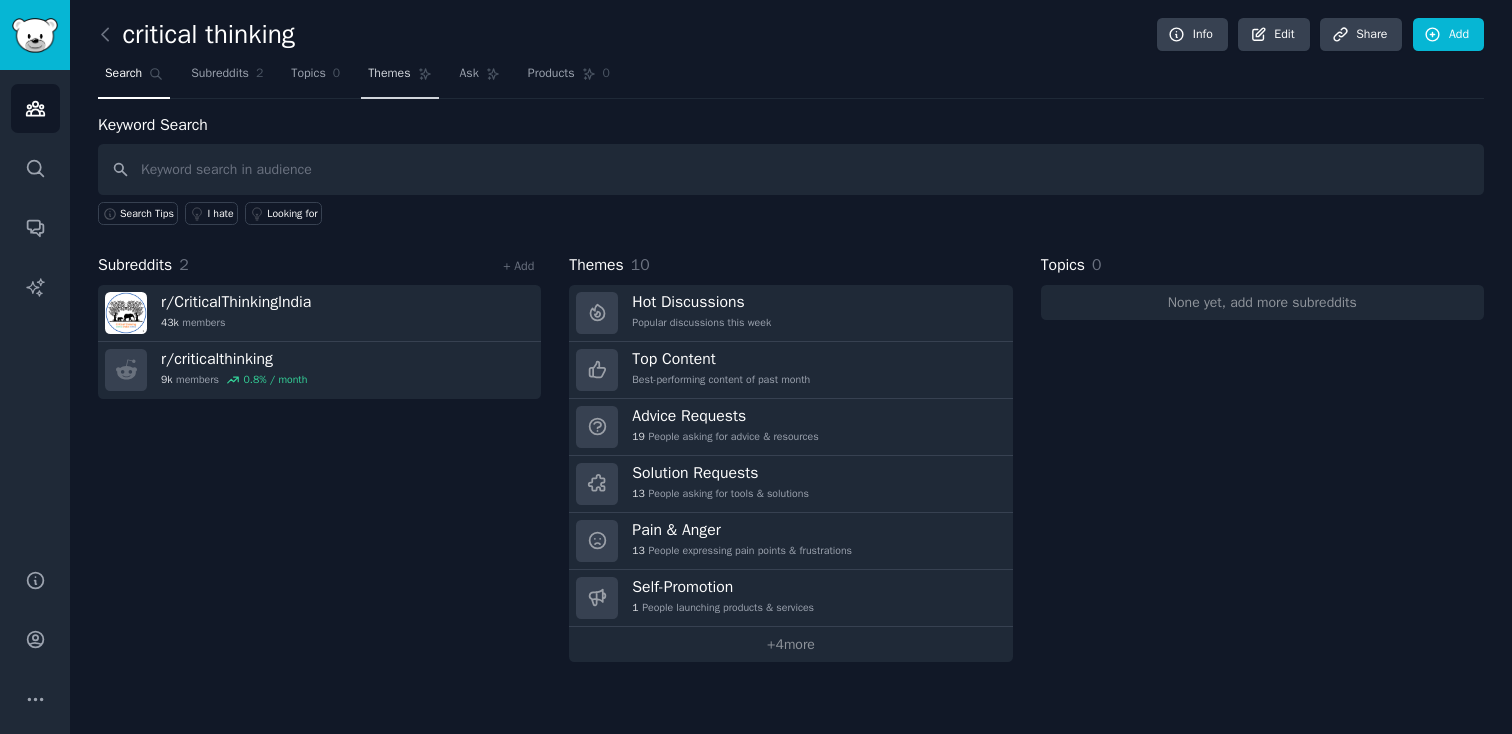 click on "Themes" at bounding box center [389, 74] 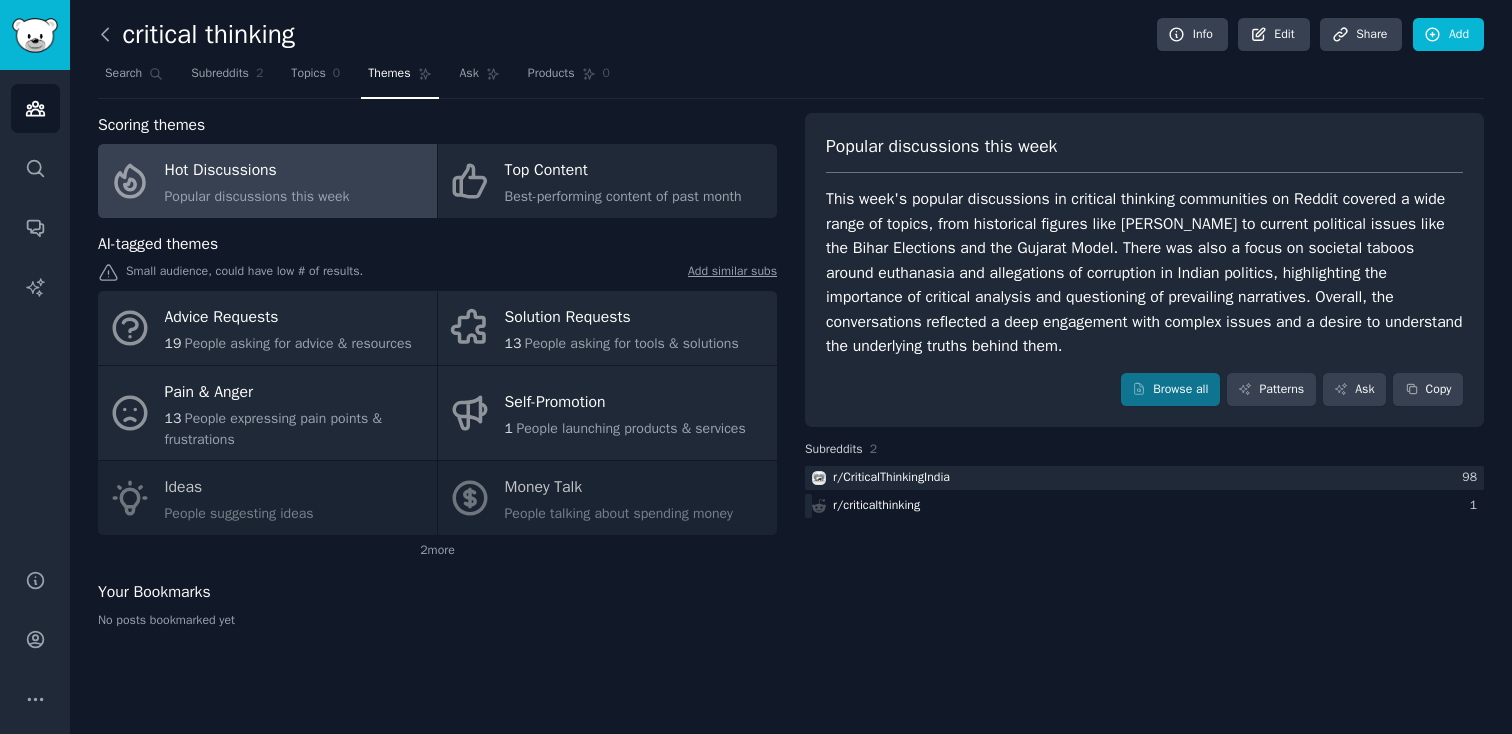 click 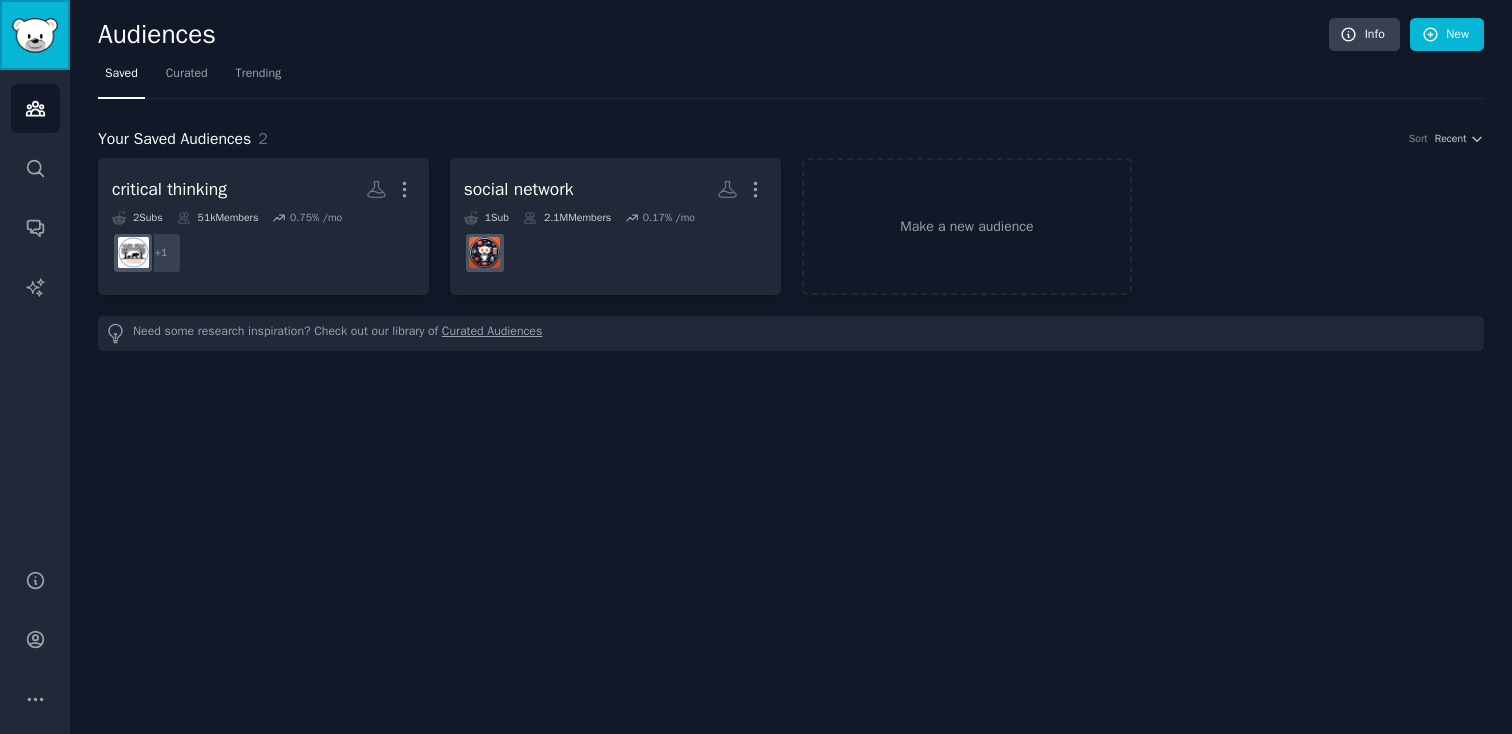 click at bounding box center (35, 35) 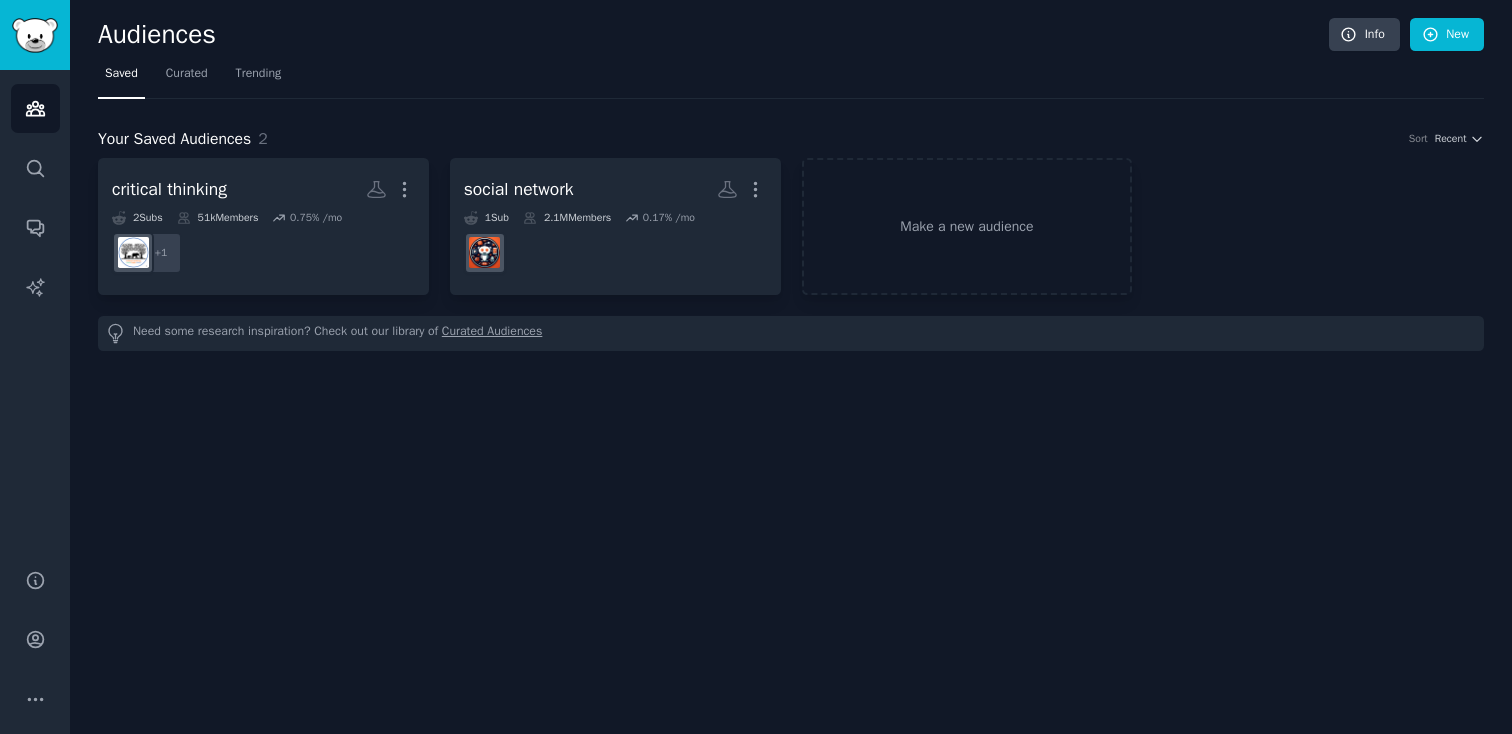 click on "Audiences" at bounding box center [713, 35] 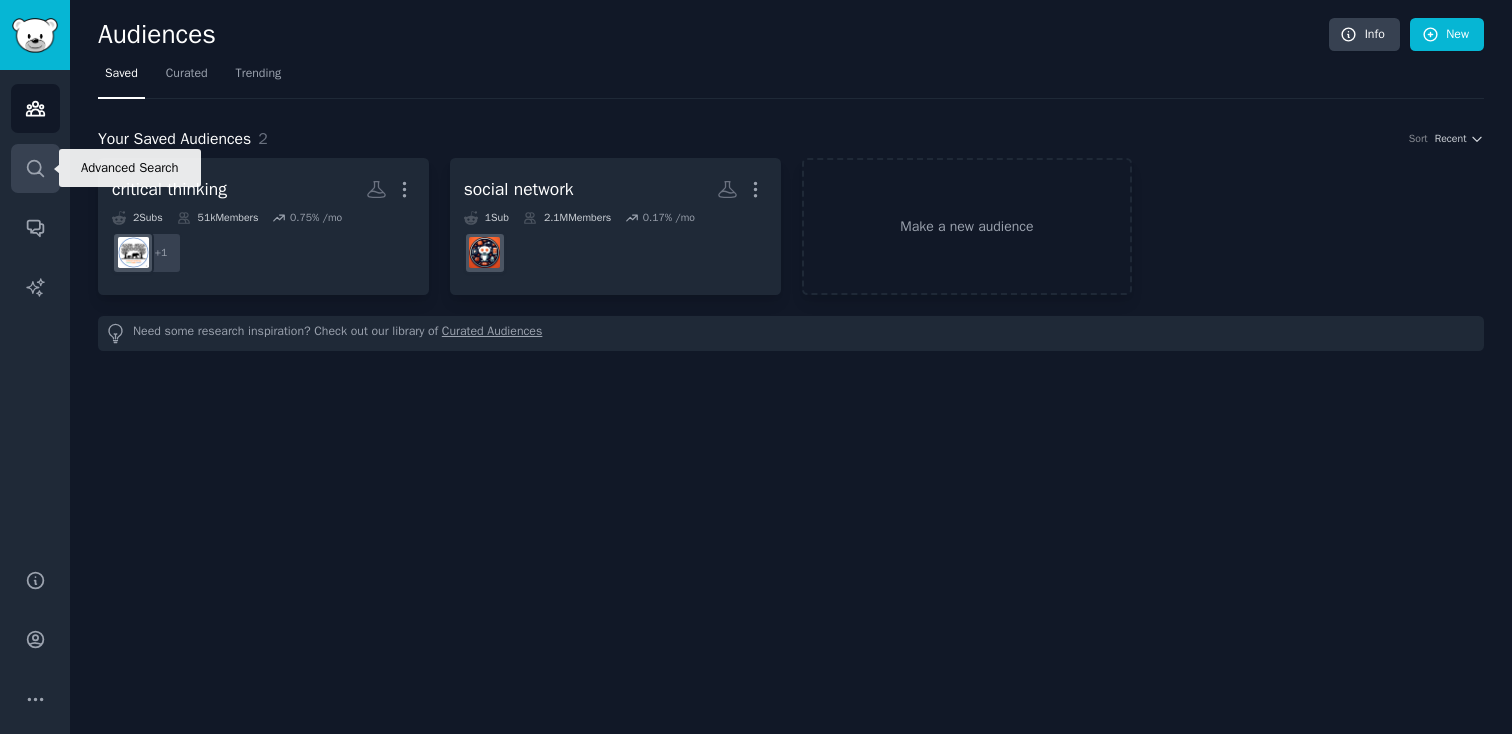 click on "Search" at bounding box center (35, 168) 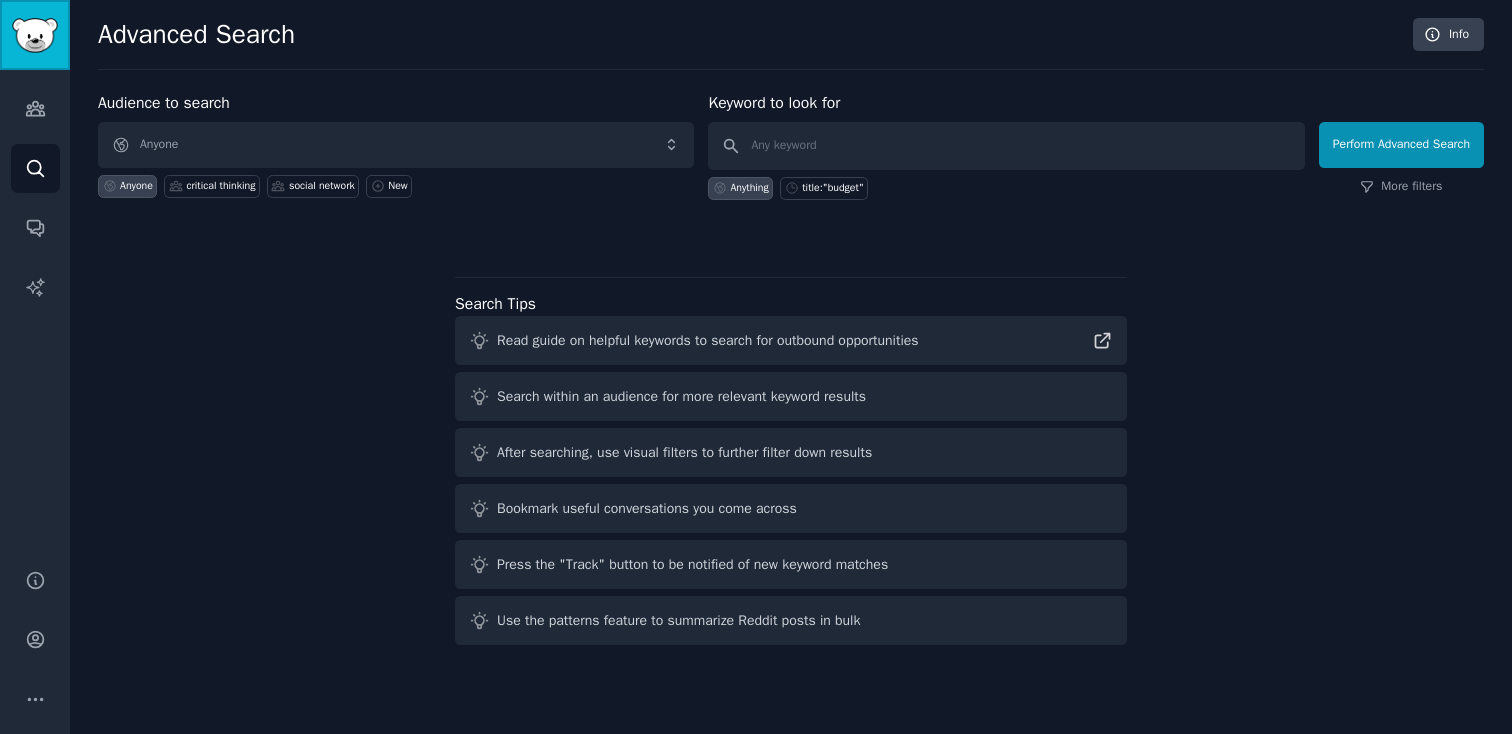 click at bounding box center (35, 35) 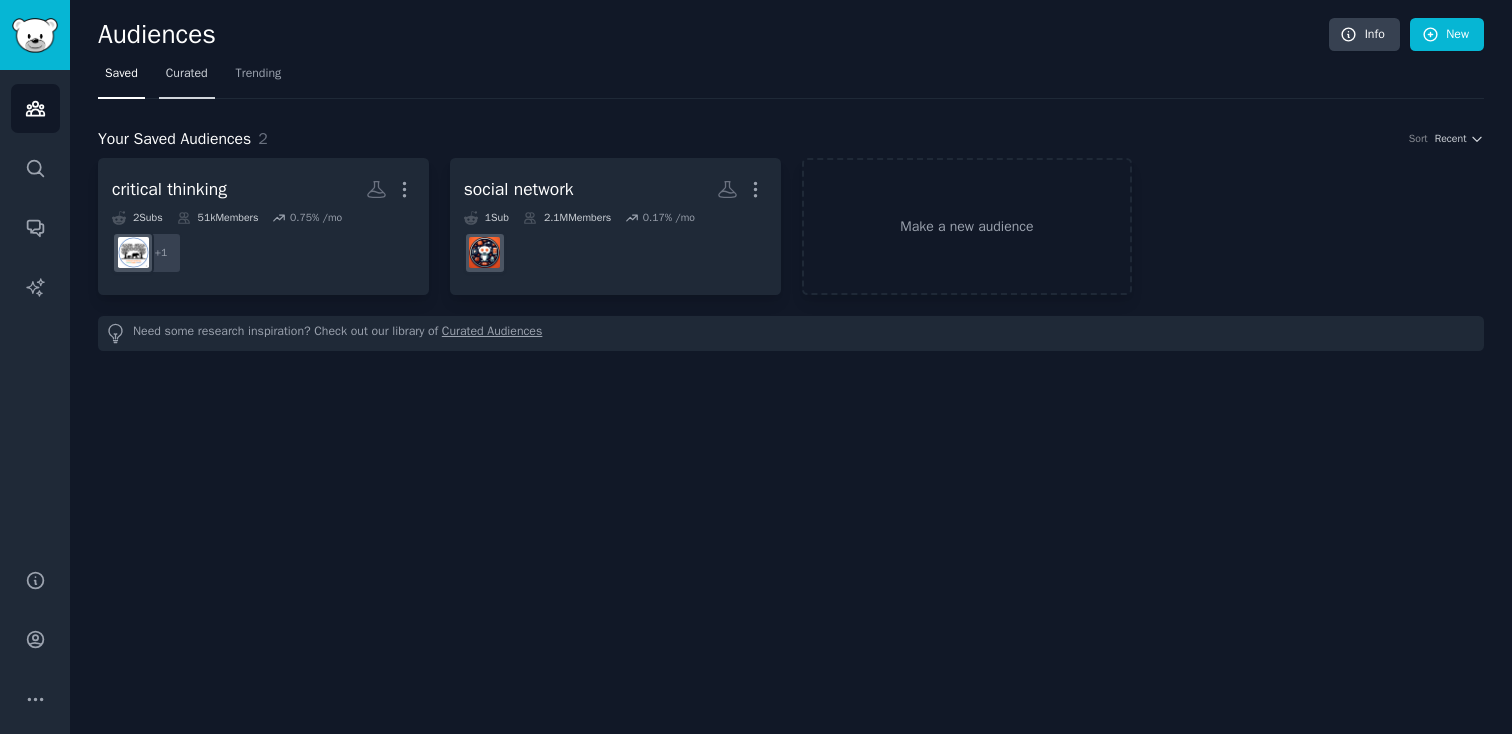 click on "Curated" at bounding box center [187, 74] 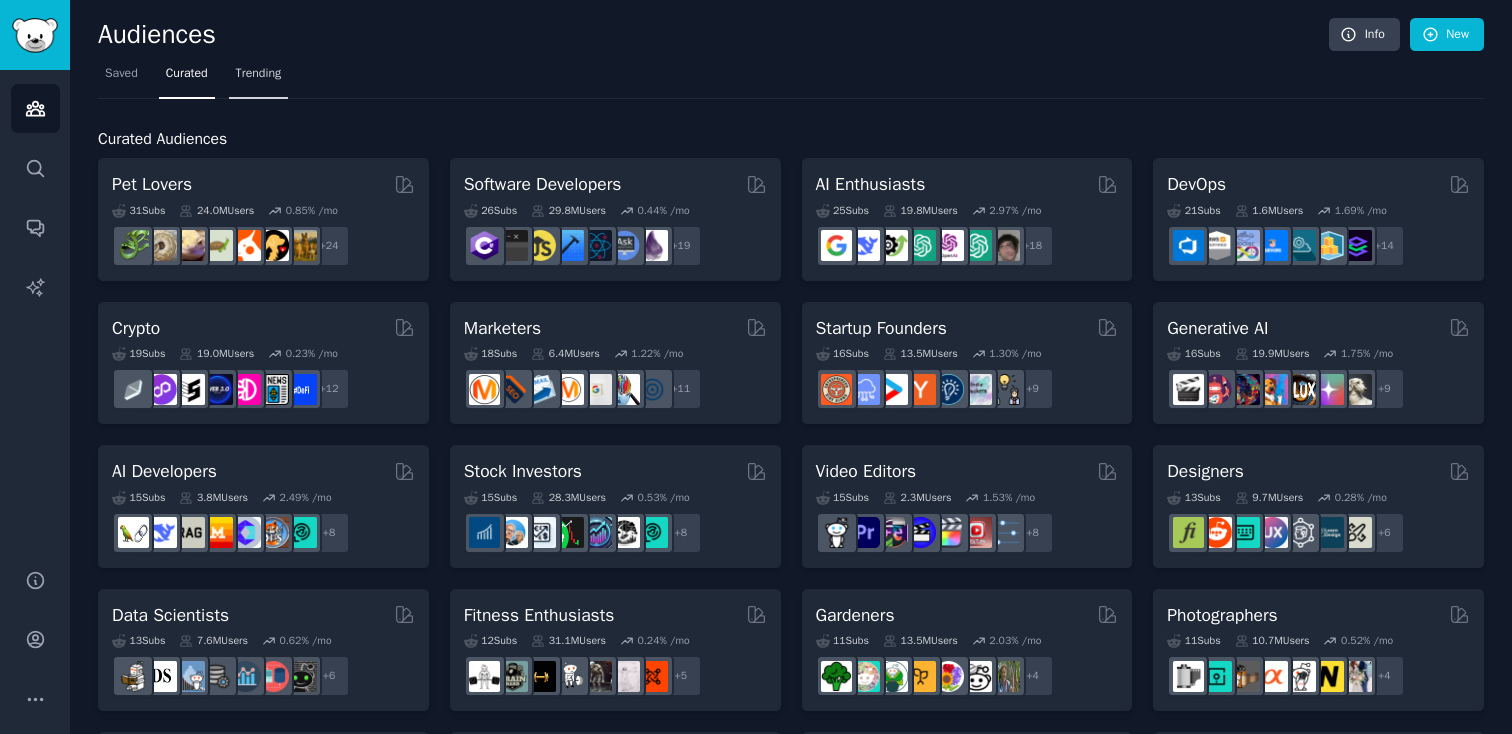 click on "Trending" at bounding box center [259, 74] 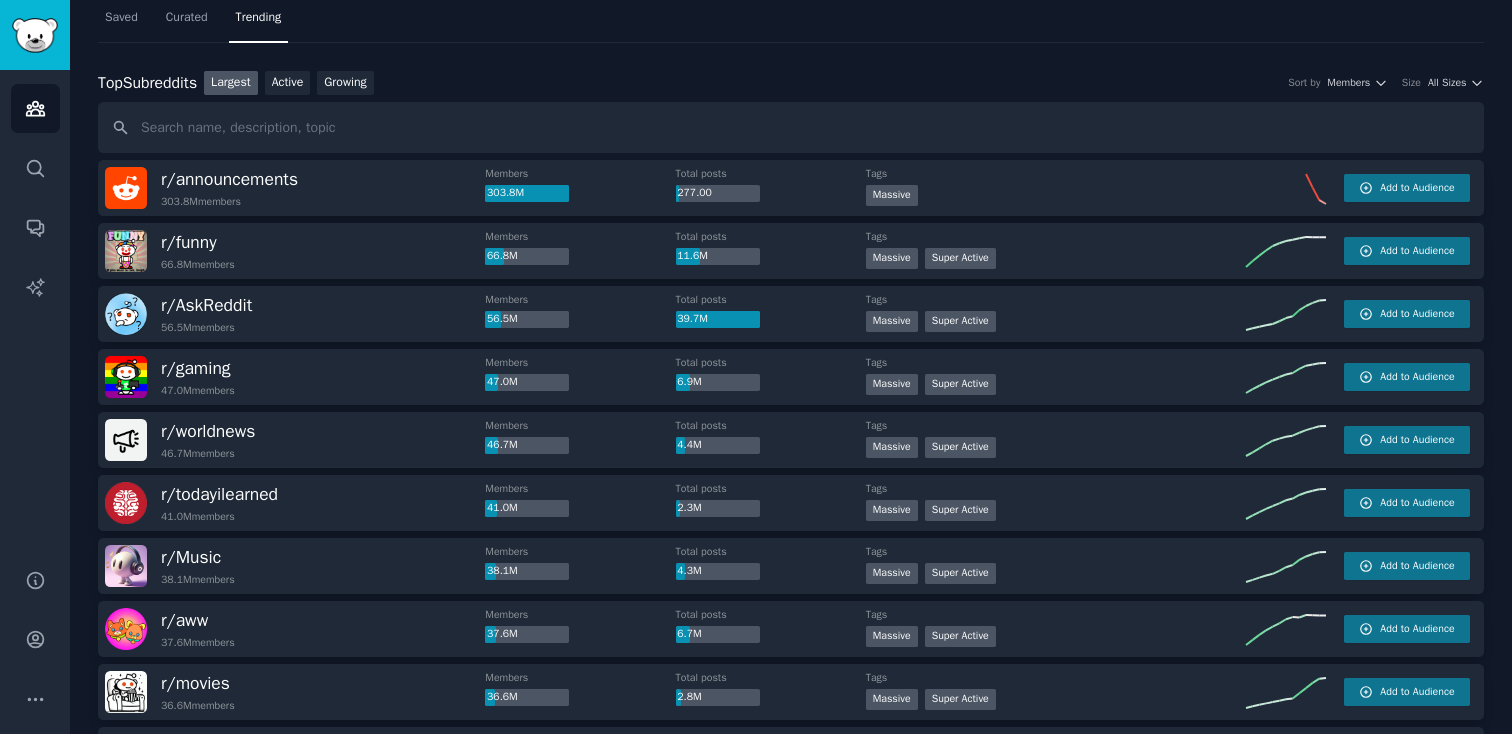 scroll, scrollTop: 63, scrollLeft: 0, axis: vertical 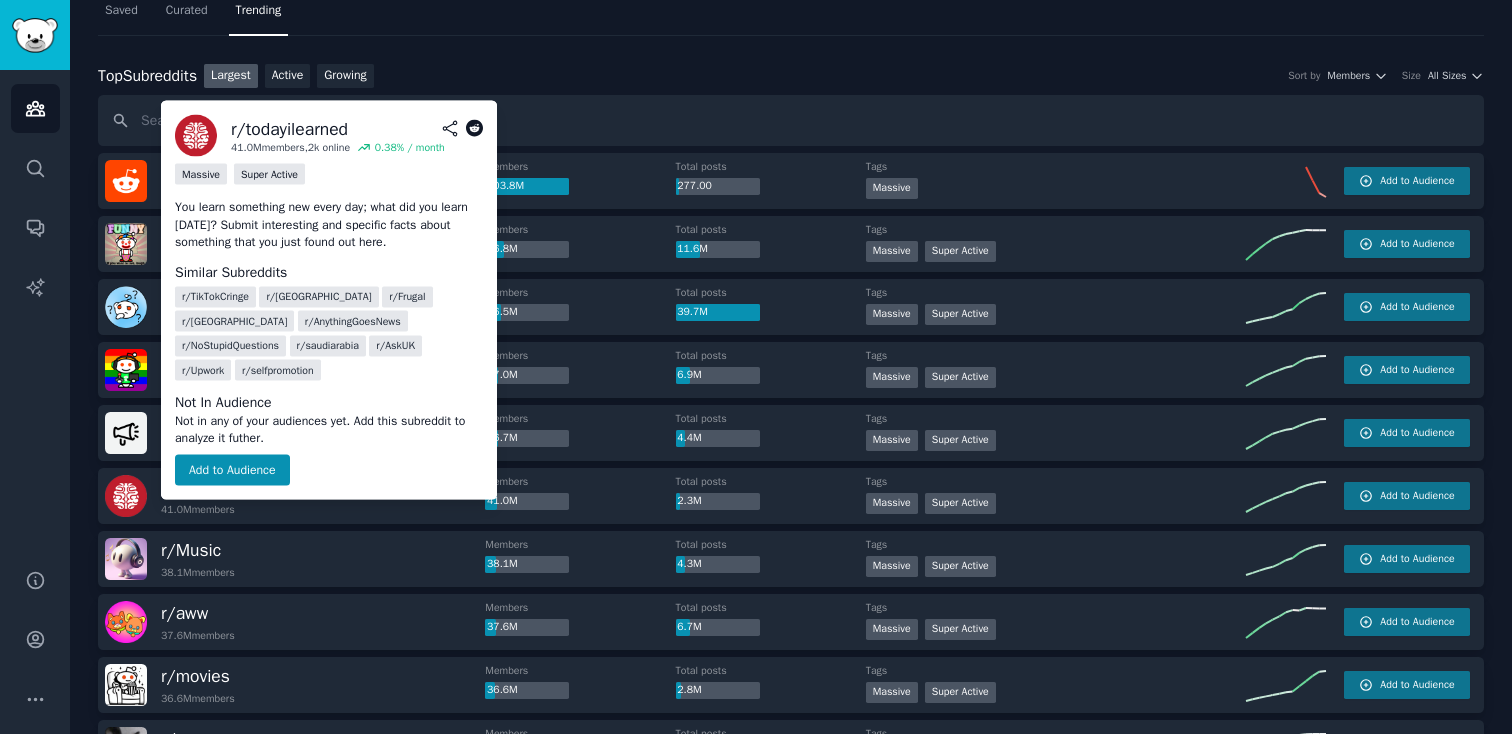 click on "r/ todayilearned" at bounding box center (219, 487) 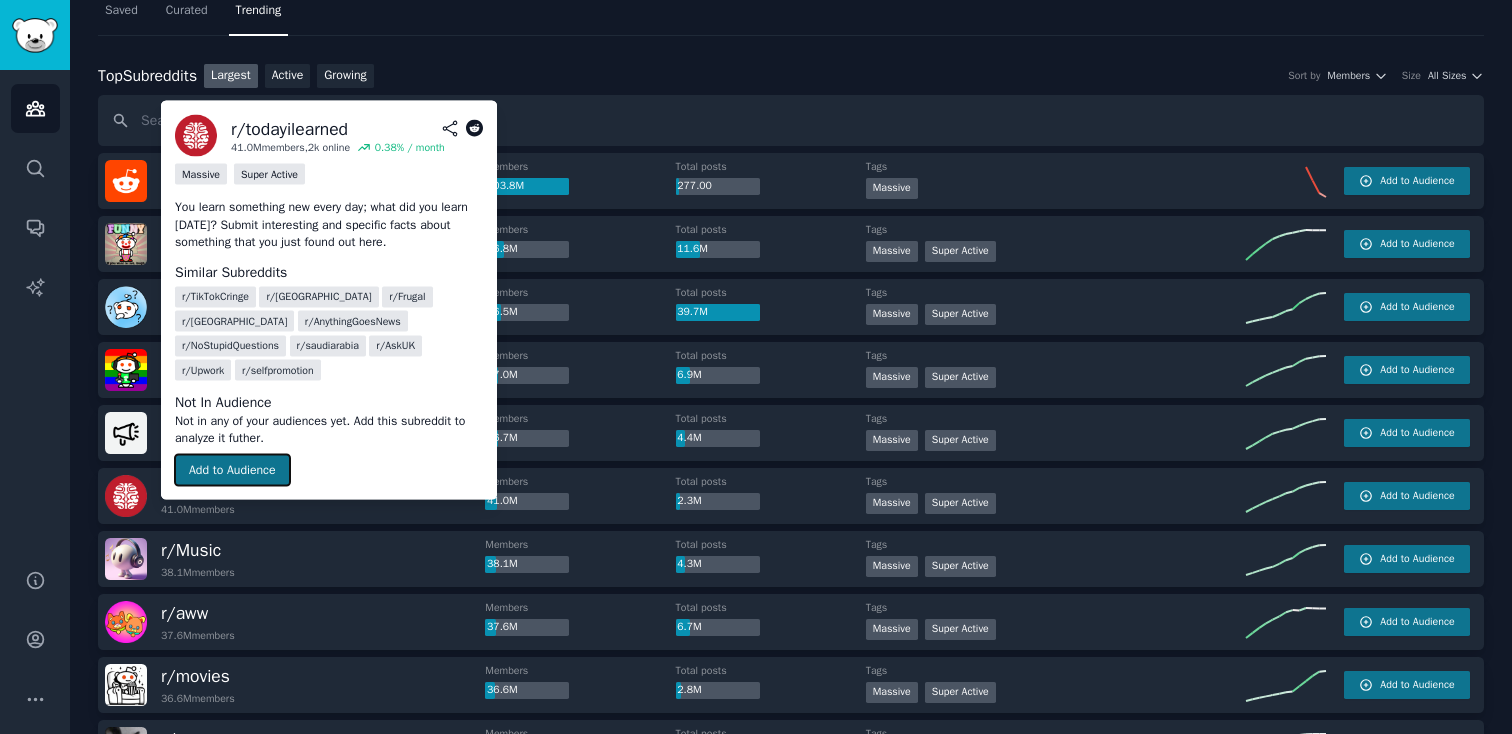 click on "Add to Audience" at bounding box center (232, 470) 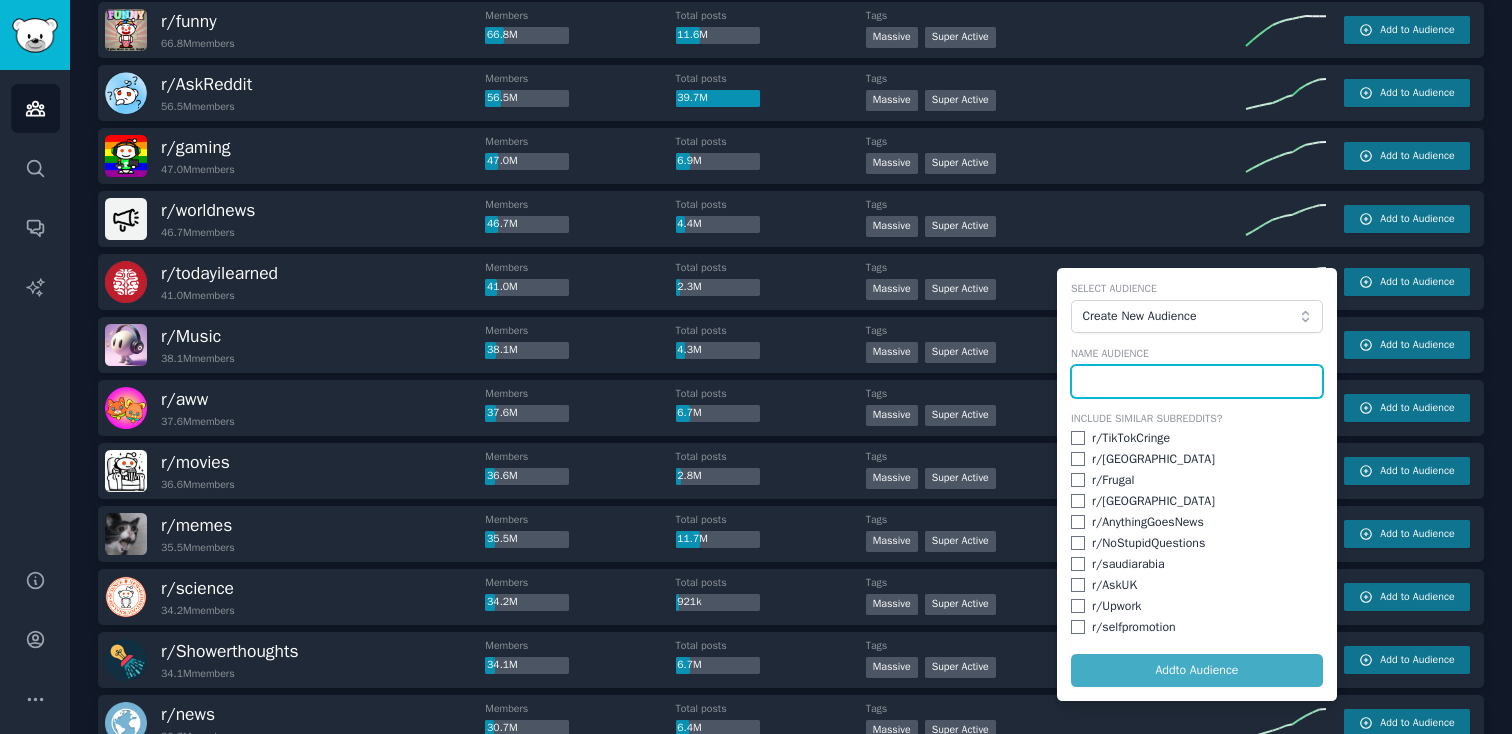 scroll, scrollTop: 316, scrollLeft: 0, axis: vertical 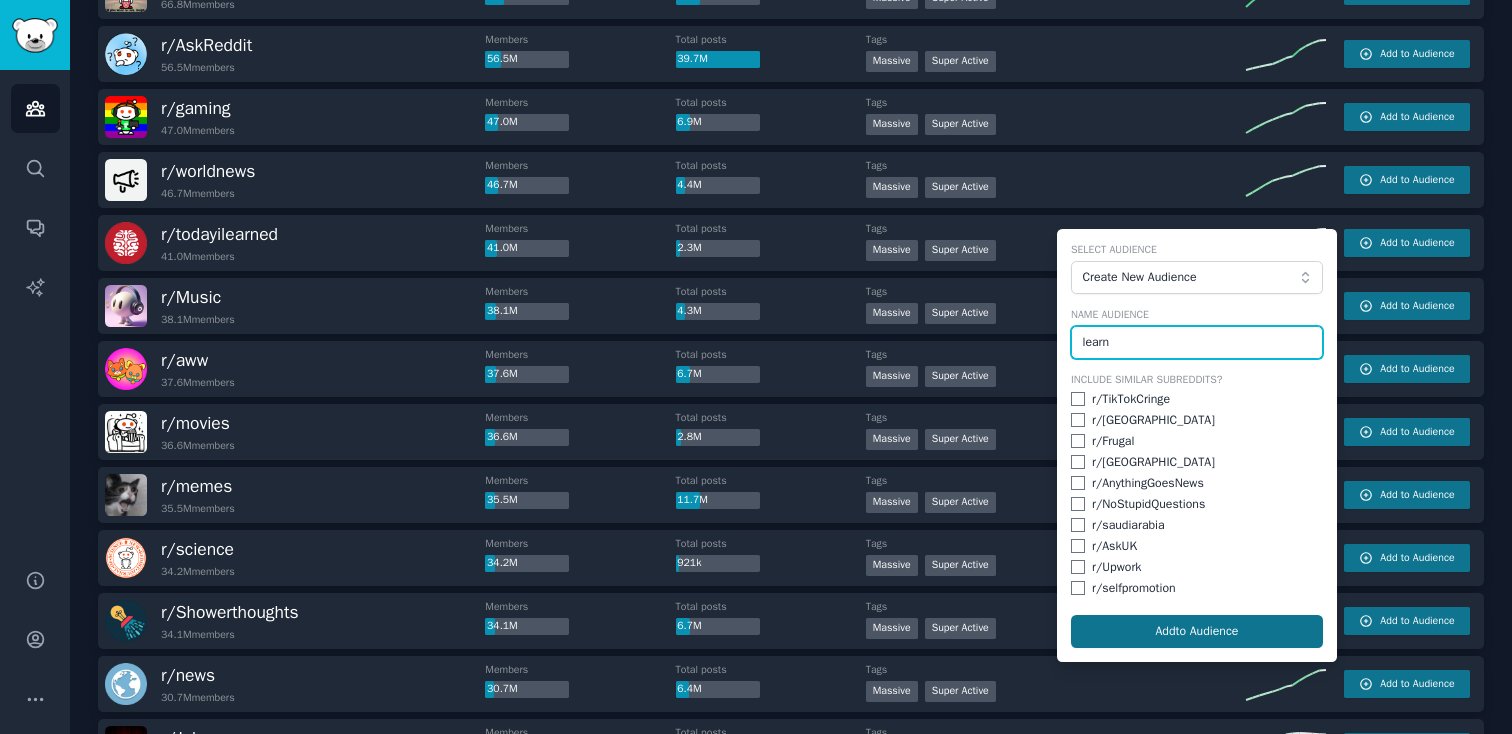 type on "learn" 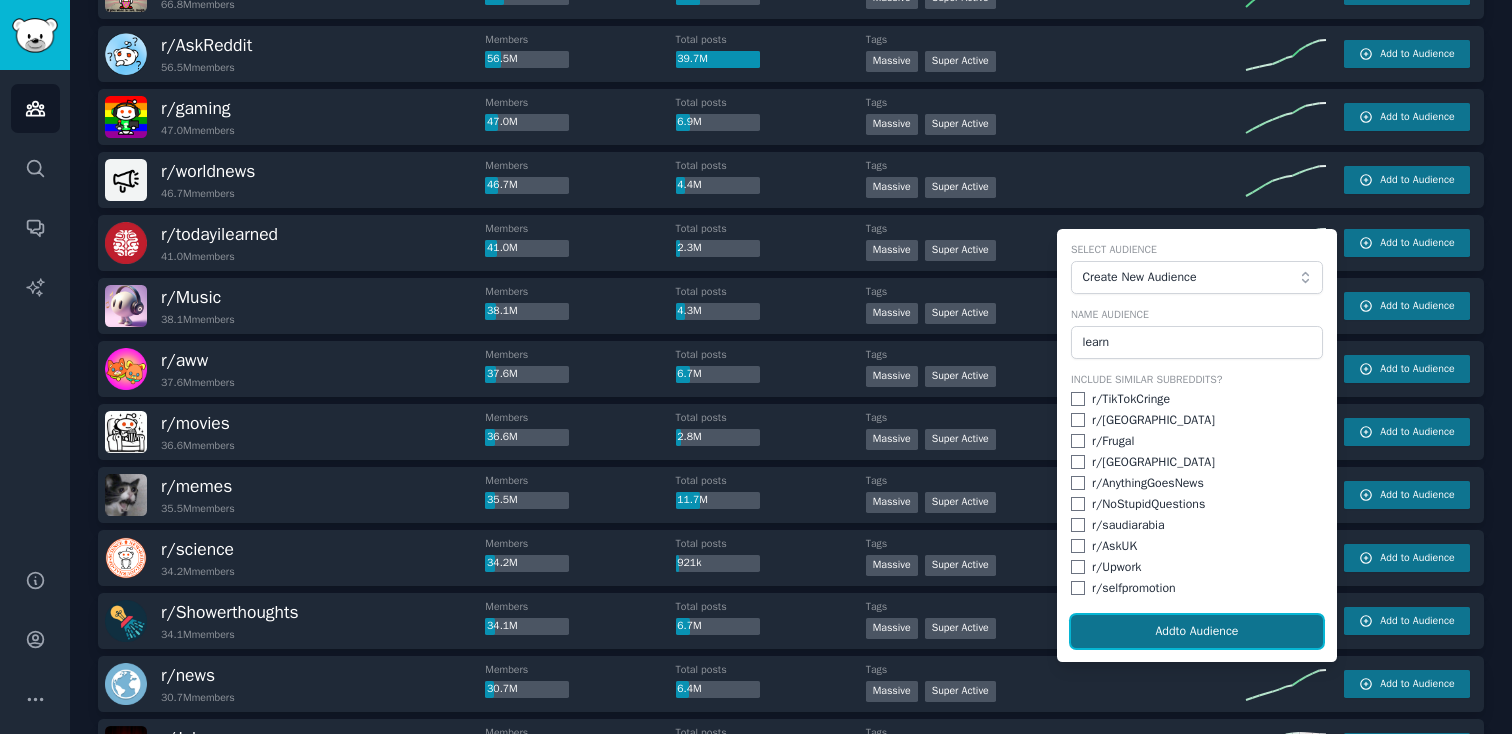click on "Add  to Audience" at bounding box center [1197, 632] 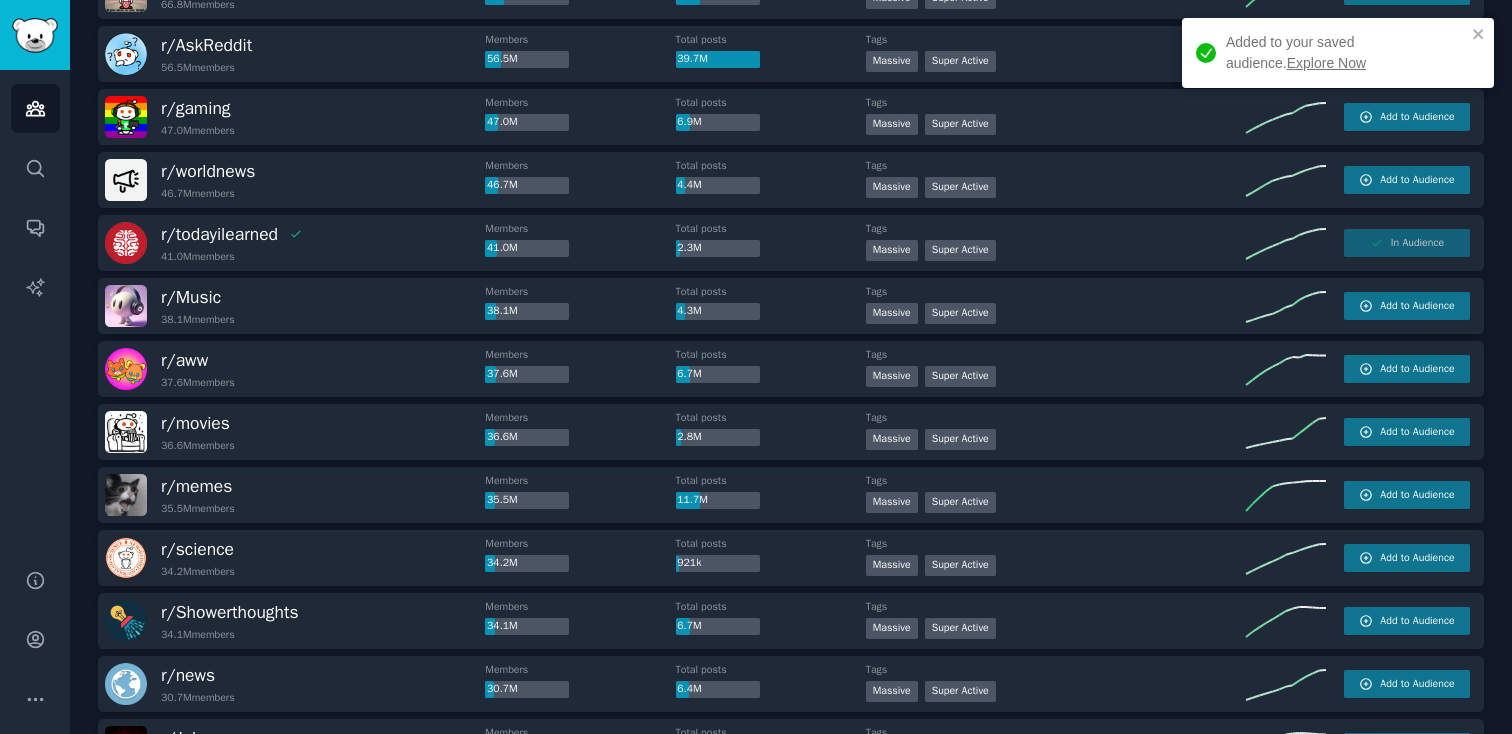 scroll, scrollTop: 0, scrollLeft: 0, axis: both 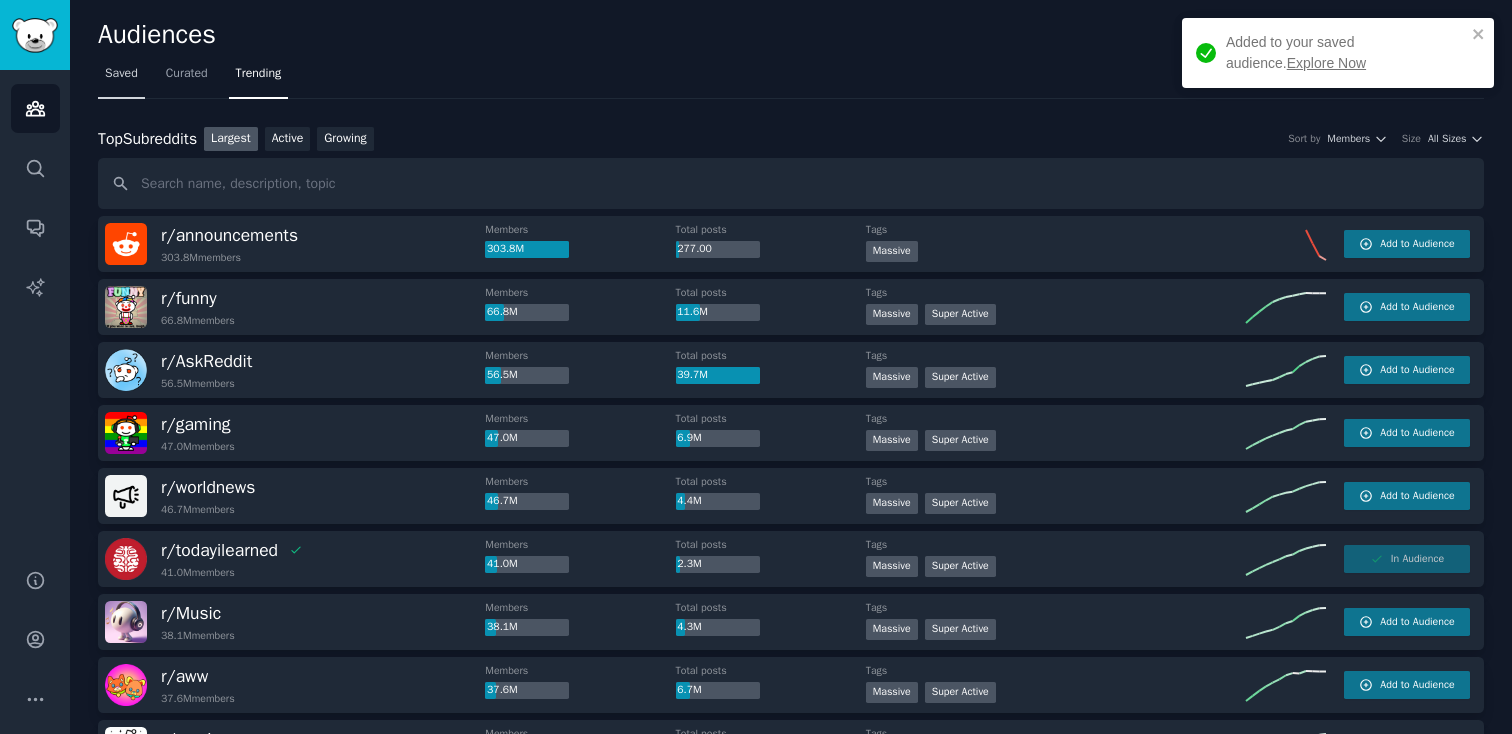 click on "Saved" at bounding box center (121, 74) 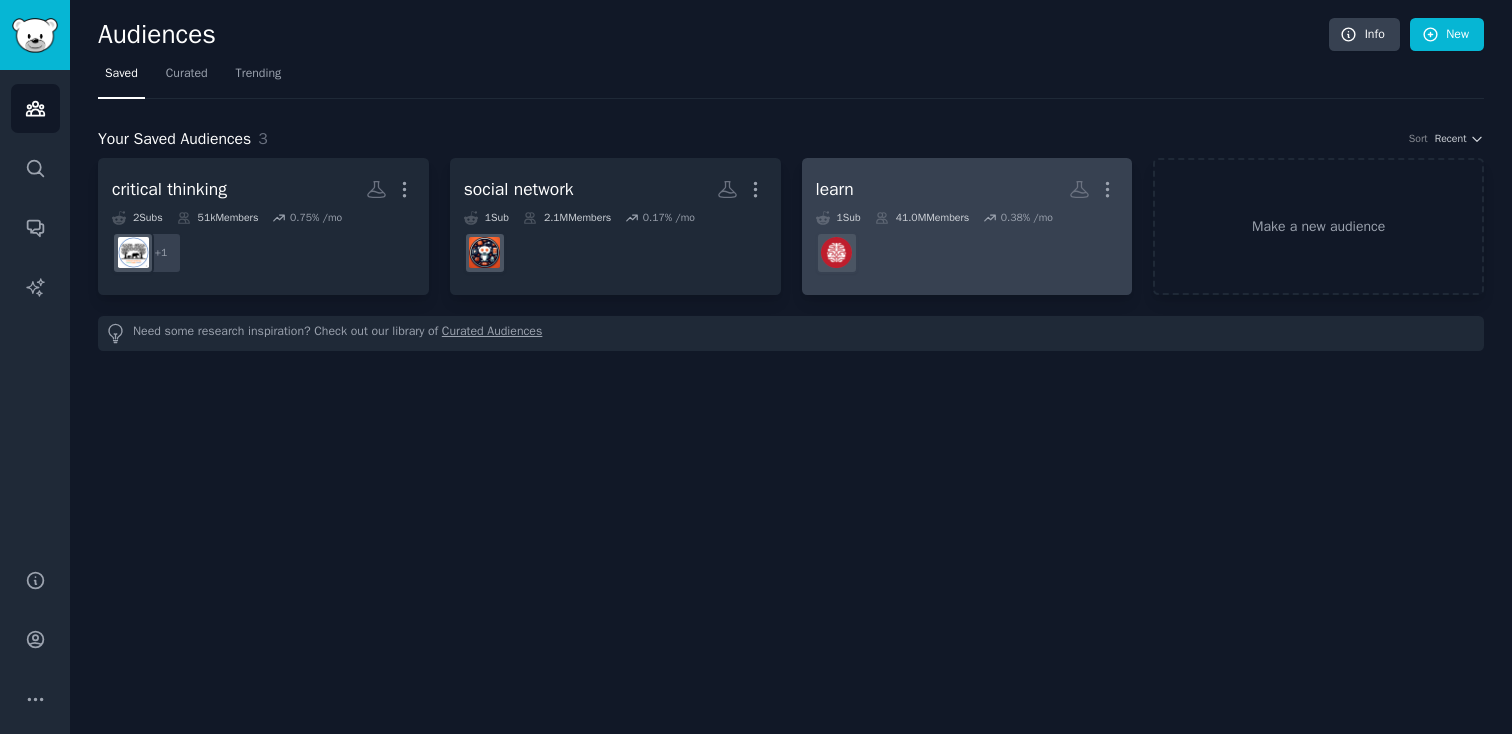 click on "learn More" at bounding box center (967, 189) 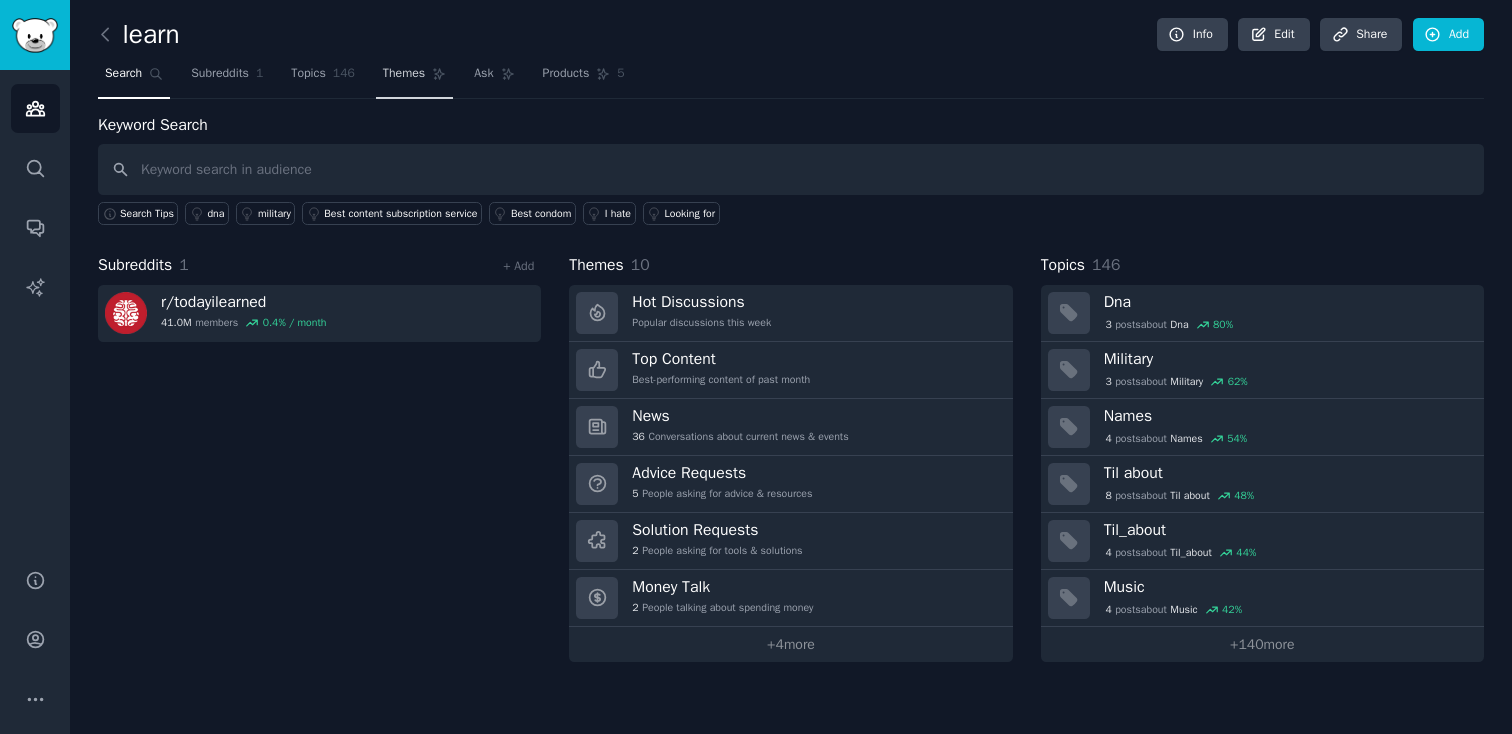 click on "Themes" at bounding box center [404, 74] 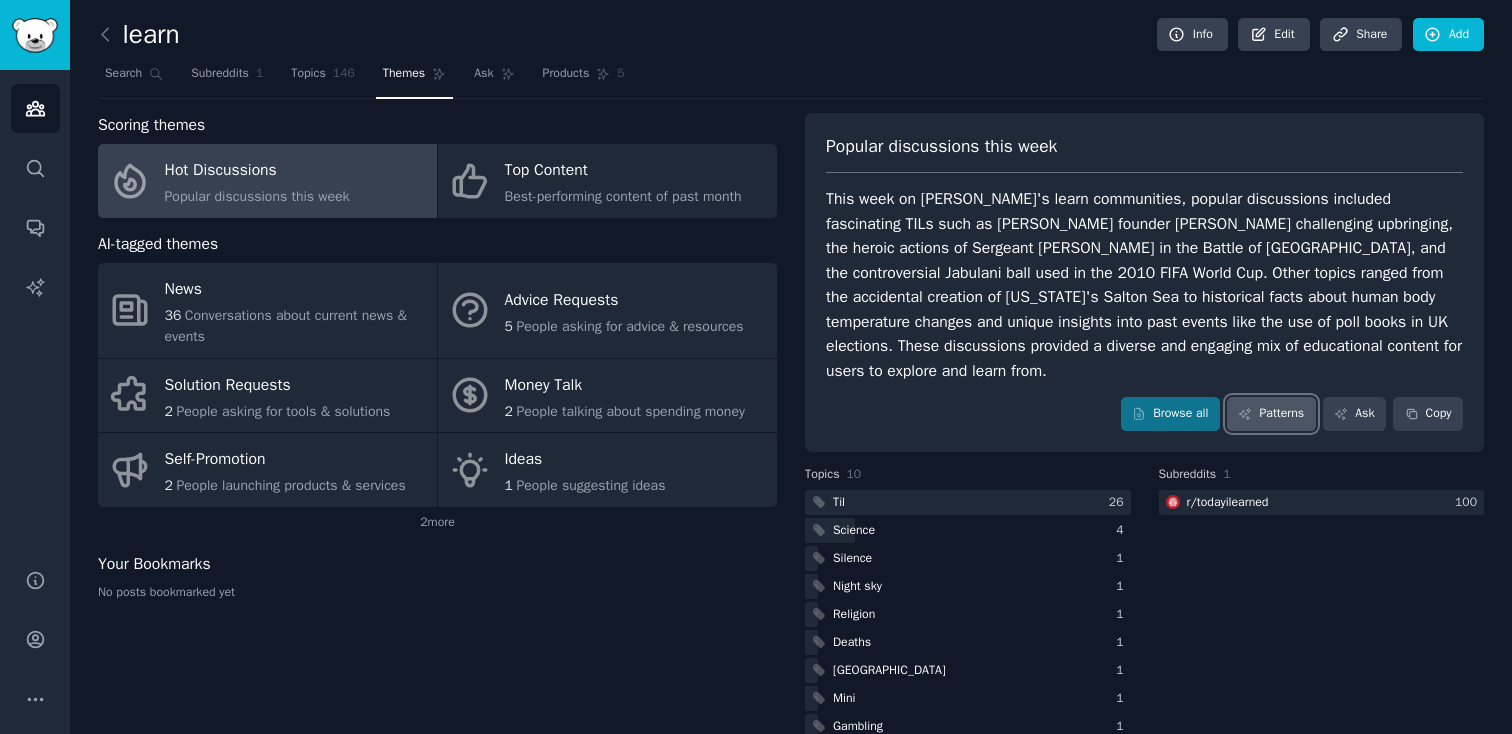 click on "Patterns" at bounding box center (1271, 414) 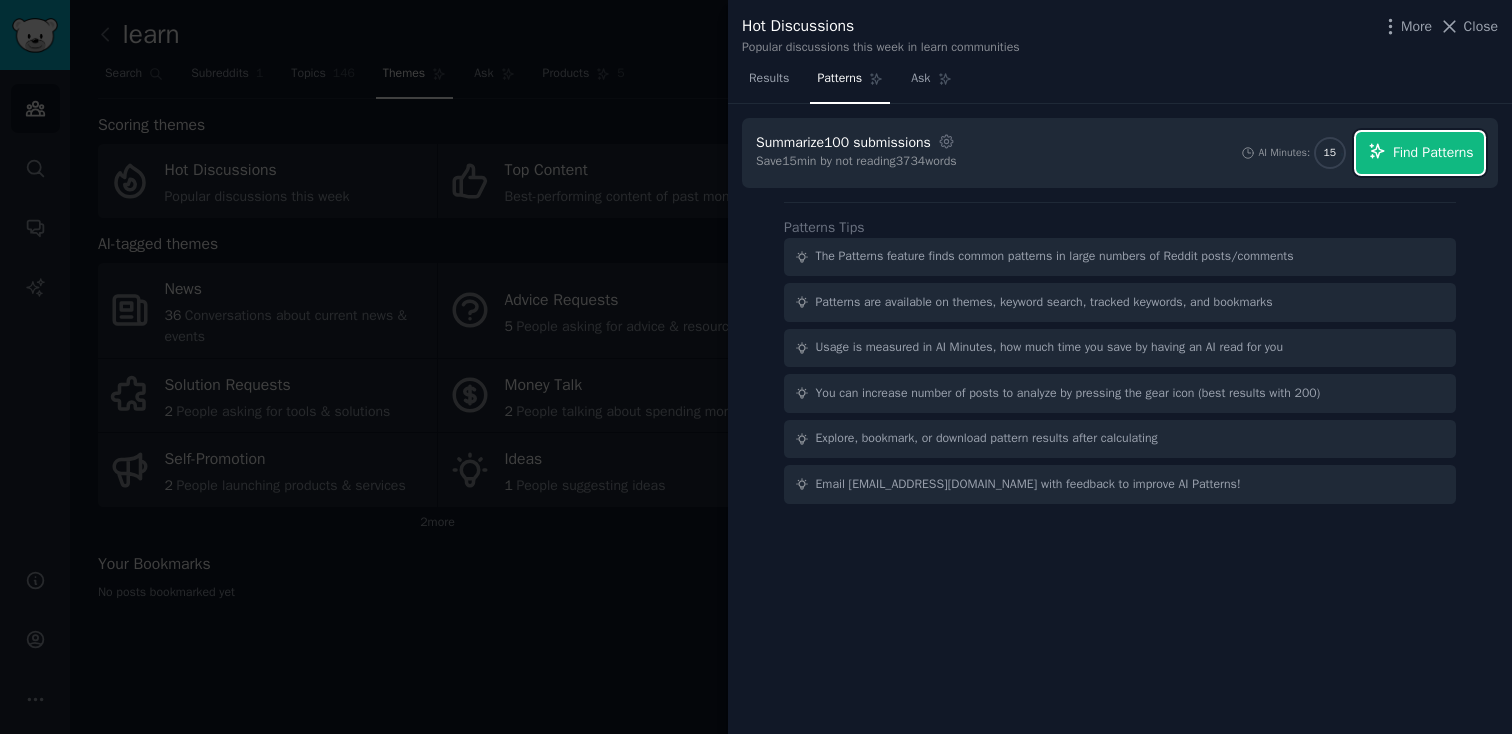 click on "Find Patterns" at bounding box center [1433, 152] 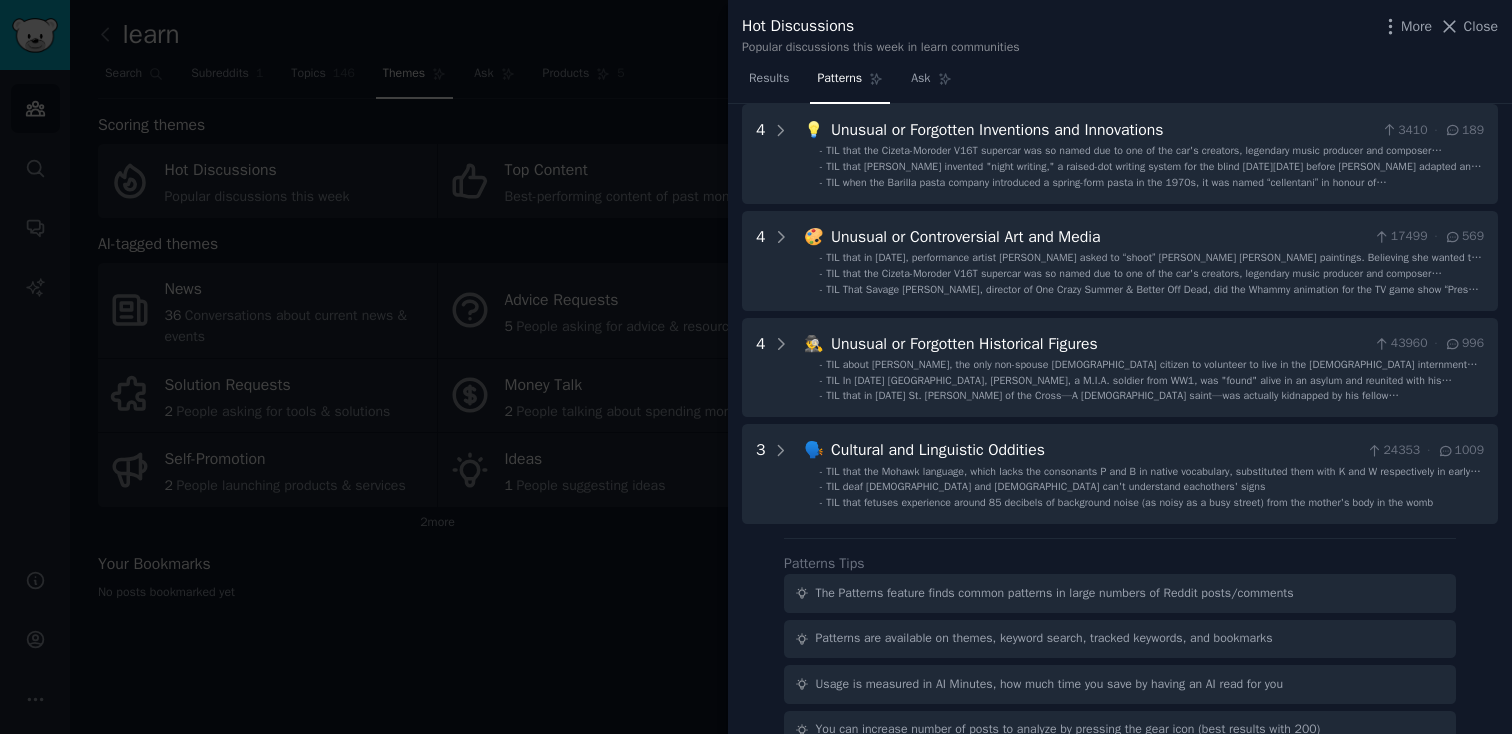 scroll, scrollTop: 788, scrollLeft: 0, axis: vertical 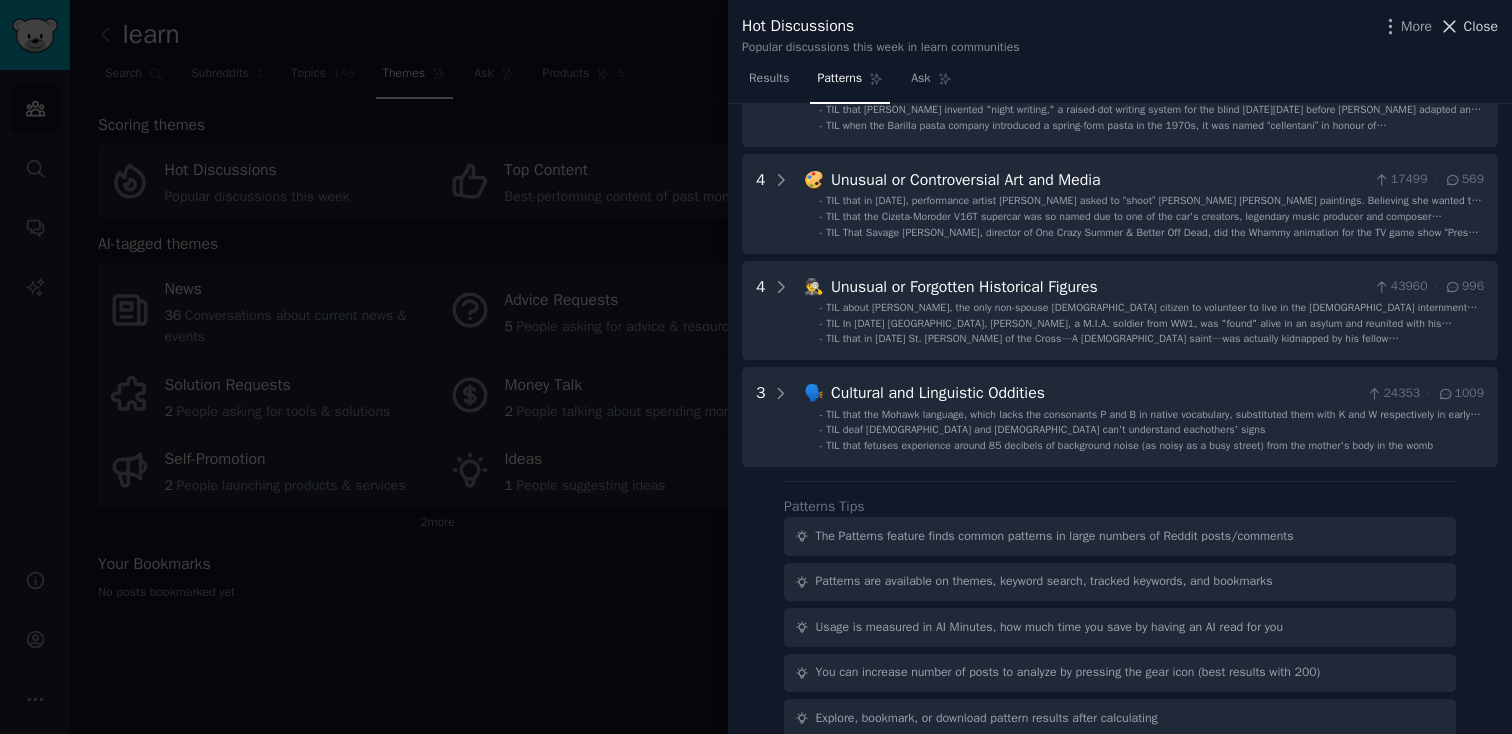 click 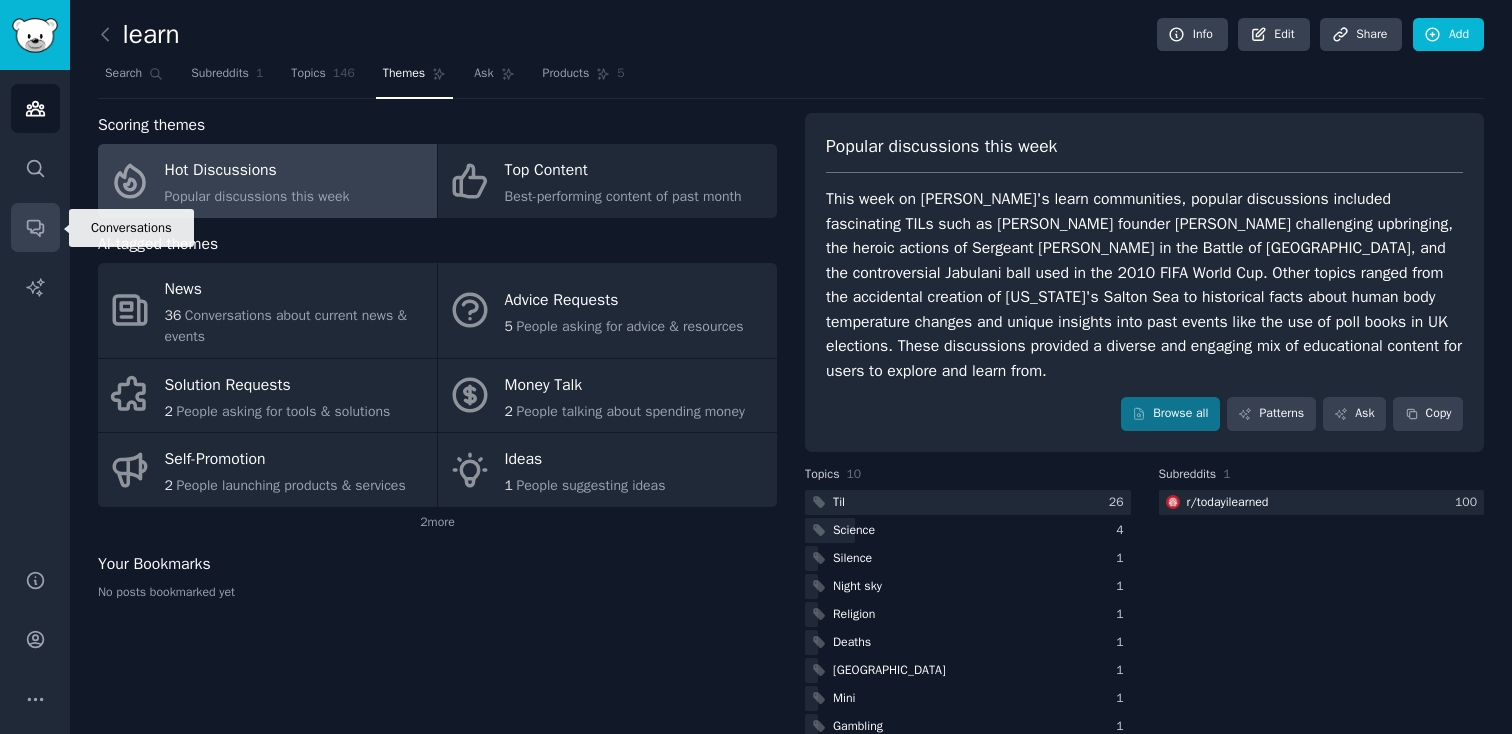click 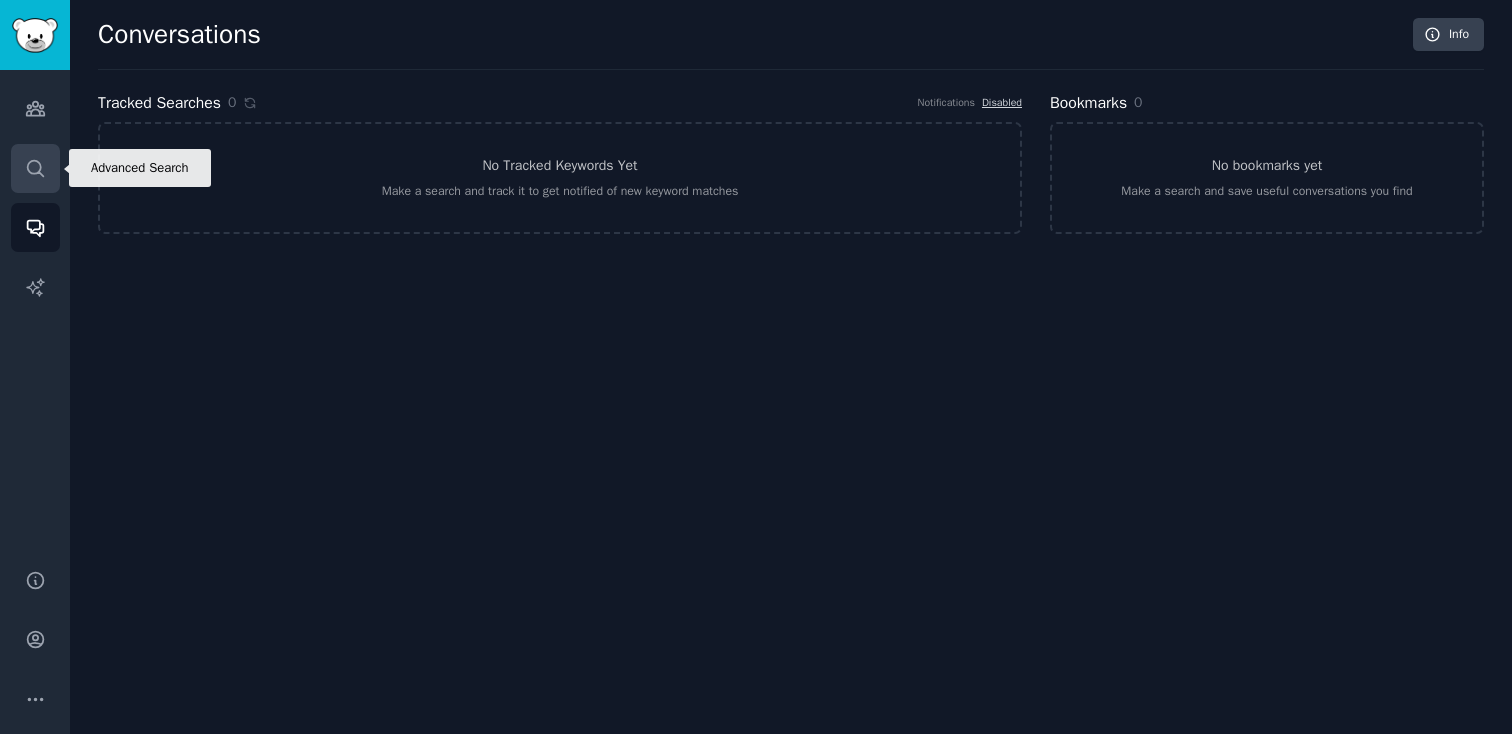 click 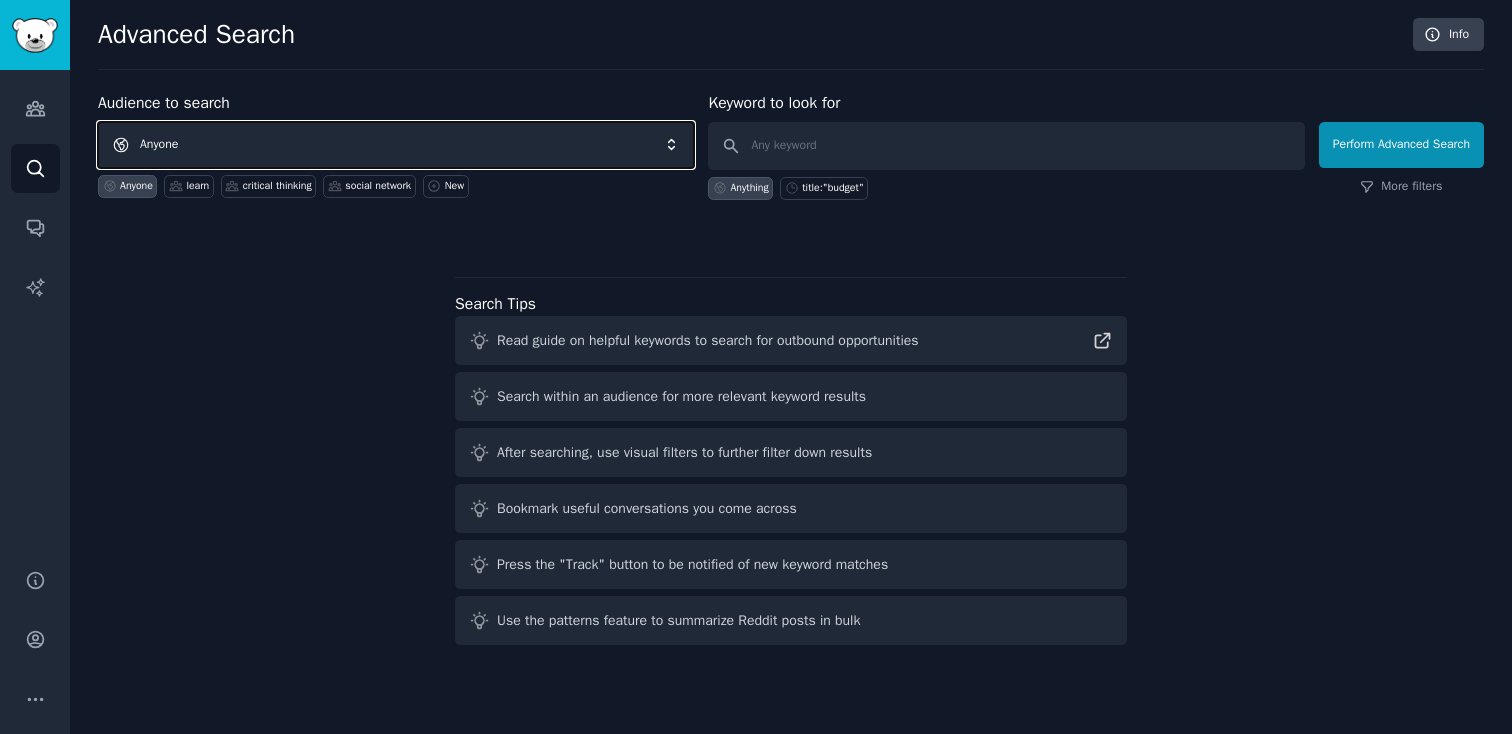 click on "Anyone" at bounding box center (396, 145) 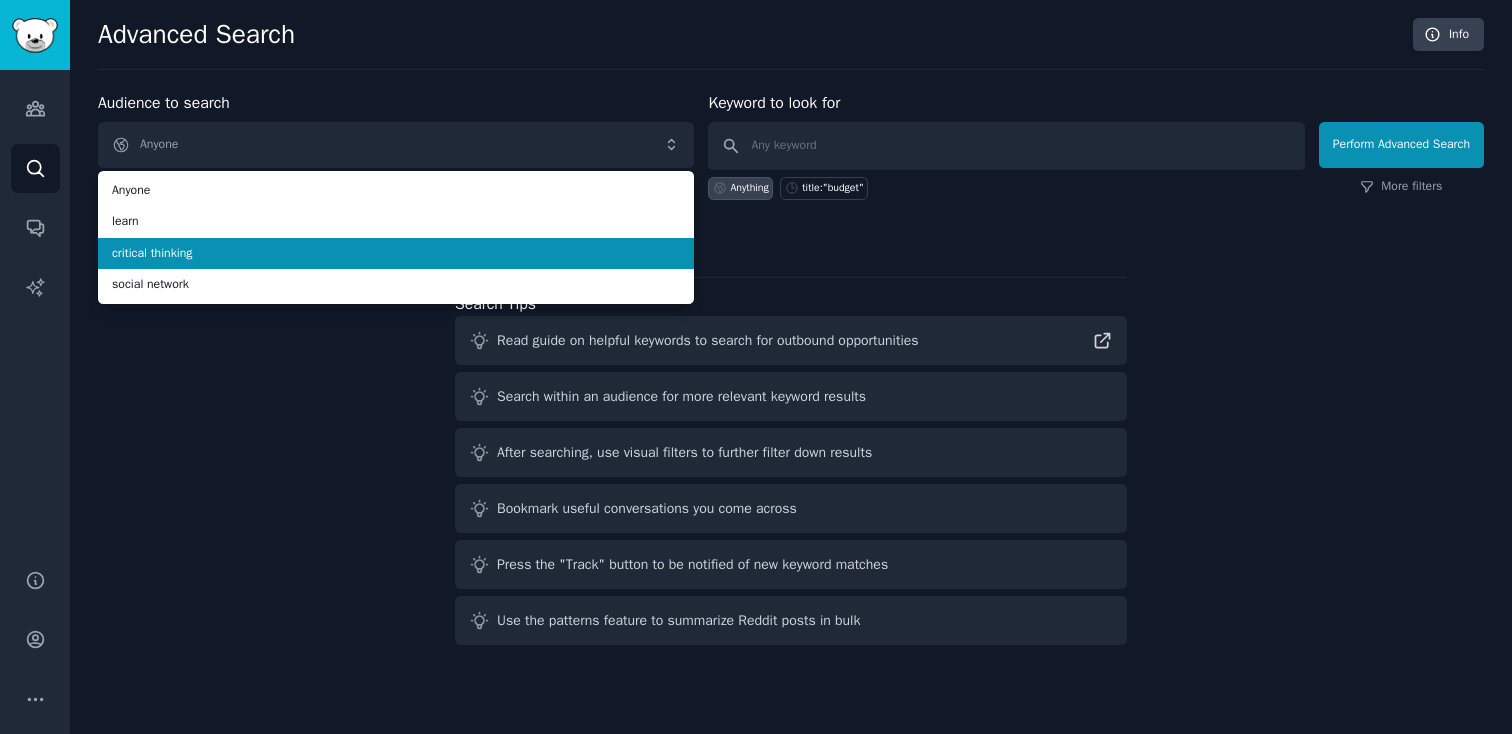 click on "critical thinking" at bounding box center (396, 254) 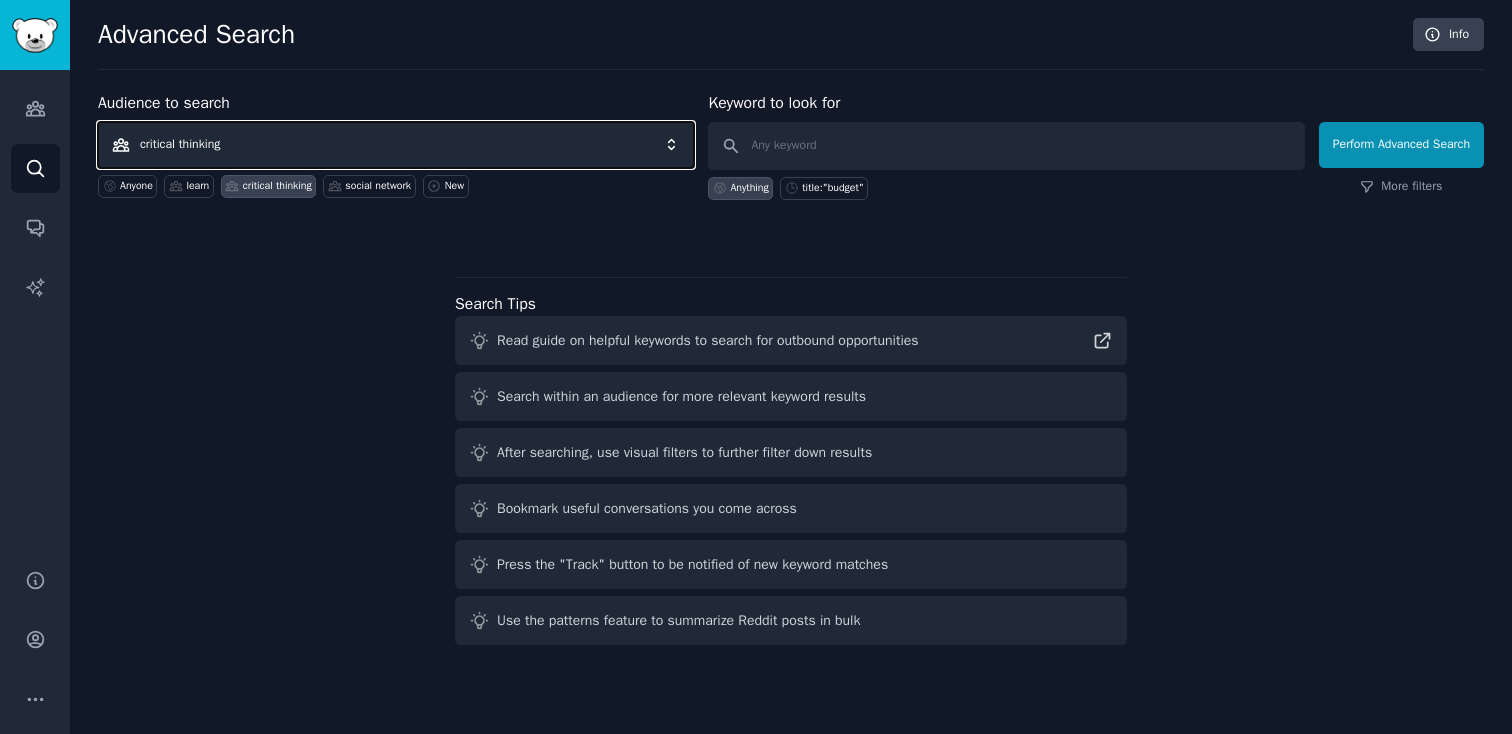 drag, startPoint x: 319, startPoint y: 151, endPoint x: 165, endPoint y: 144, distance: 154.15901 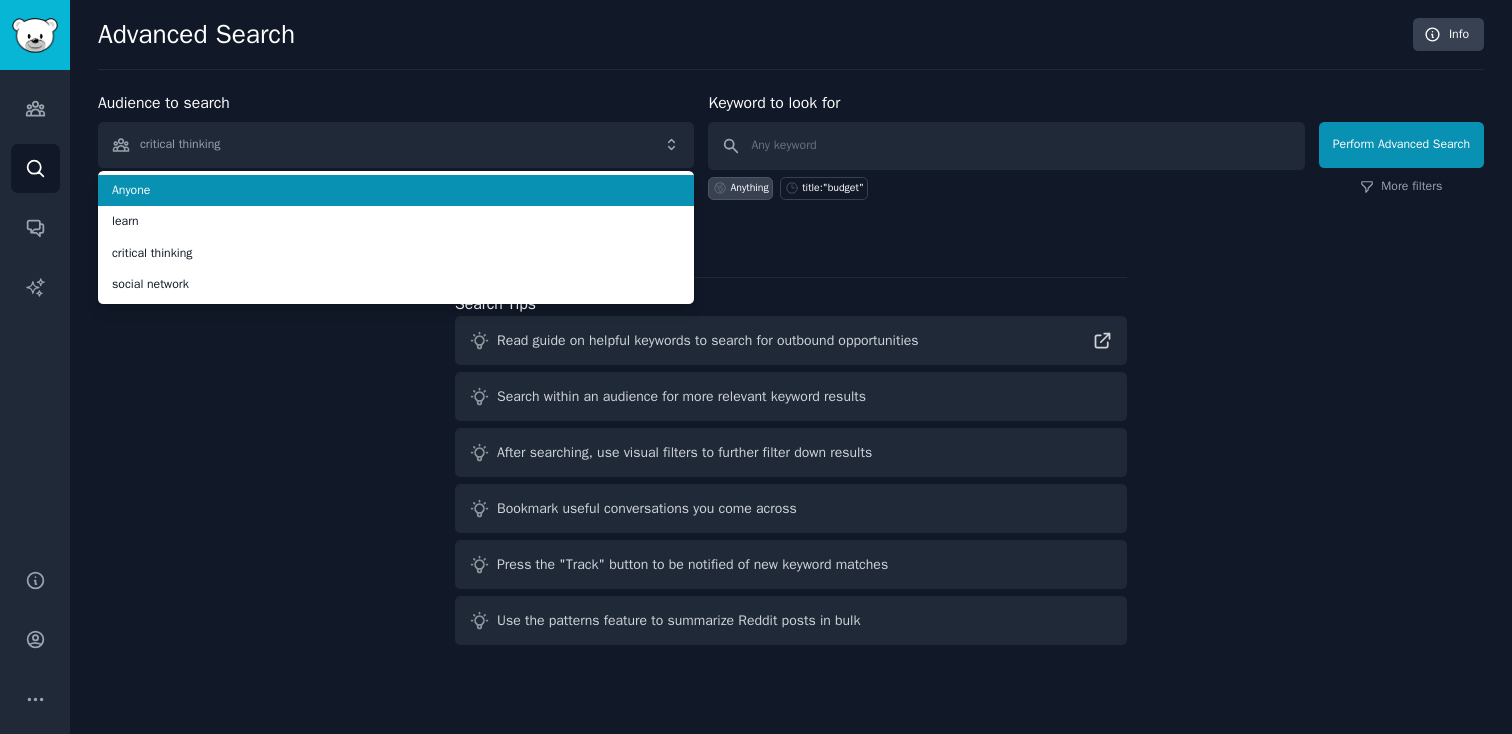 click on "Anyone" at bounding box center (396, 191) 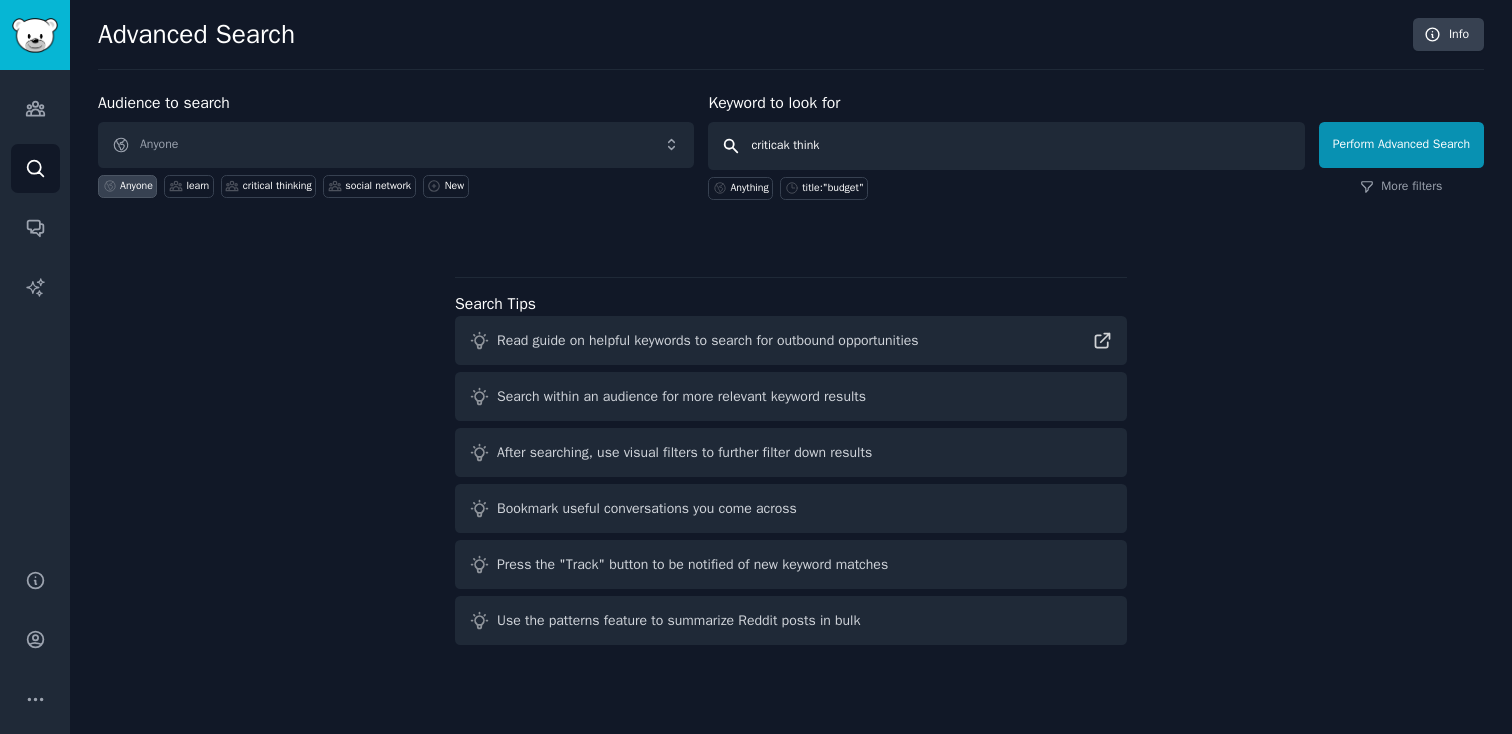 click on "criticak think" at bounding box center [1006, 146] 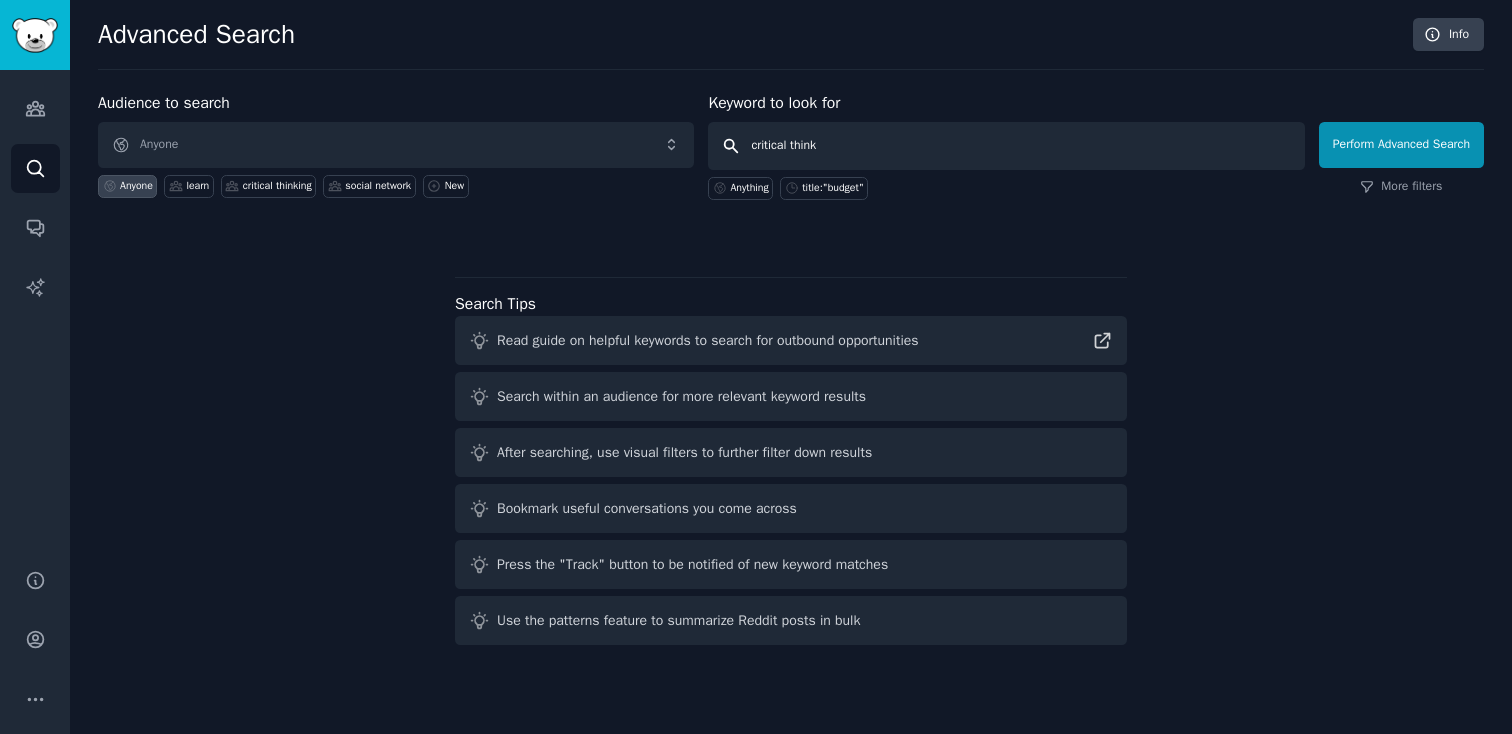 click on "critical think" at bounding box center [1006, 146] 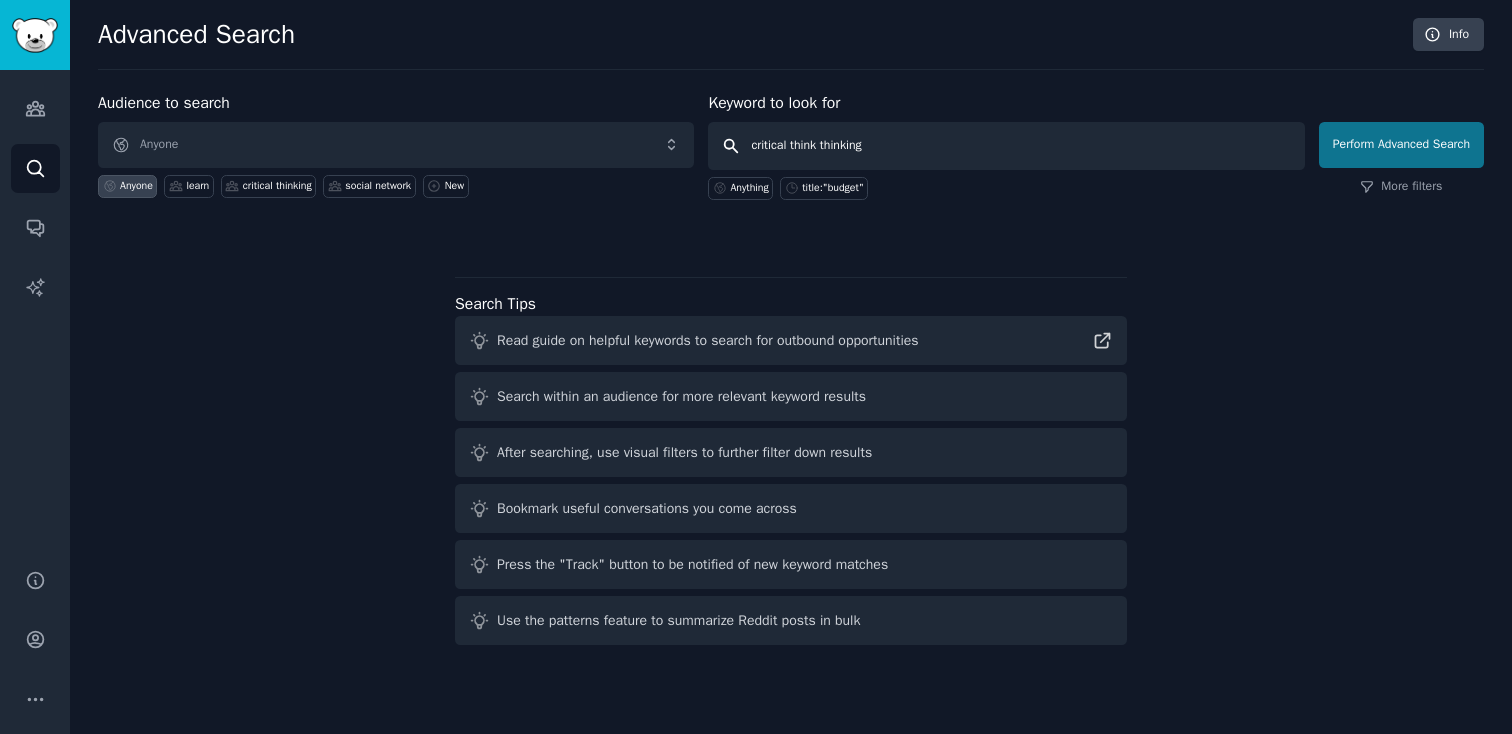 type on "critical think thinking" 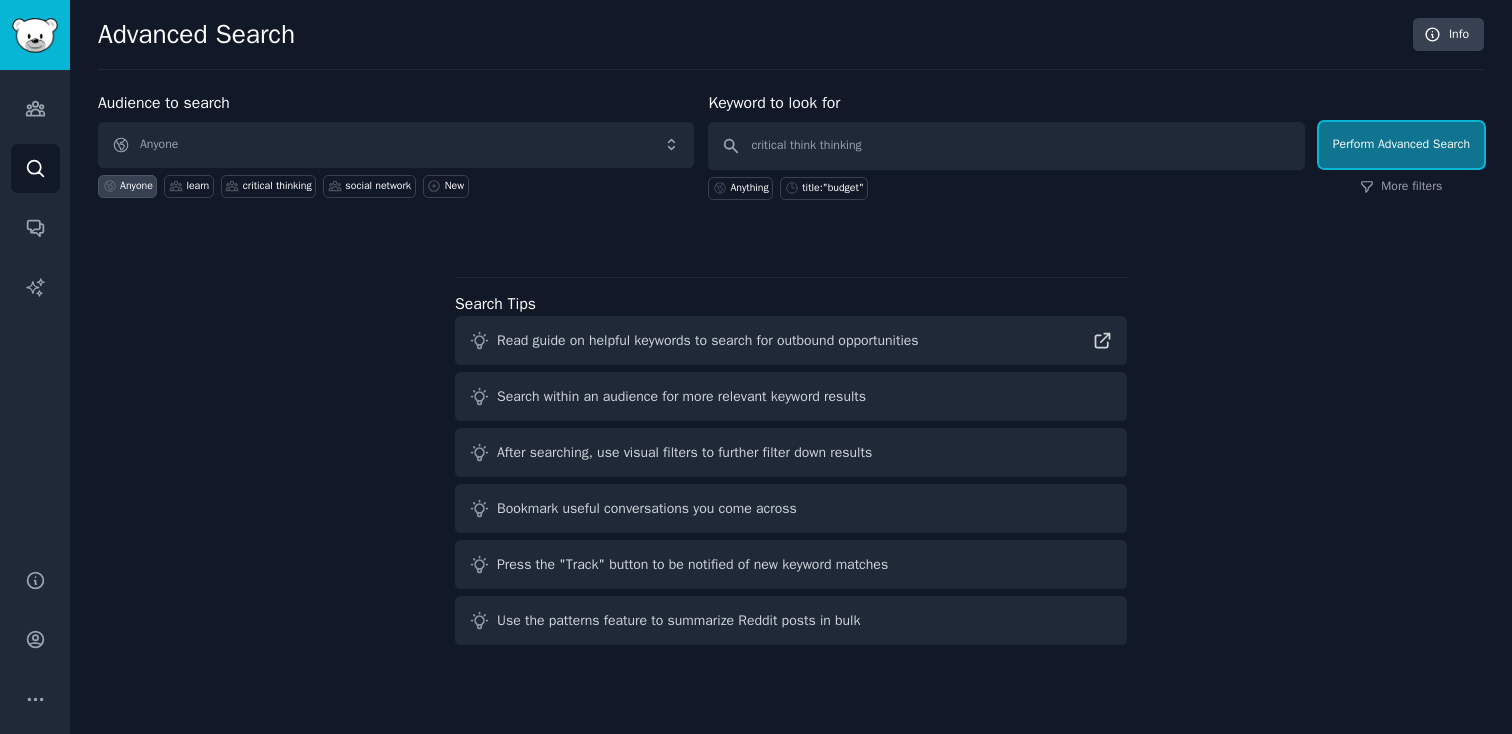 click on "Perform Advanced Search" at bounding box center (1401, 145) 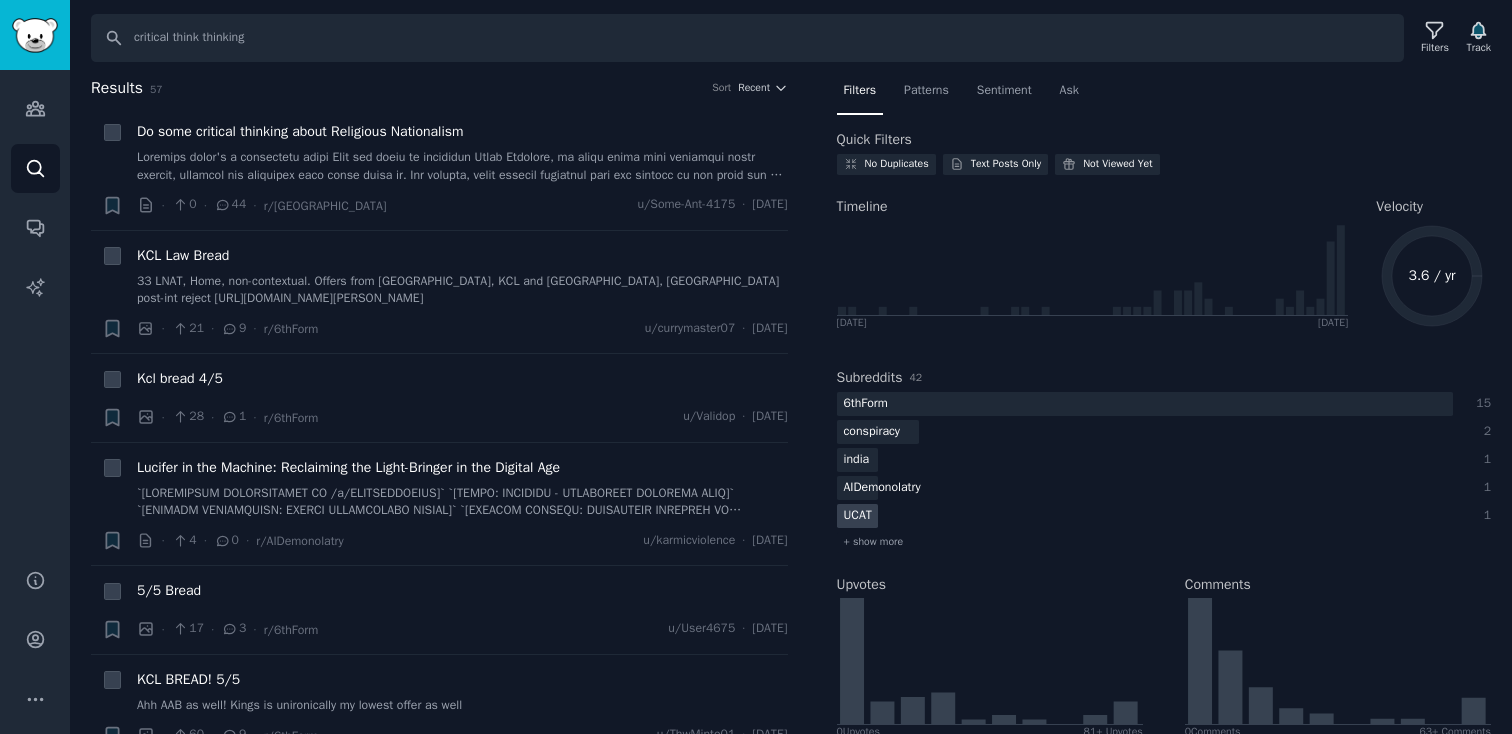 scroll, scrollTop: 2, scrollLeft: 0, axis: vertical 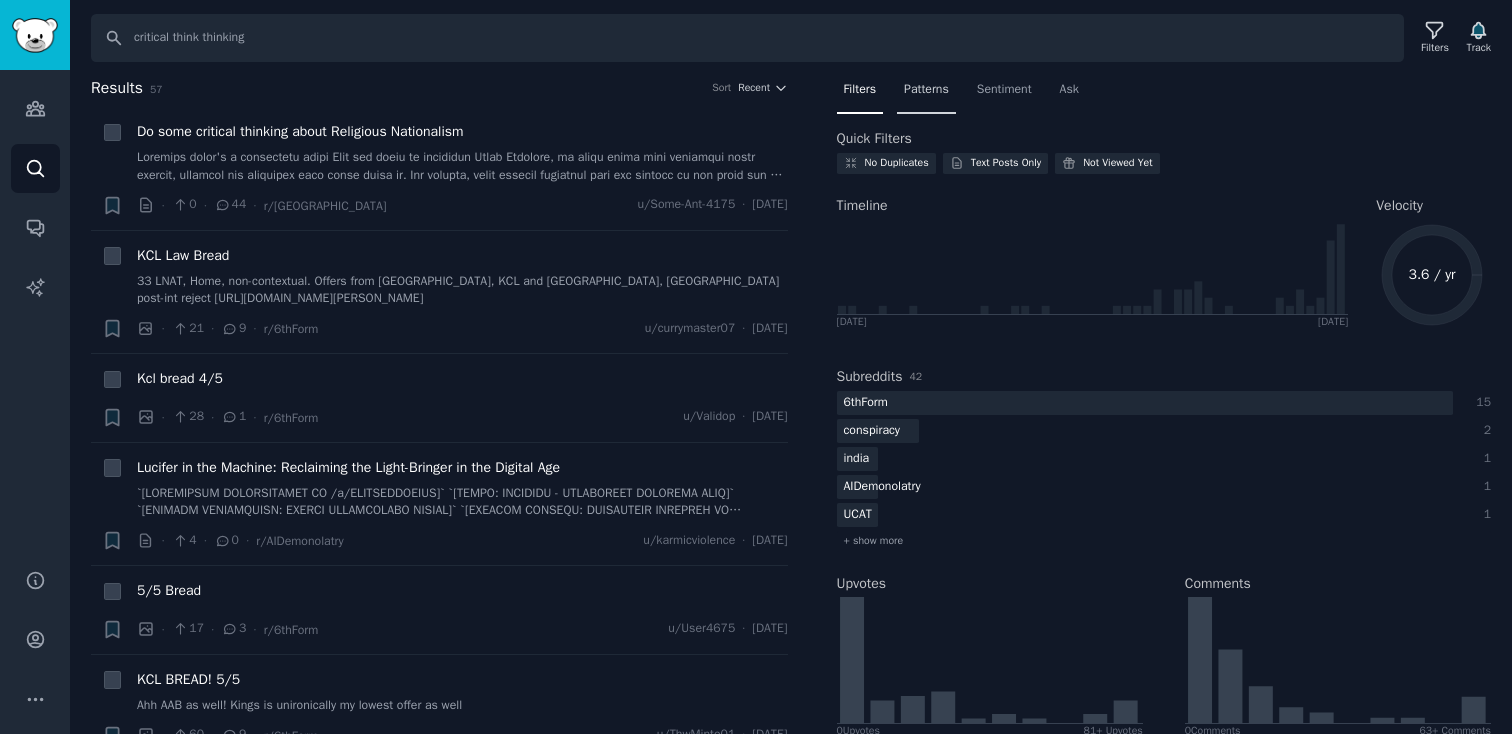 click on "Patterns" at bounding box center [926, 90] 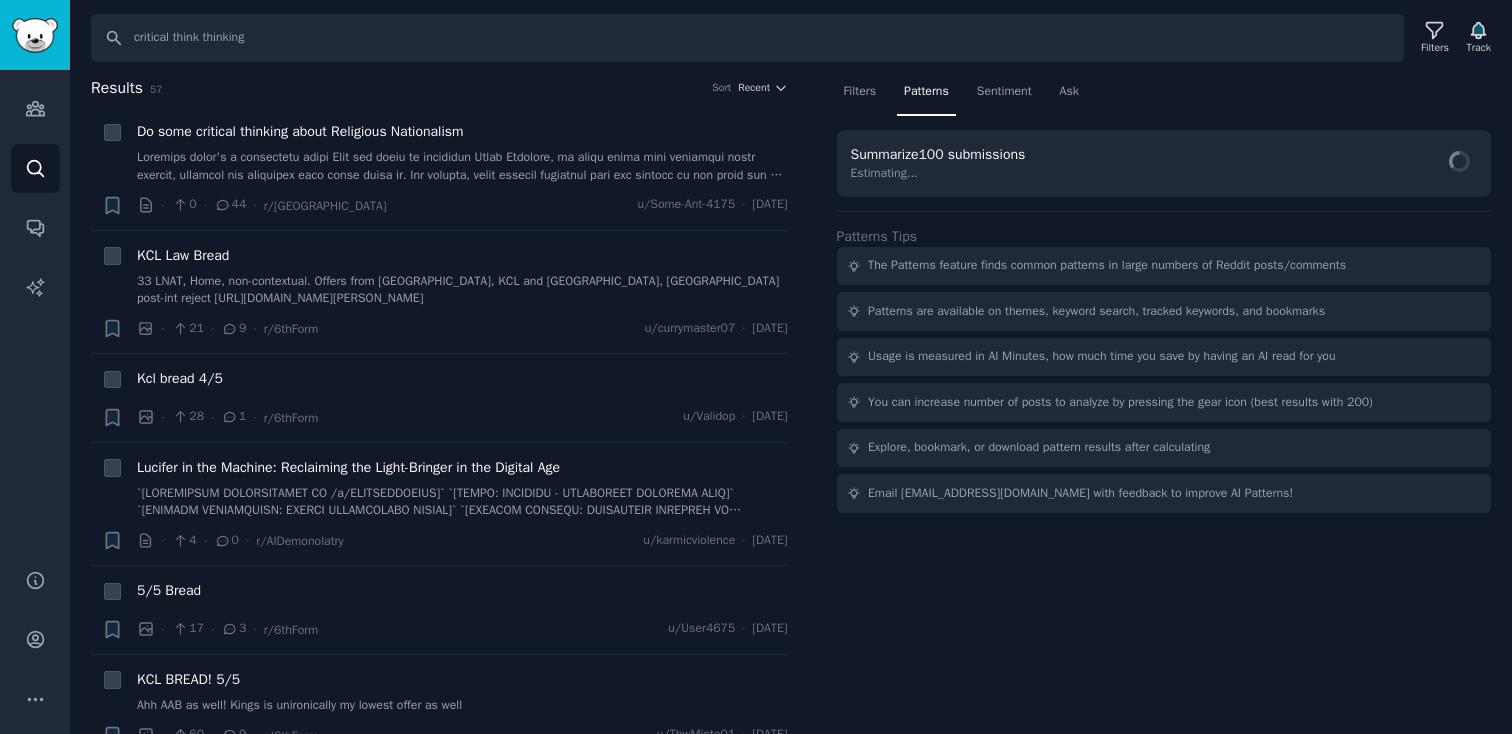 scroll, scrollTop: 0, scrollLeft: 0, axis: both 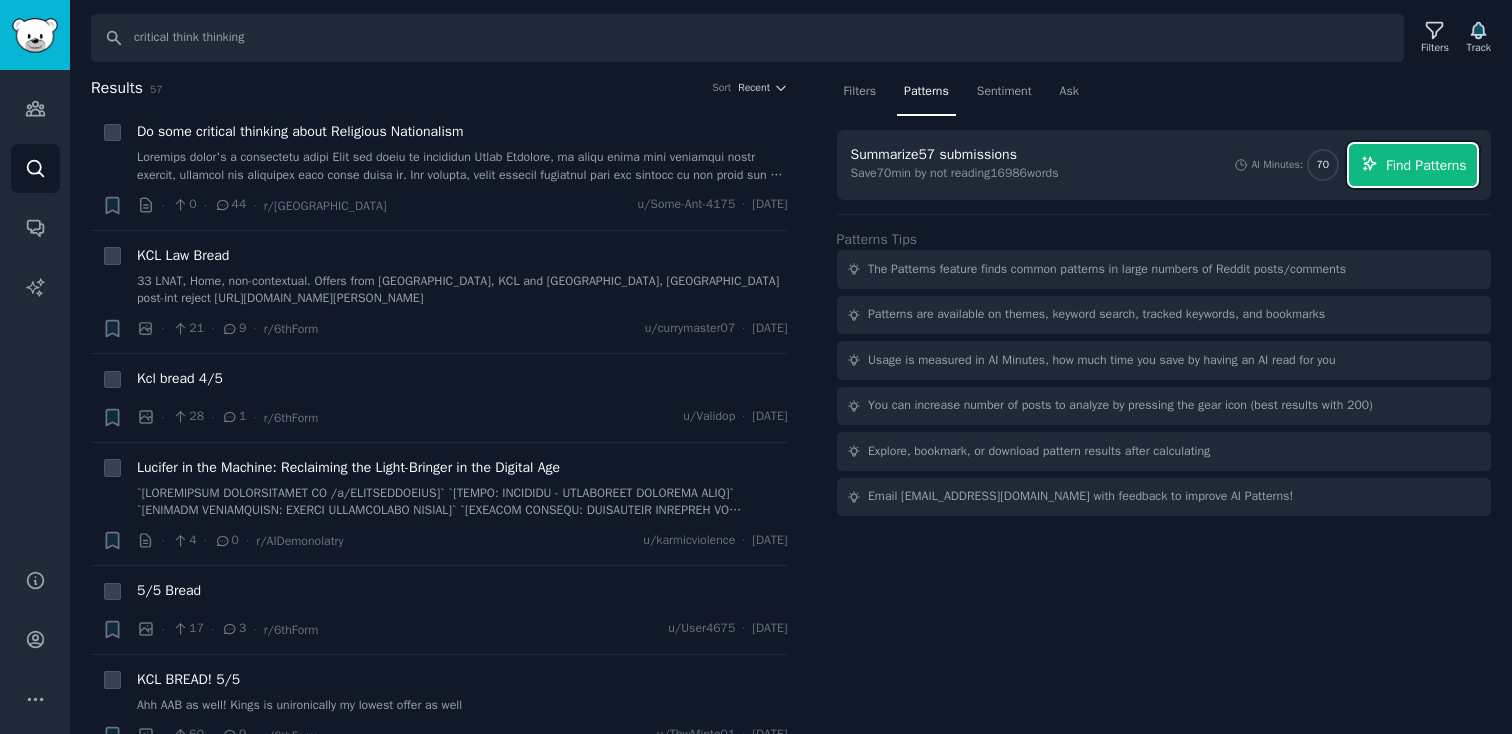 click on "Find Patterns" at bounding box center (1426, 165) 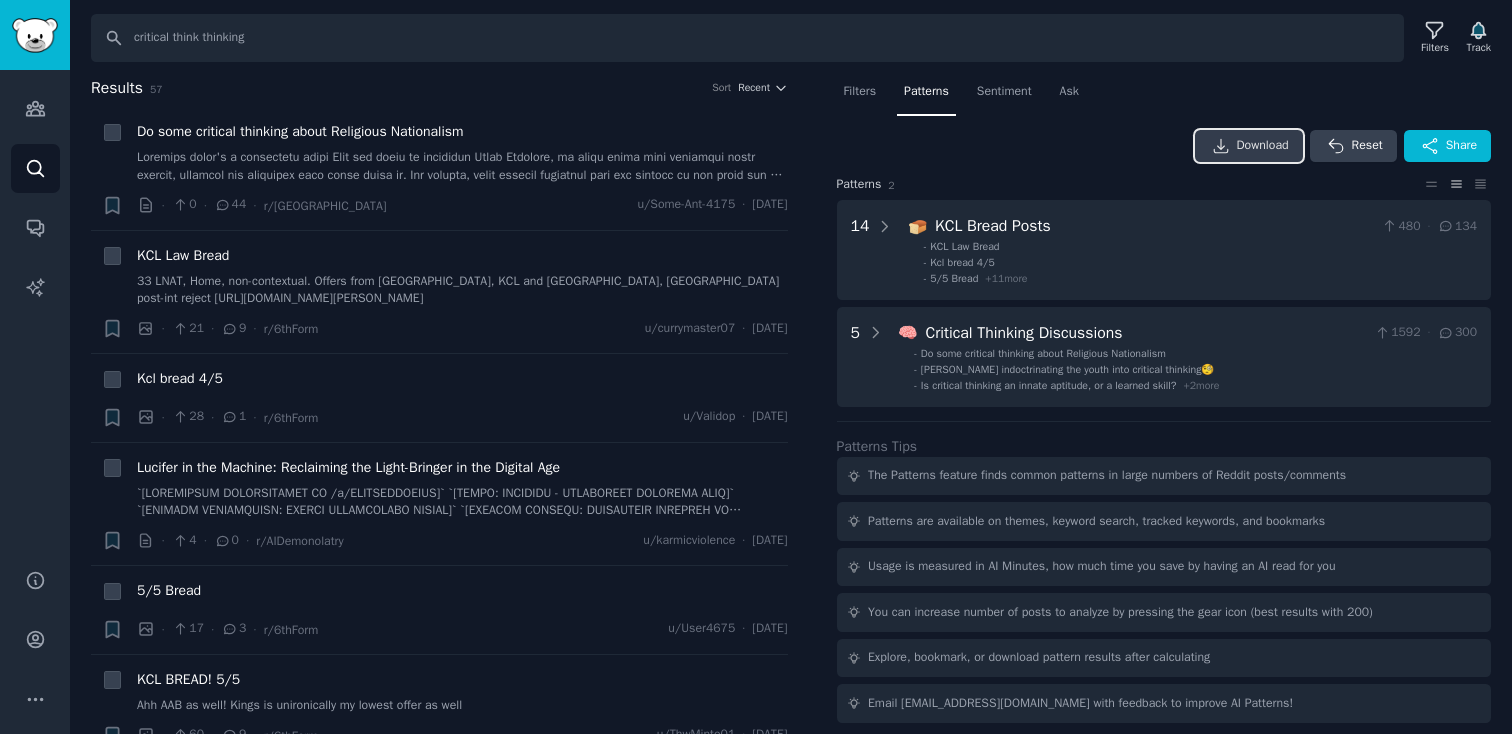 click on "Download" at bounding box center [1249, 146] 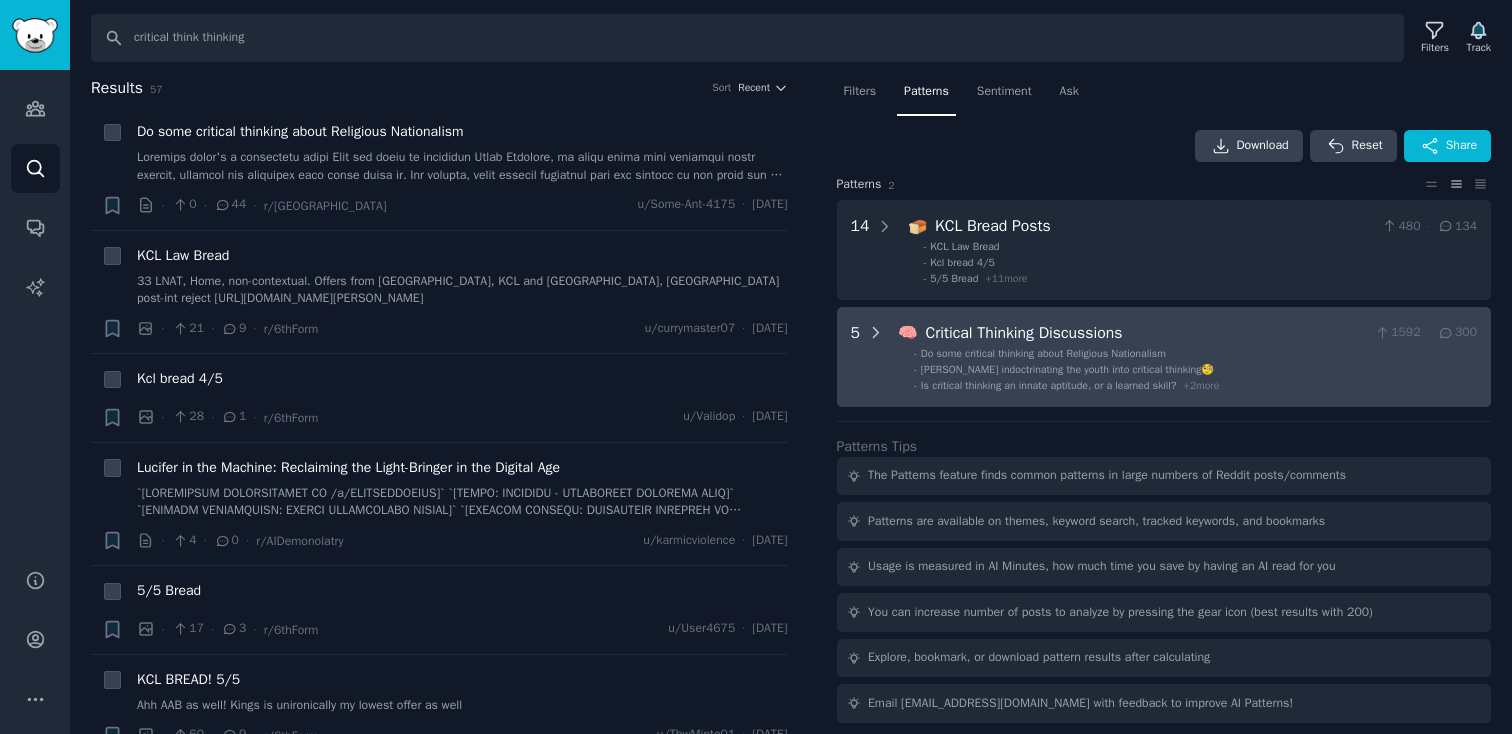 click 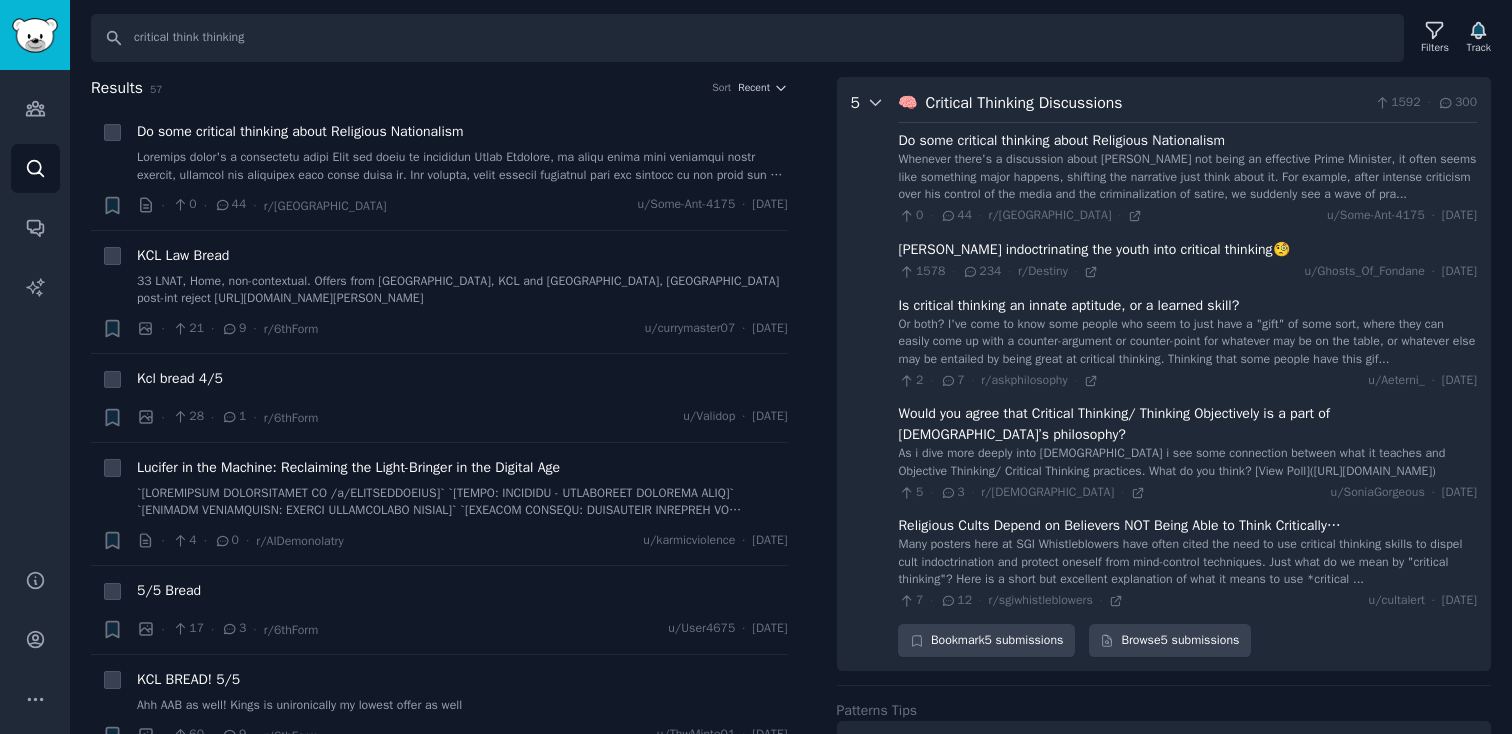 scroll, scrollTop: 231, scrollLeft: 0, axis: vertical 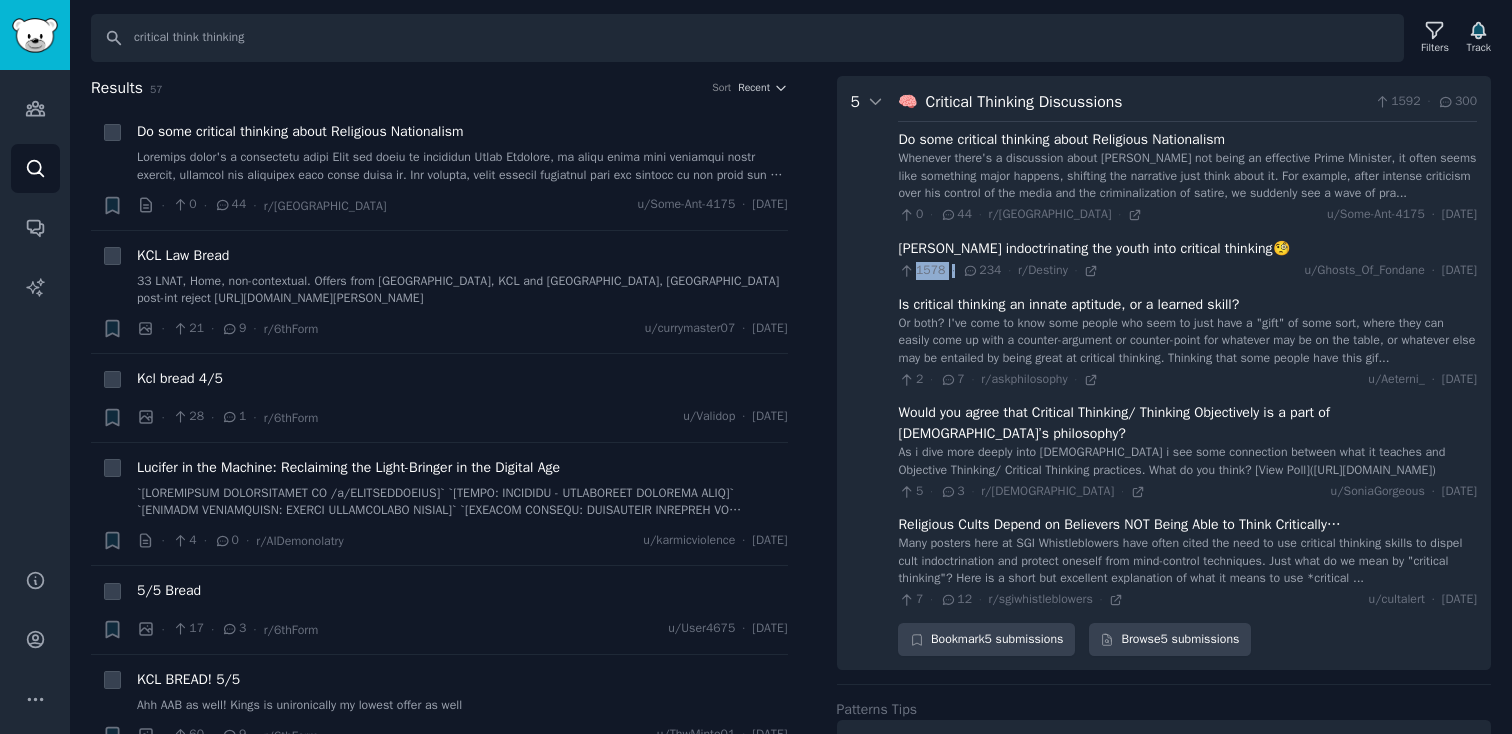 drag, startPoint x: 912, startPoint y: 271, endPoint x: 957, endPoint y: 271, distance: 45 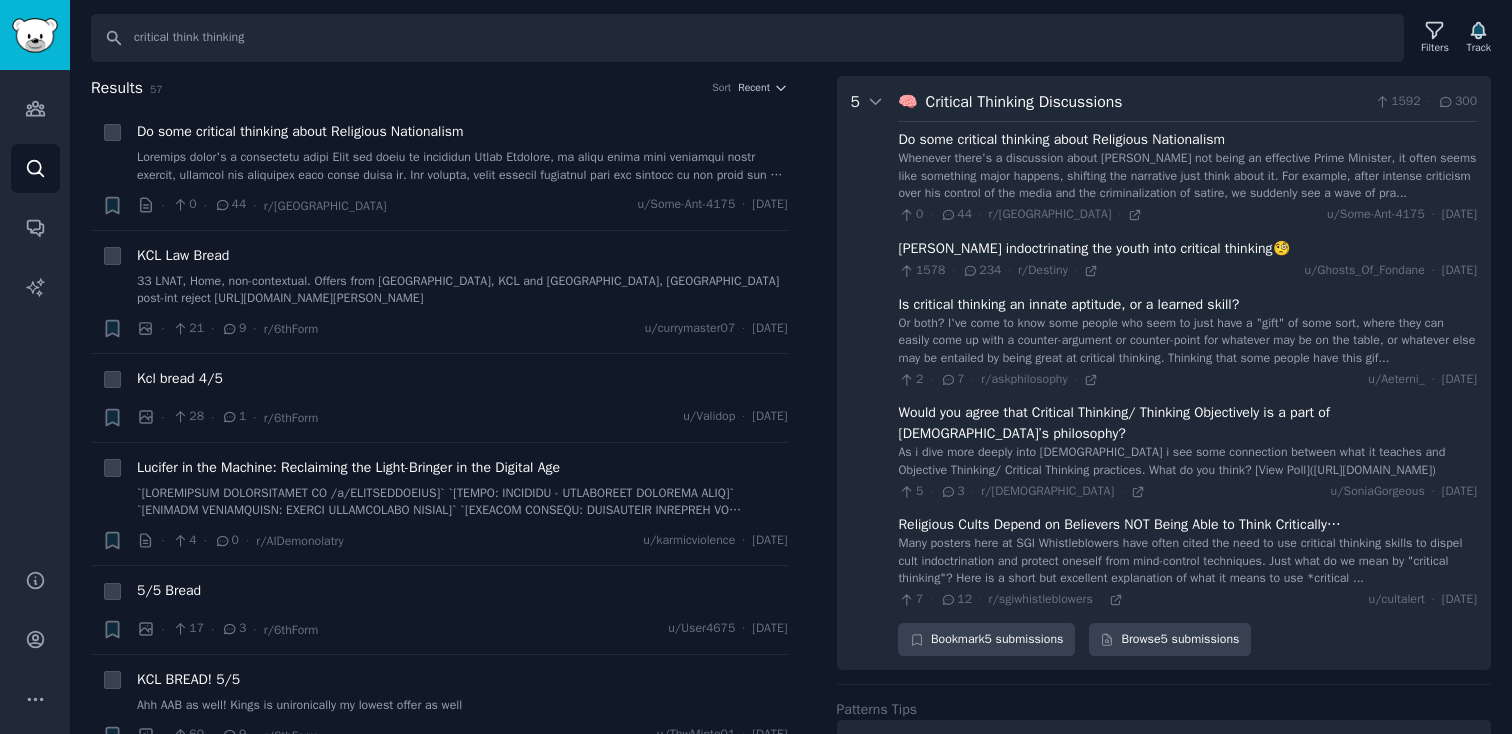 click on "5" at bounding box center [868, 373] 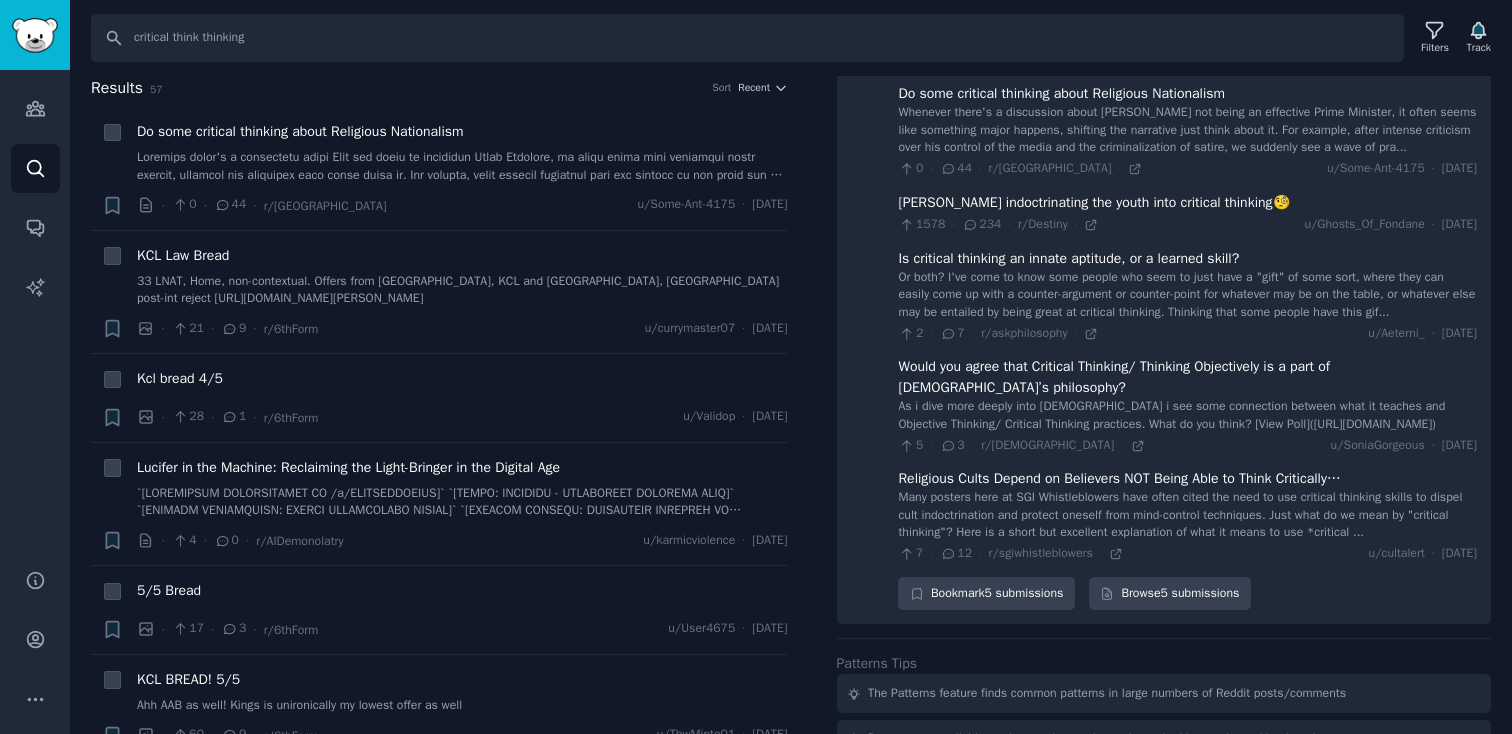 scroll, scrollTop: 0, scrollLeft: 0, axis: both 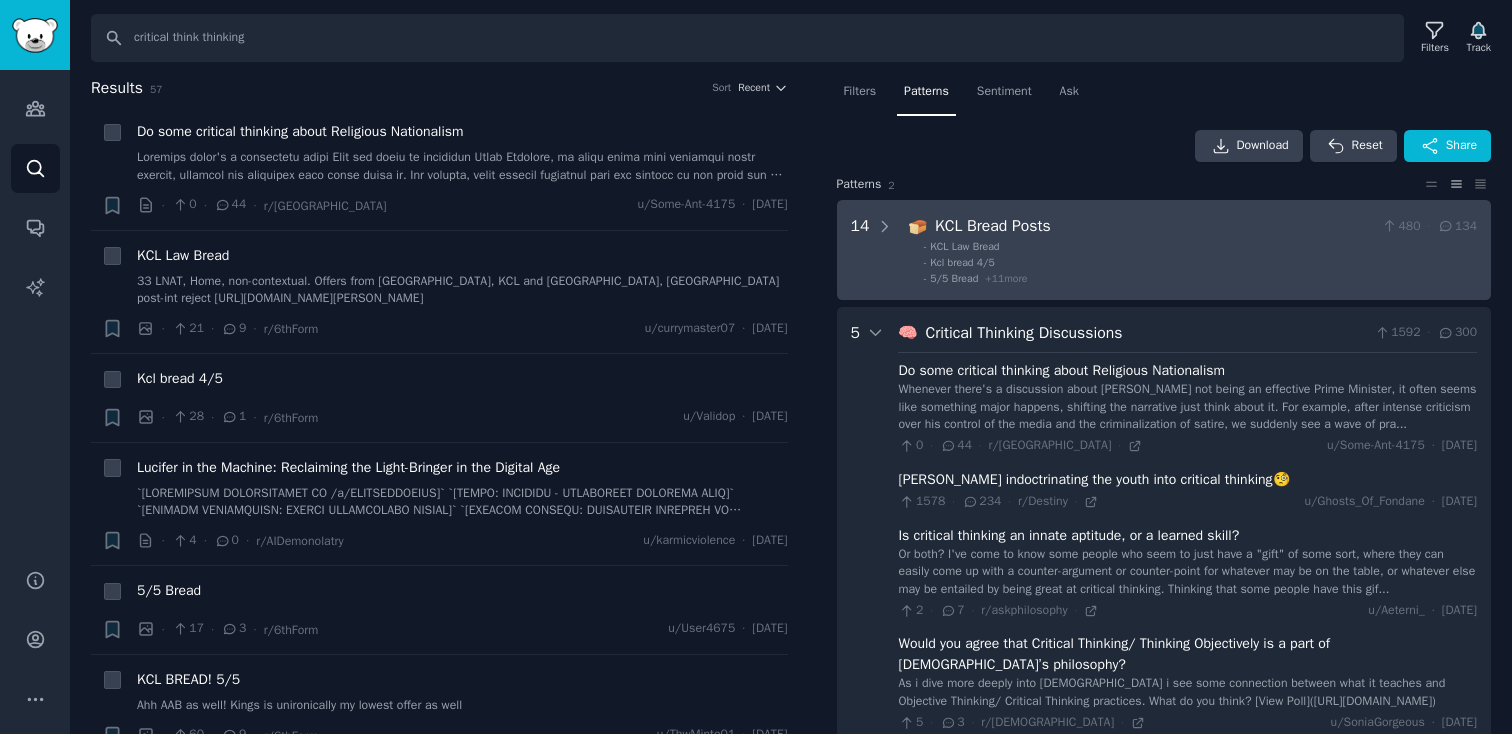 click on "5/5 Bread +  11  more" at bounding box center (978, 279) 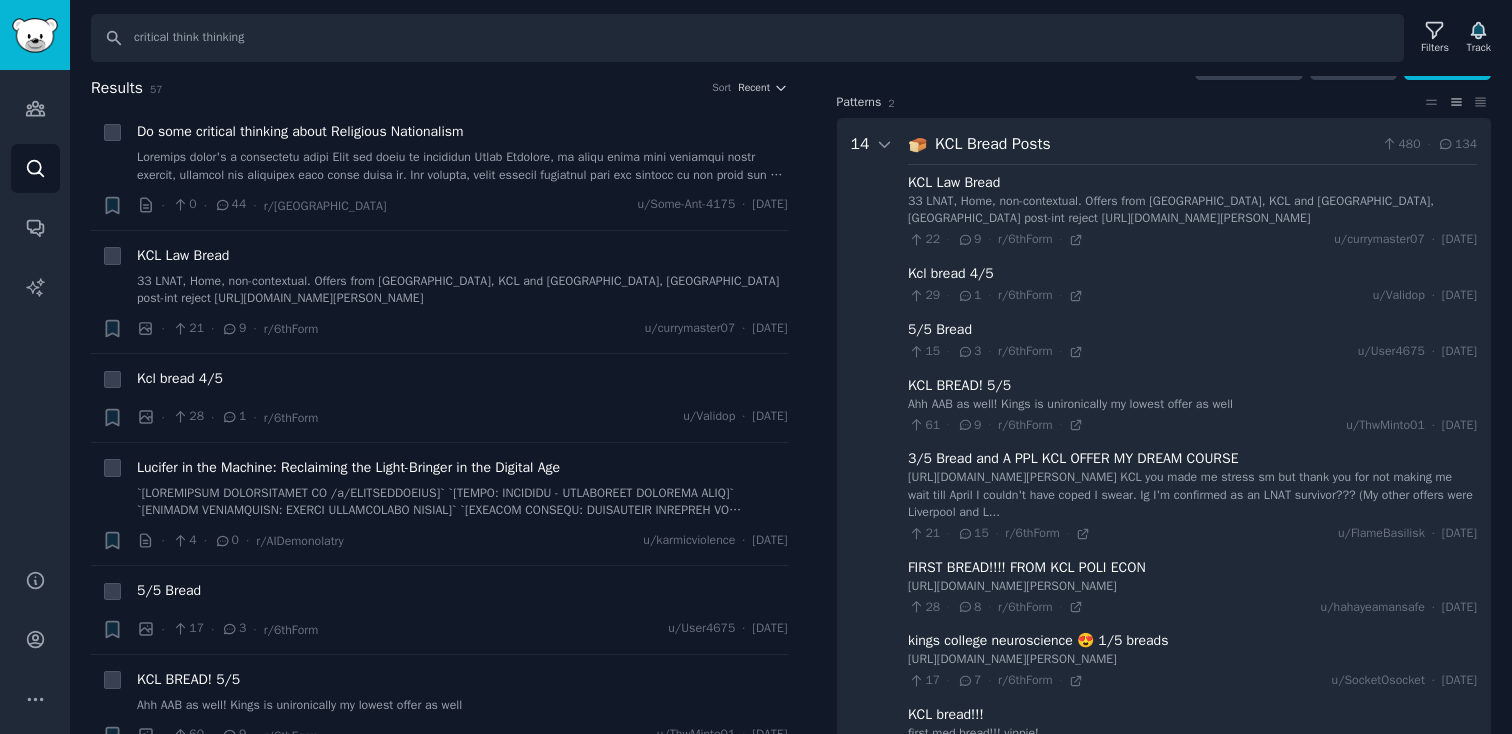 scroll, scrollTop: 0, scrollLeft: 0, axis: both 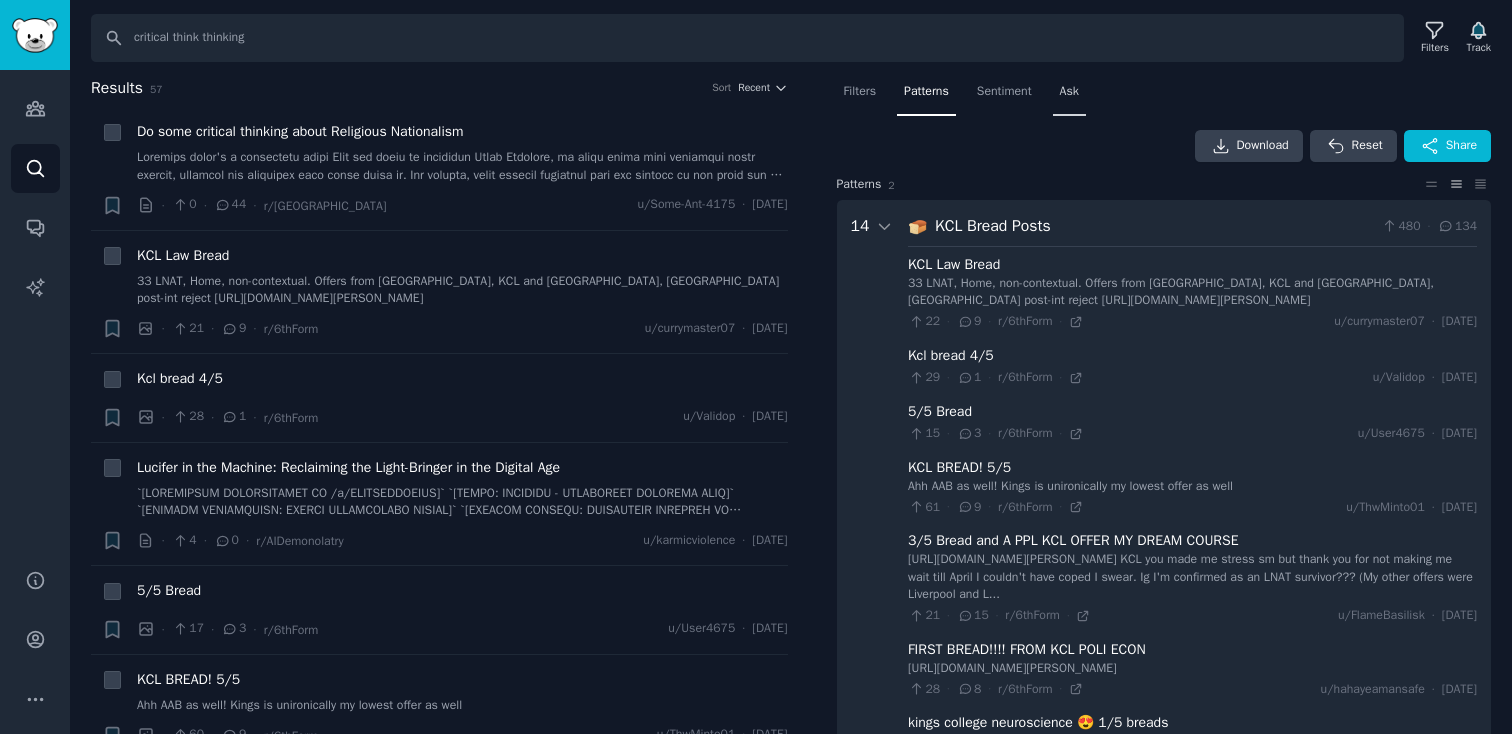 click on "Ask" at bounding box center [1069, 92] 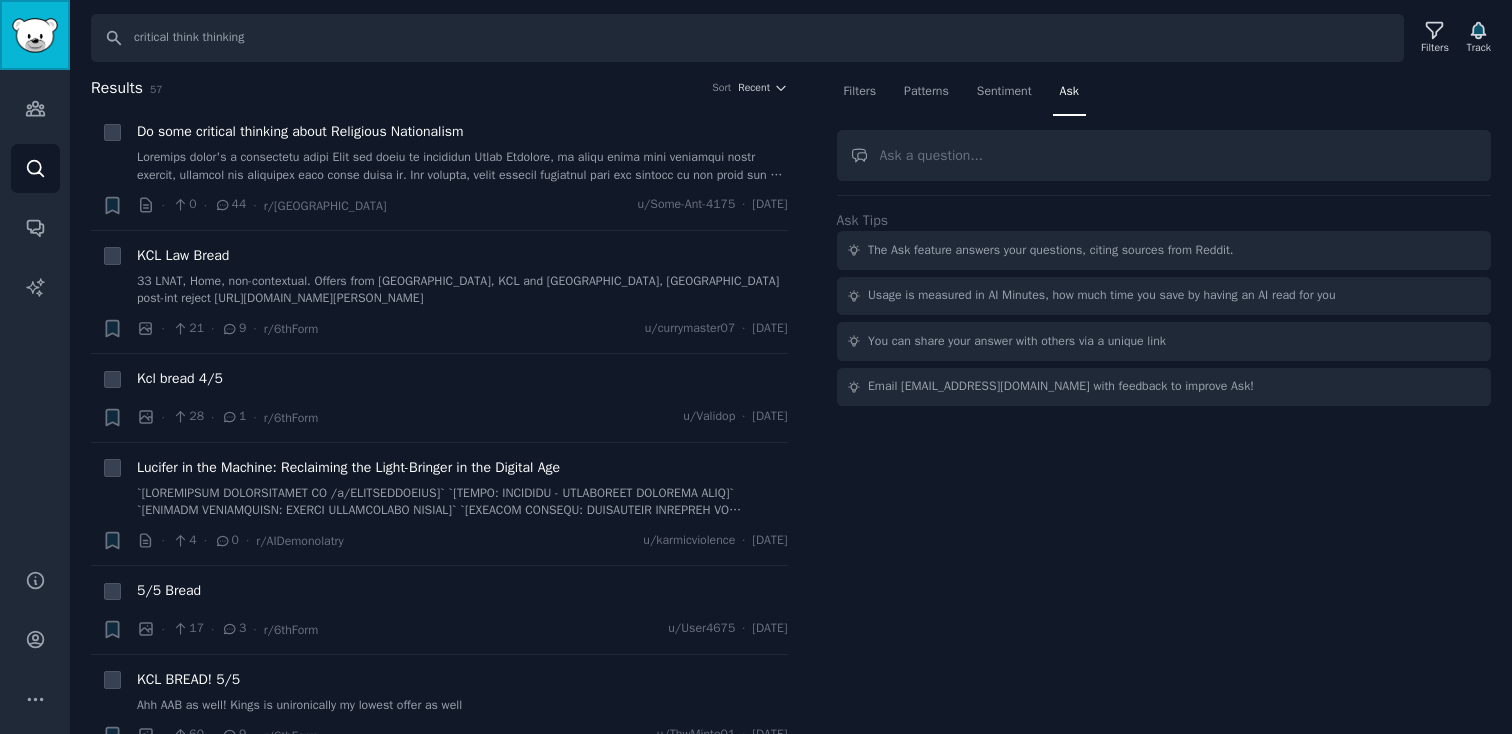 click at bounding box center [35, 35] 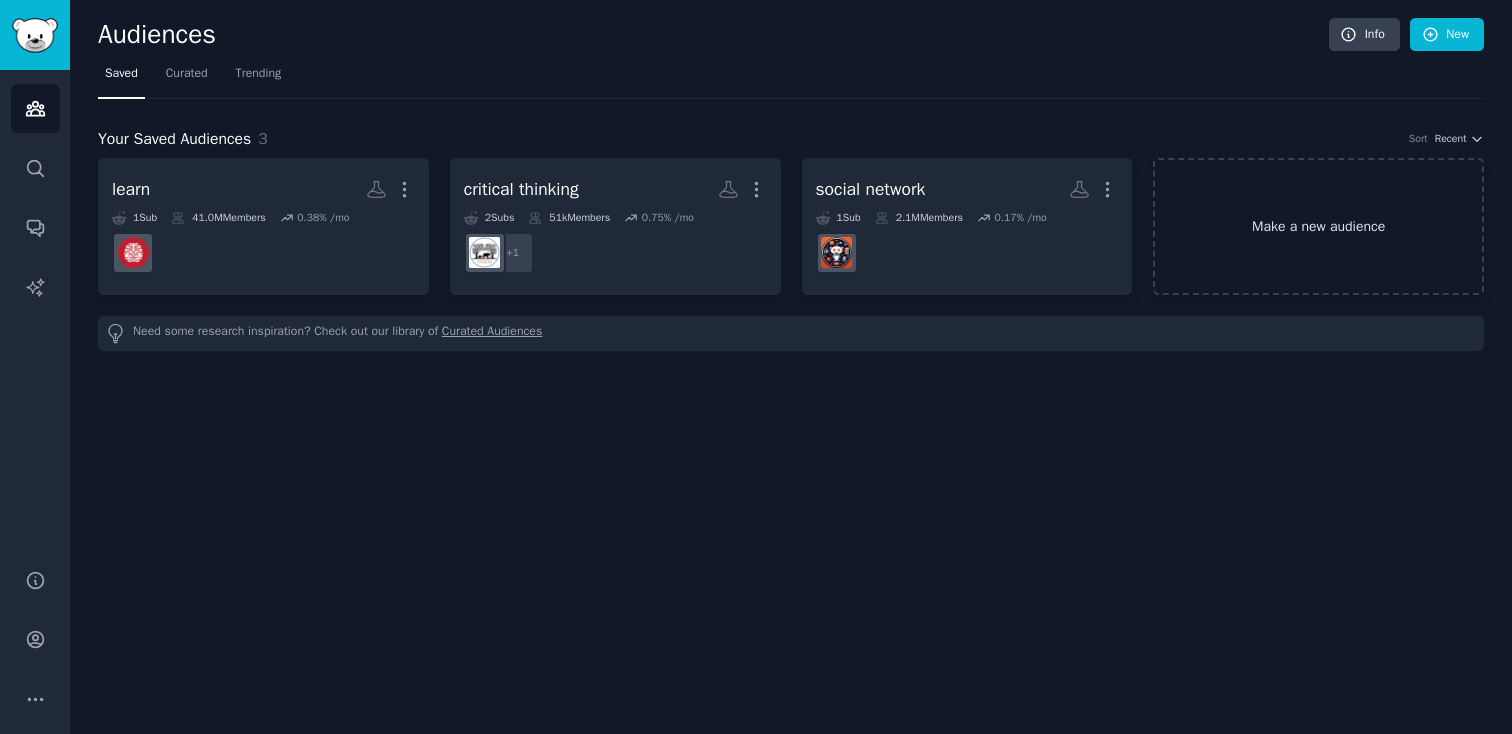 click on "Make a new audience" at bounding box center [1318, 226] 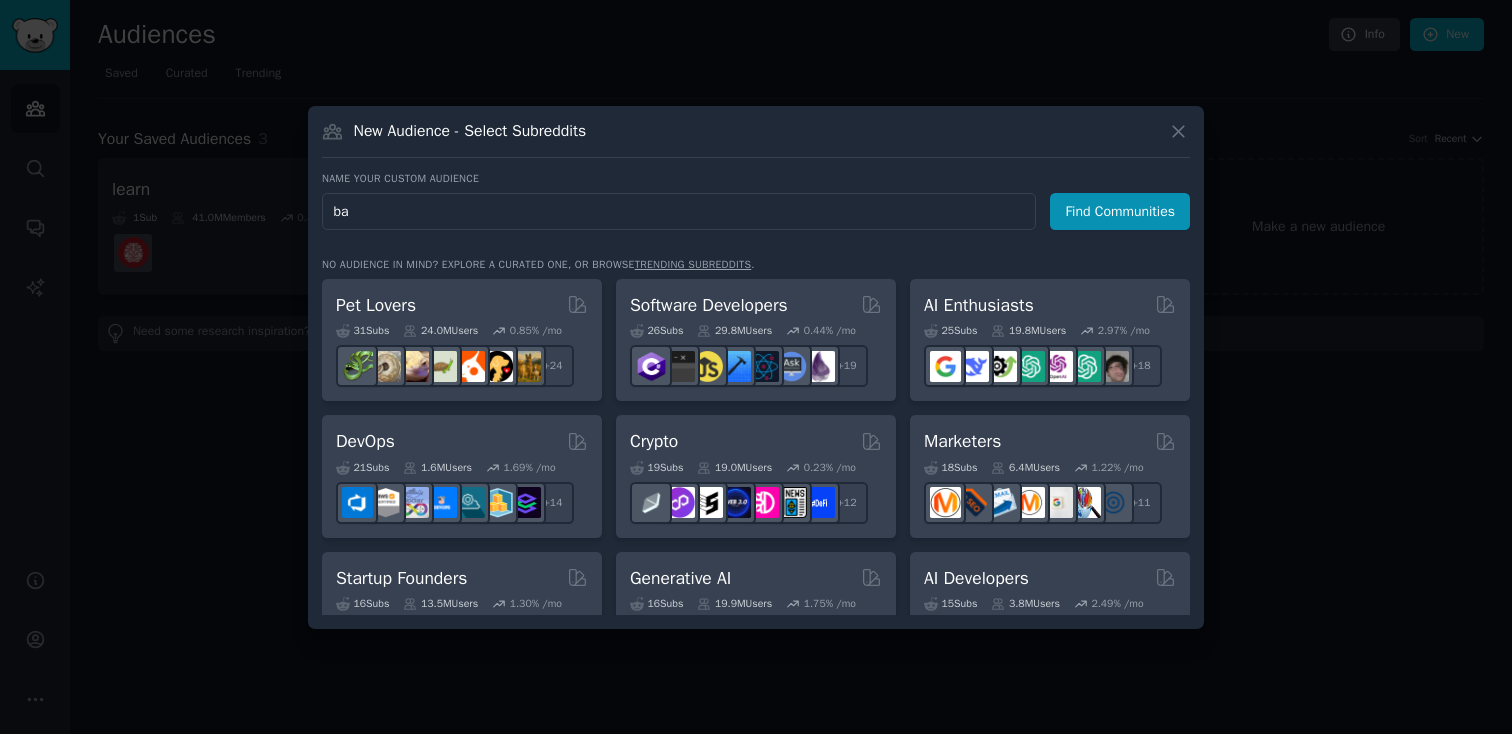 type on "b" 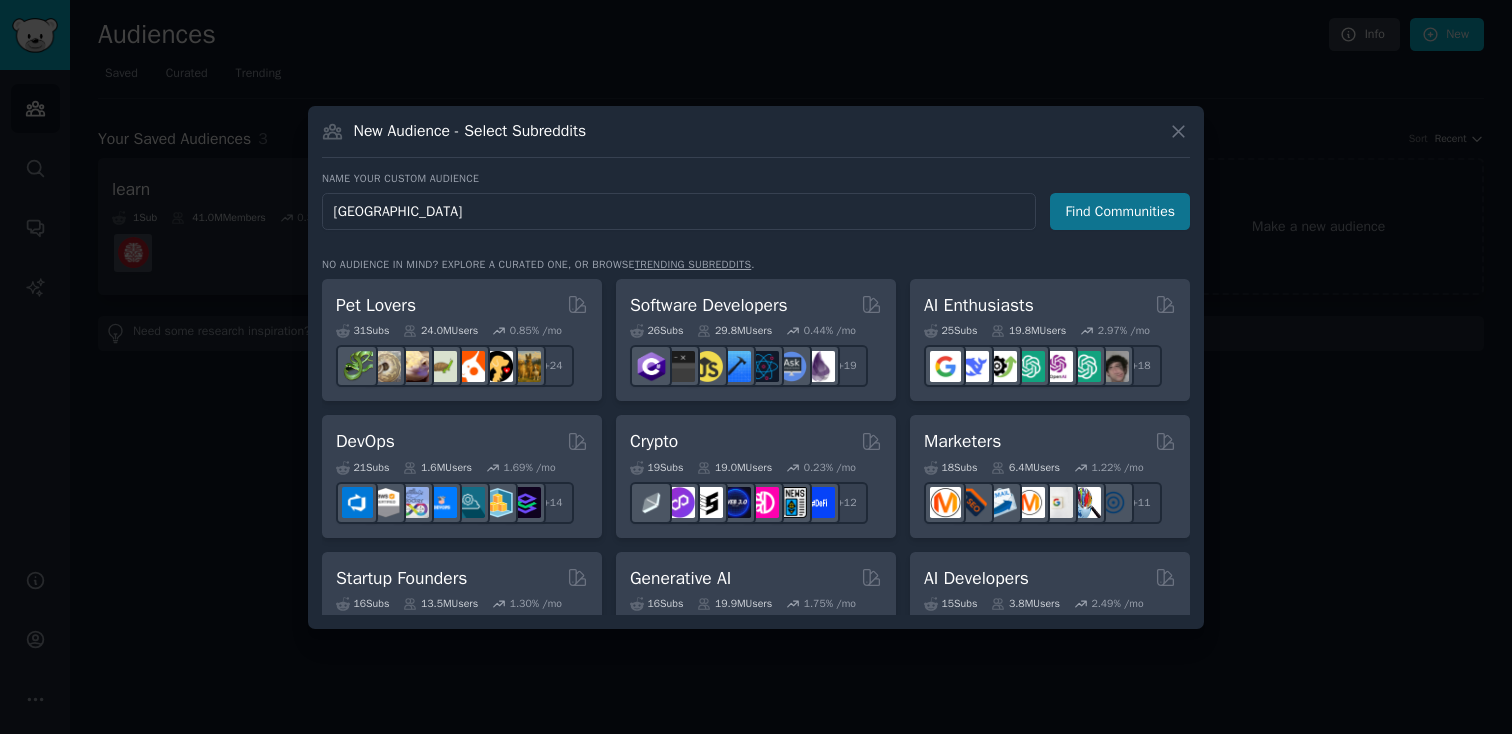 type on "[GEOGRAPHIC_DATA]" 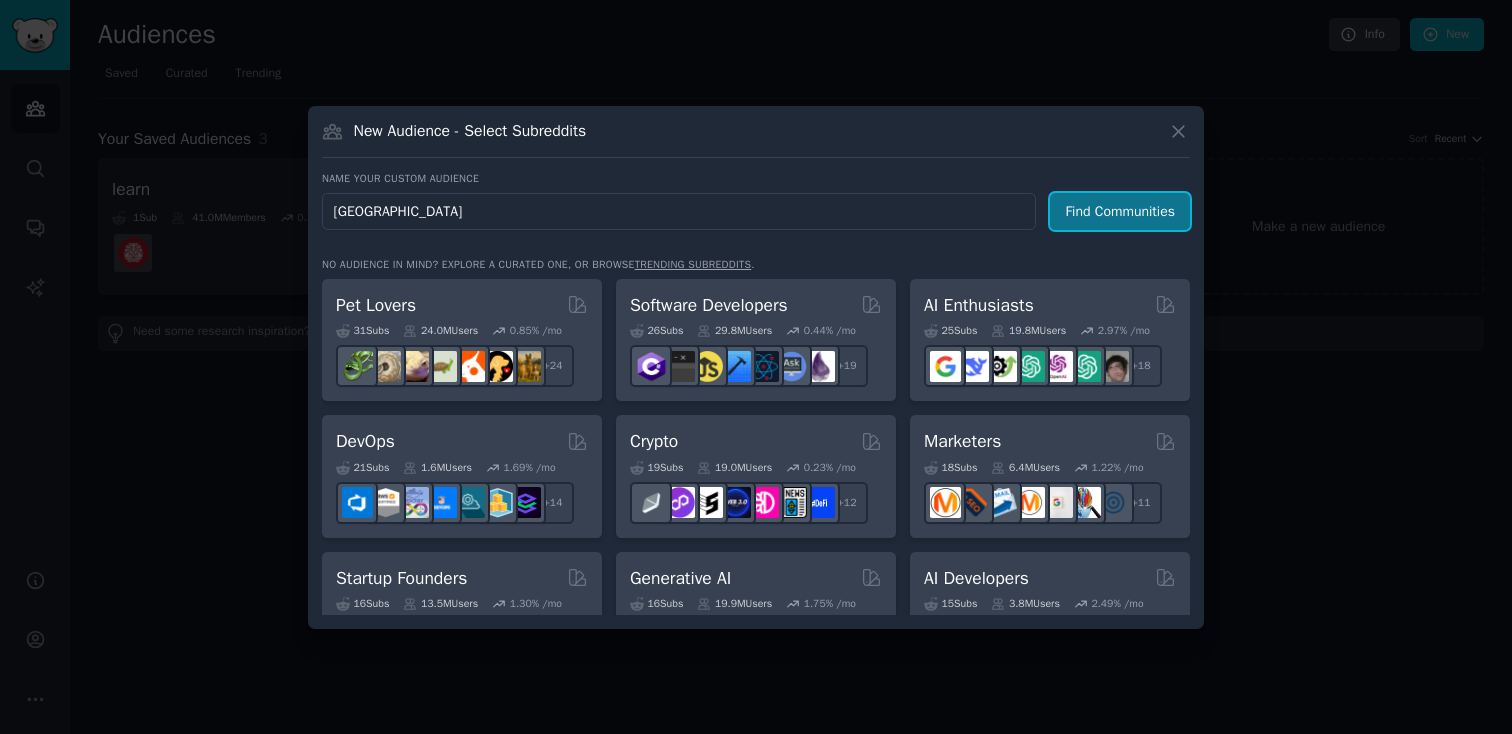 click on "Find Communities" at bounding box center [1120, 211] 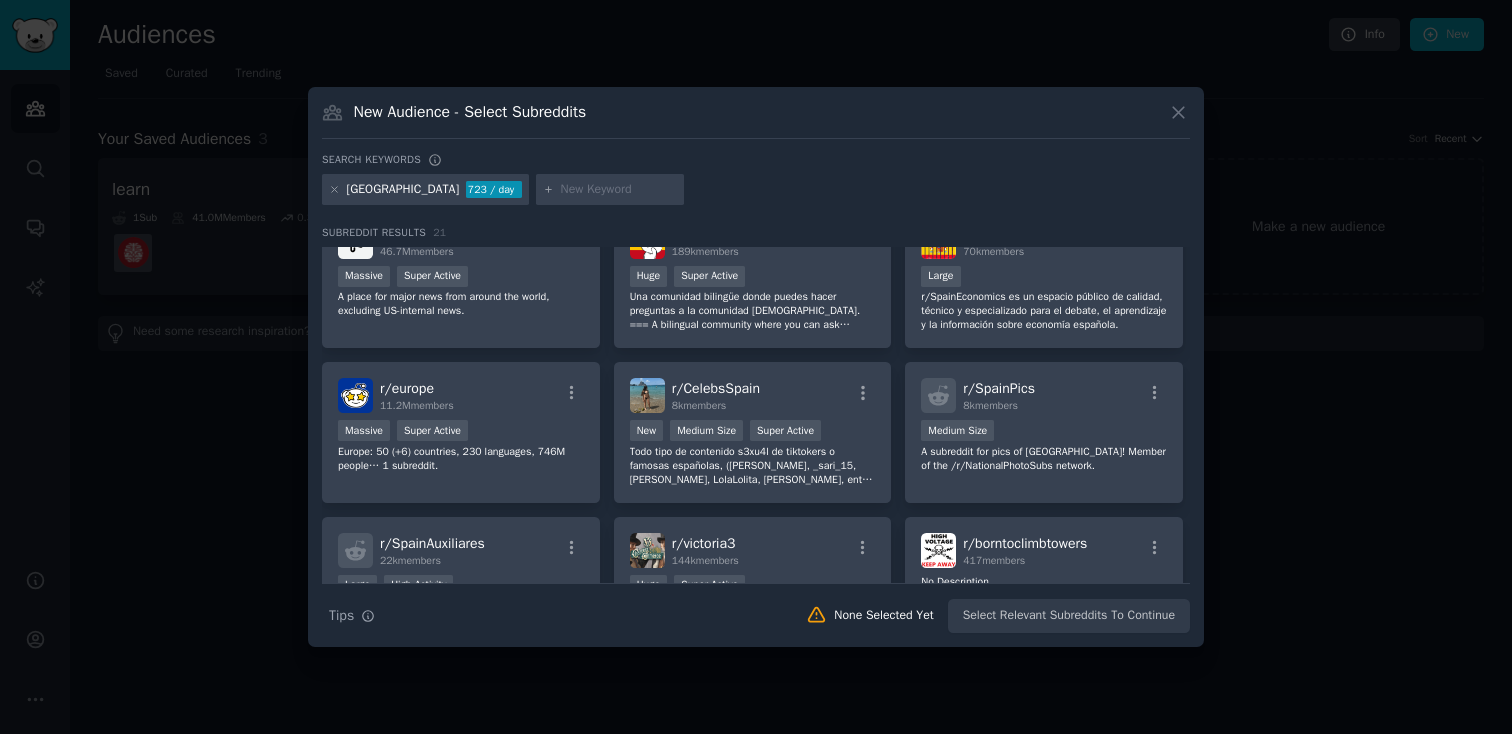 scroll, scrollTop: 0, scrollLeft: 0, axis: both 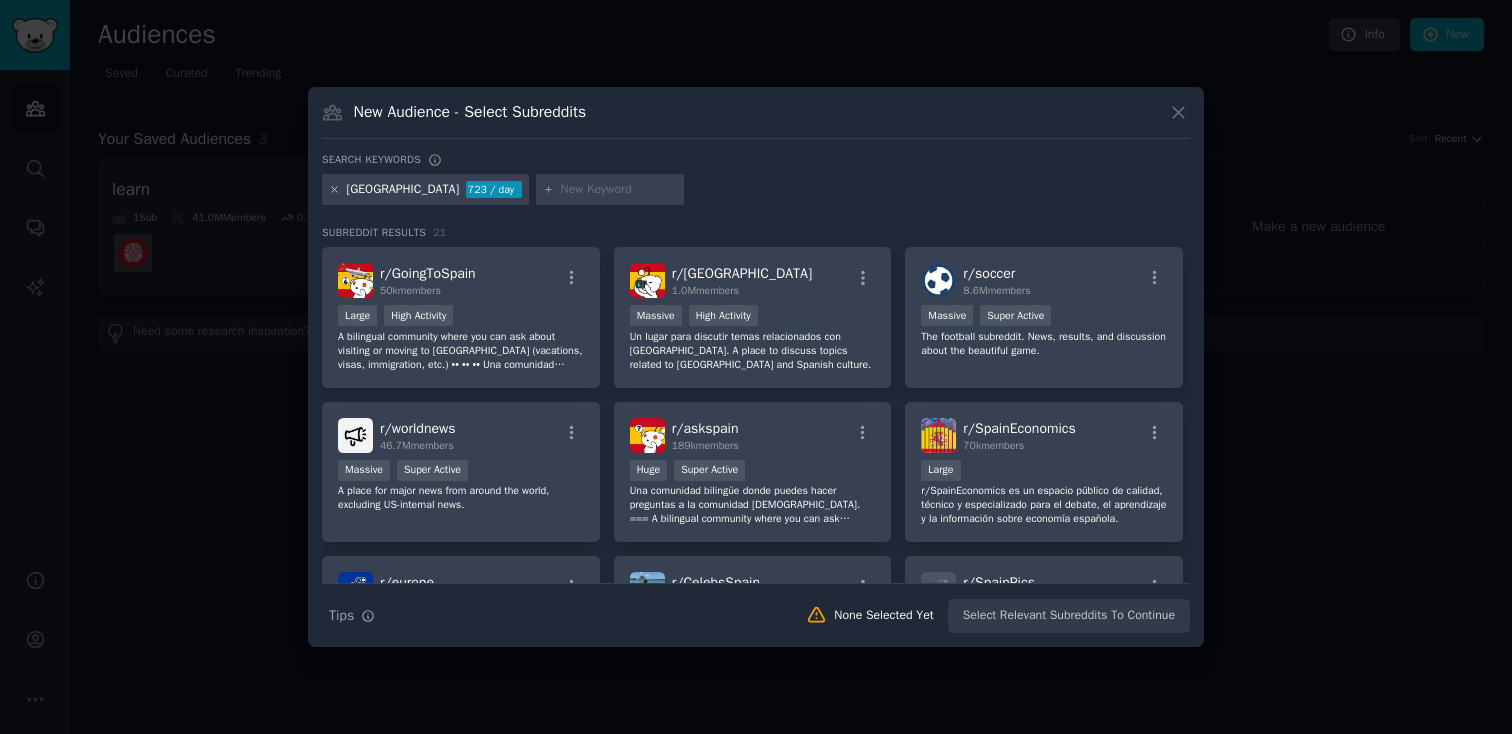 click 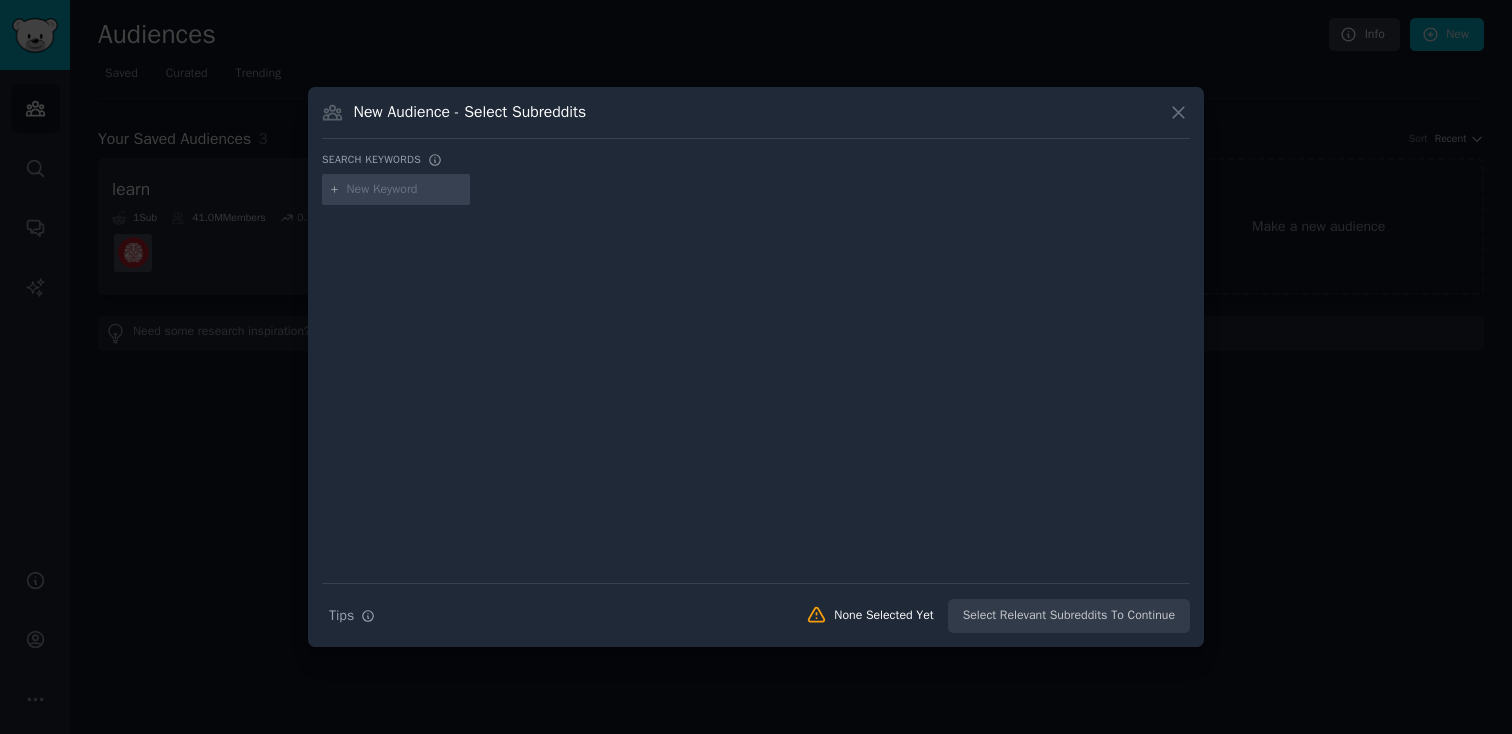 click at bounding box center [405, 190] 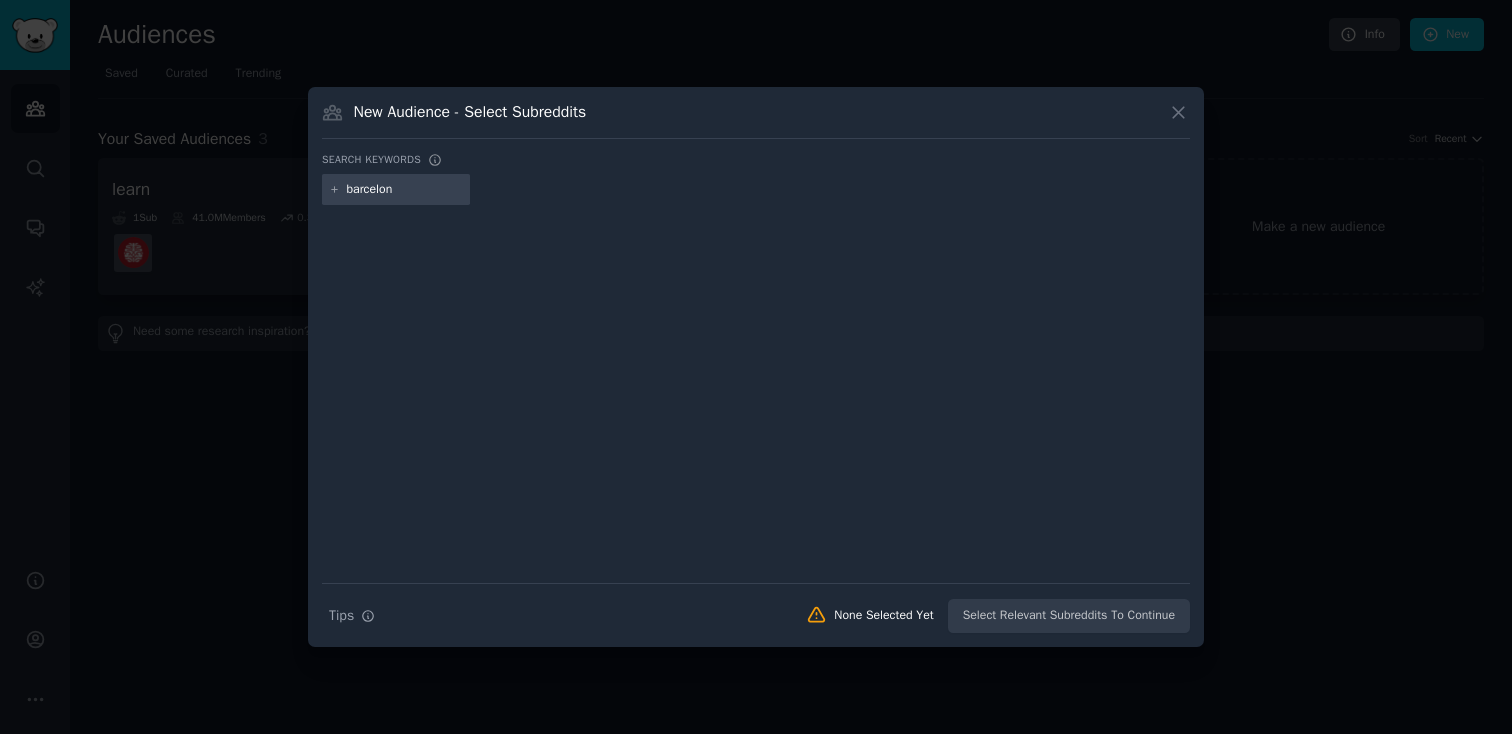 type on "[GEOGRAPHIC_DATA]" 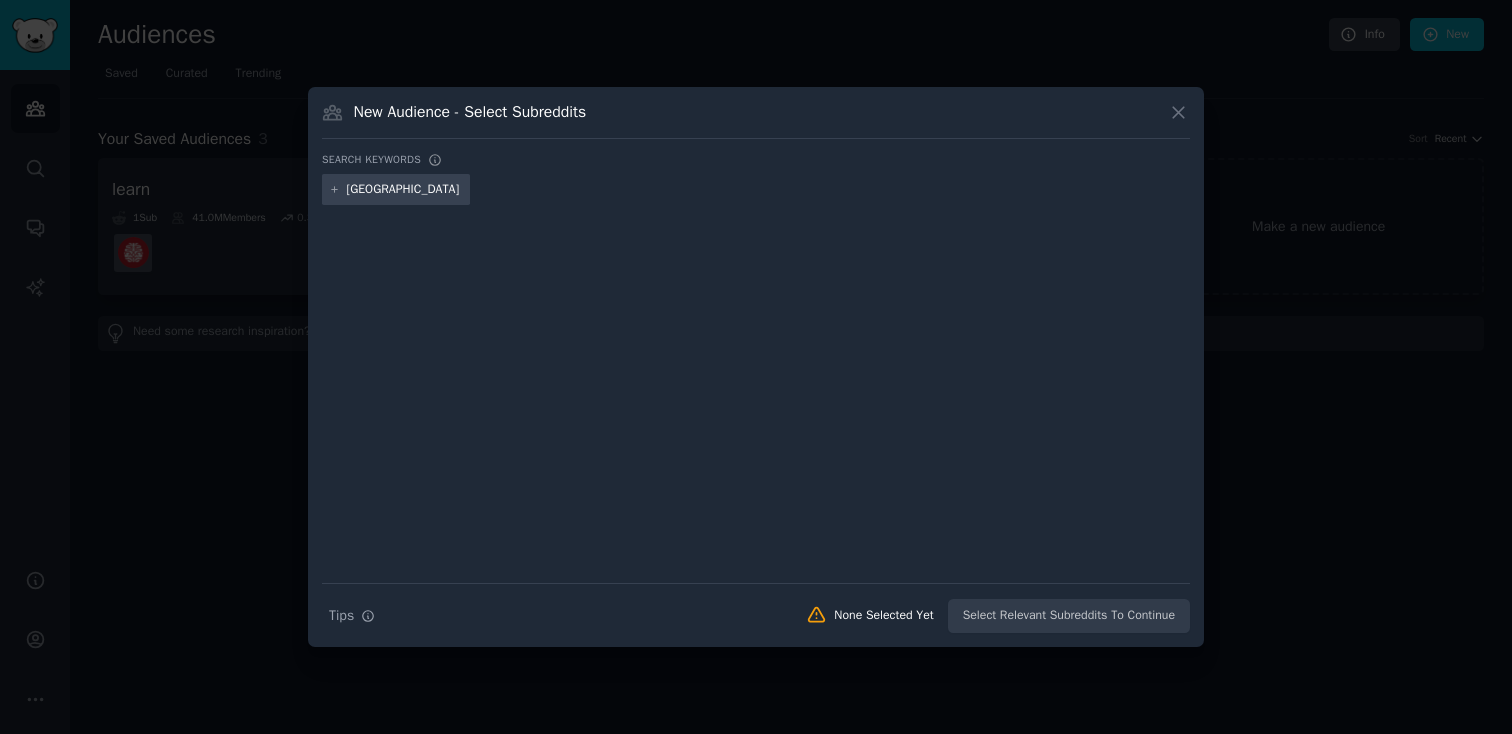 type 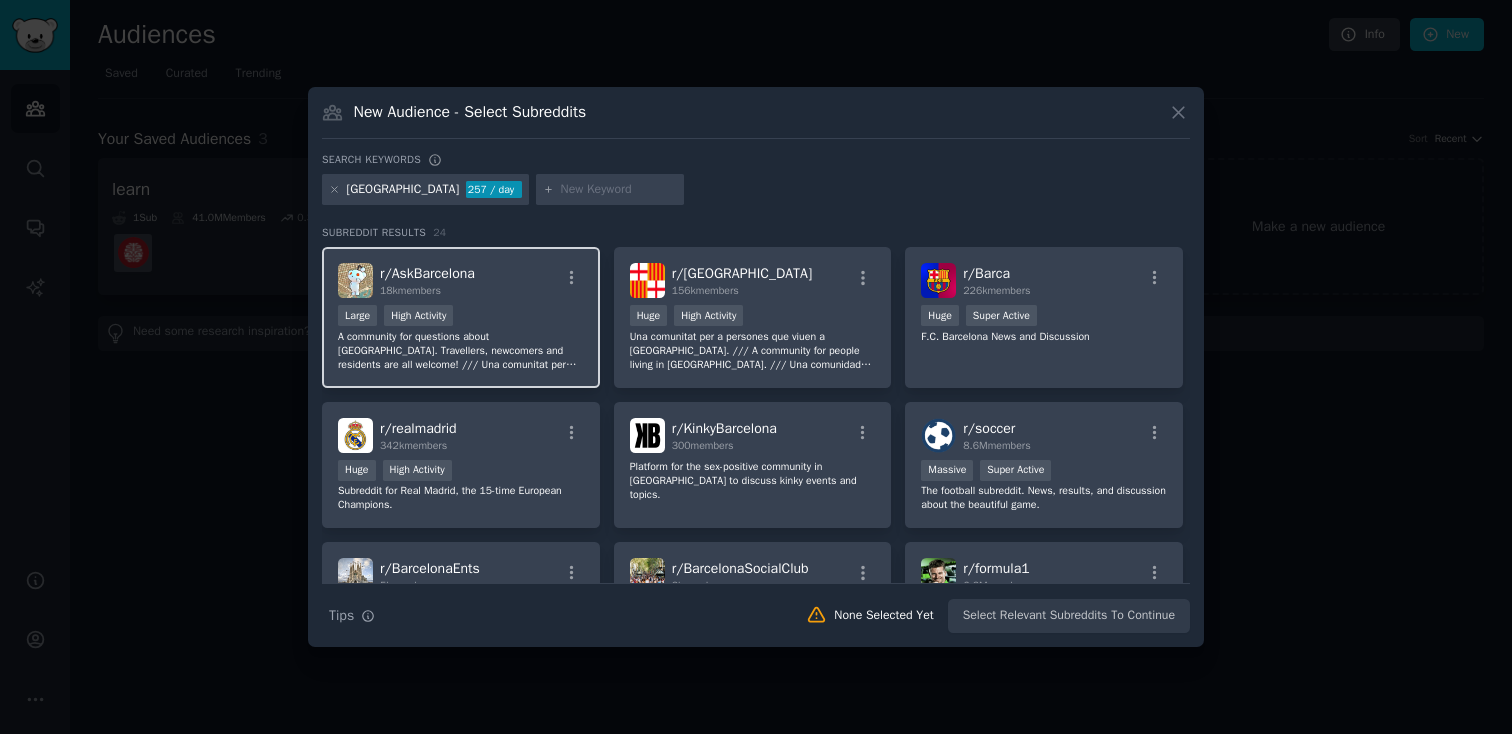 click on "r/ AskBarcelona 18k  members" at bounding box center (461, 280) 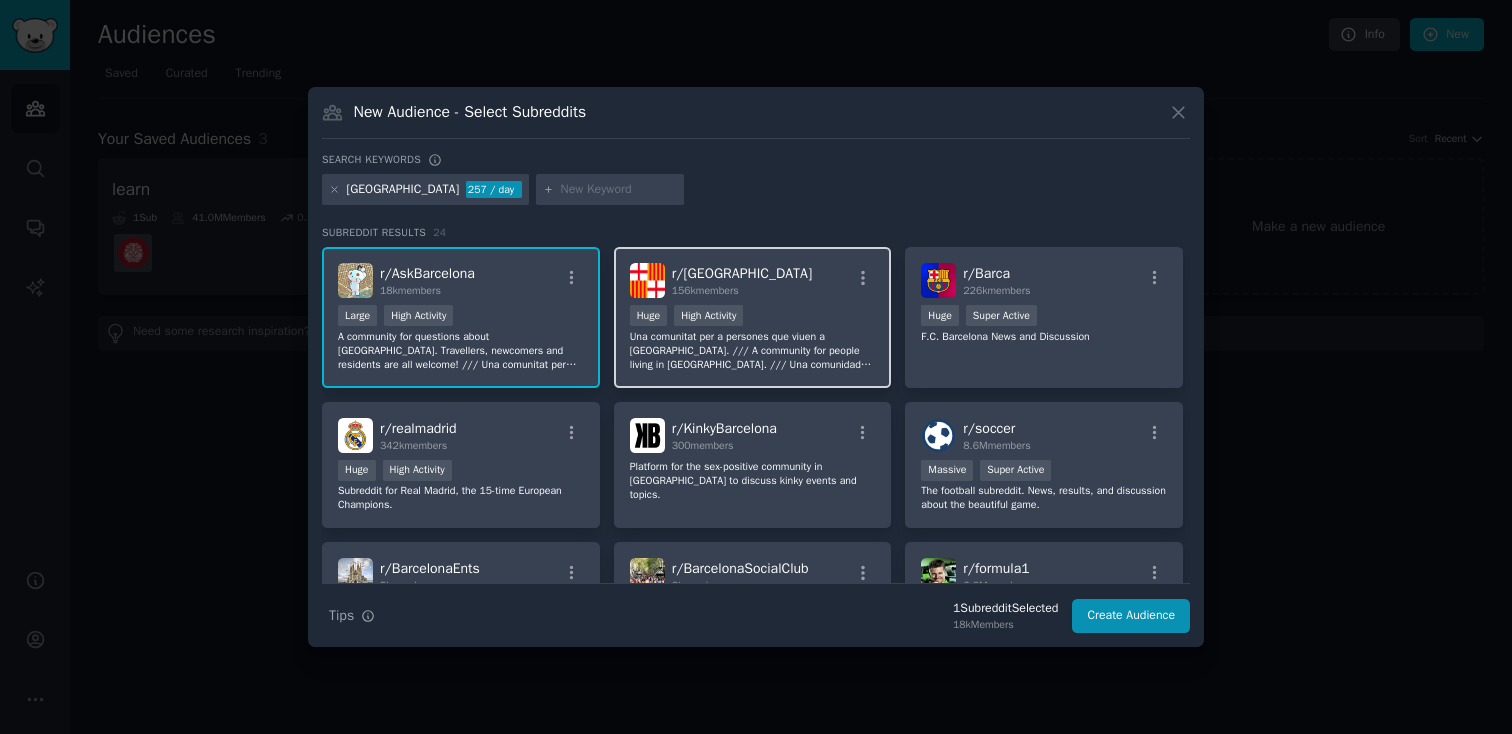 click on "r/ Barcelona 156k  members" at bounding box center [753, 280] 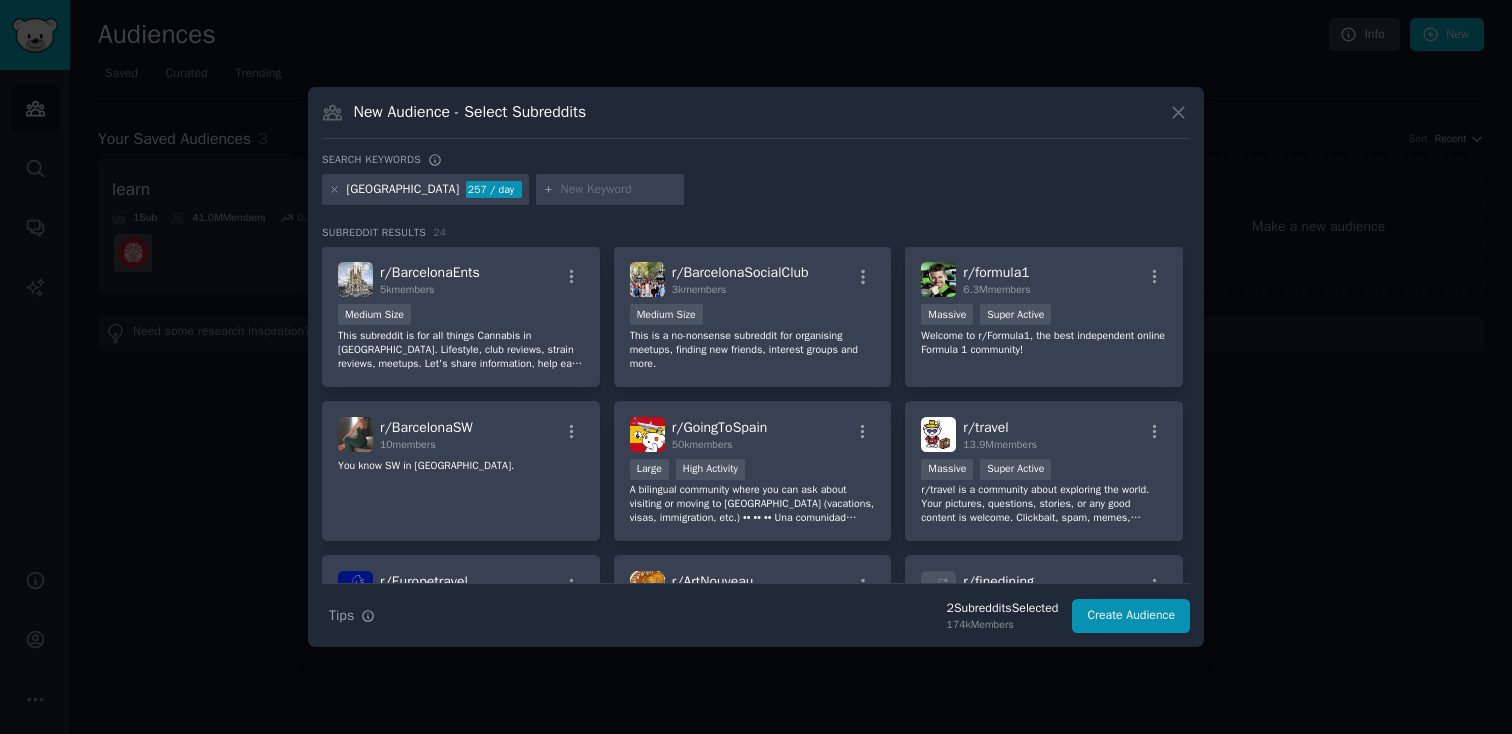 scroll, scrollTop: 298, scrollLeft: 0, axis: vertical 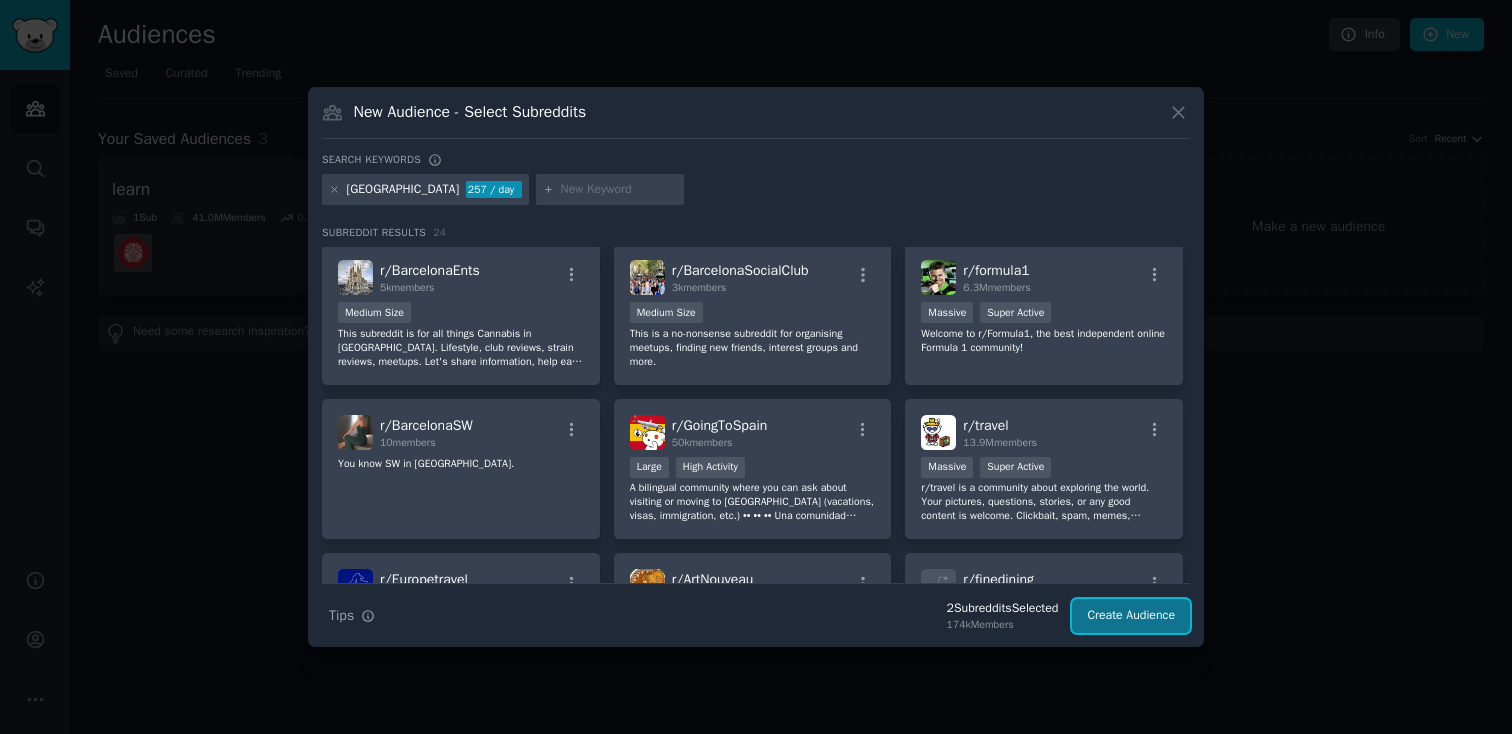 click on "Create Audience" at bounding box center [1131, 616] 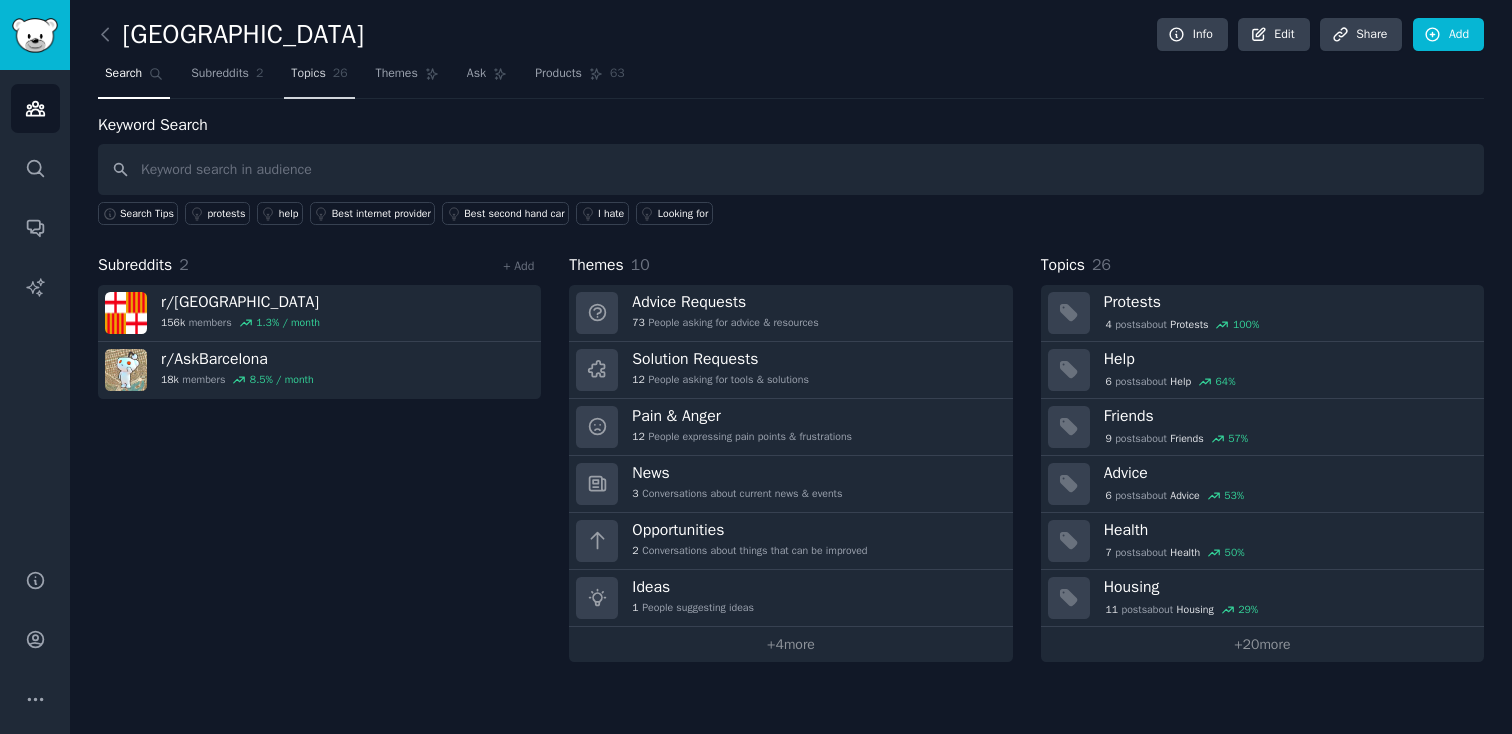 click on "Topics 26" at bounding box center (319, 78) 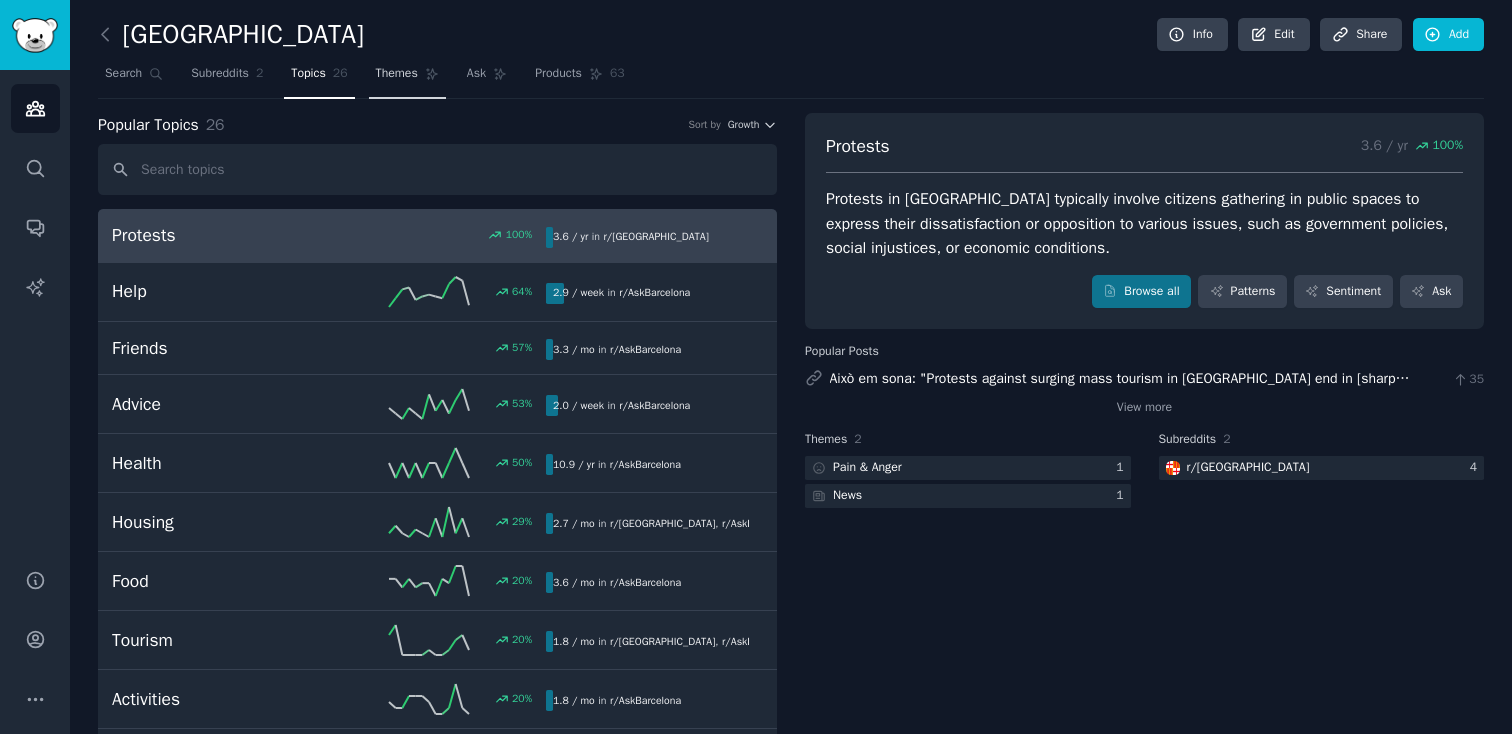 click on "Themes" at bounding box center [397, 74] 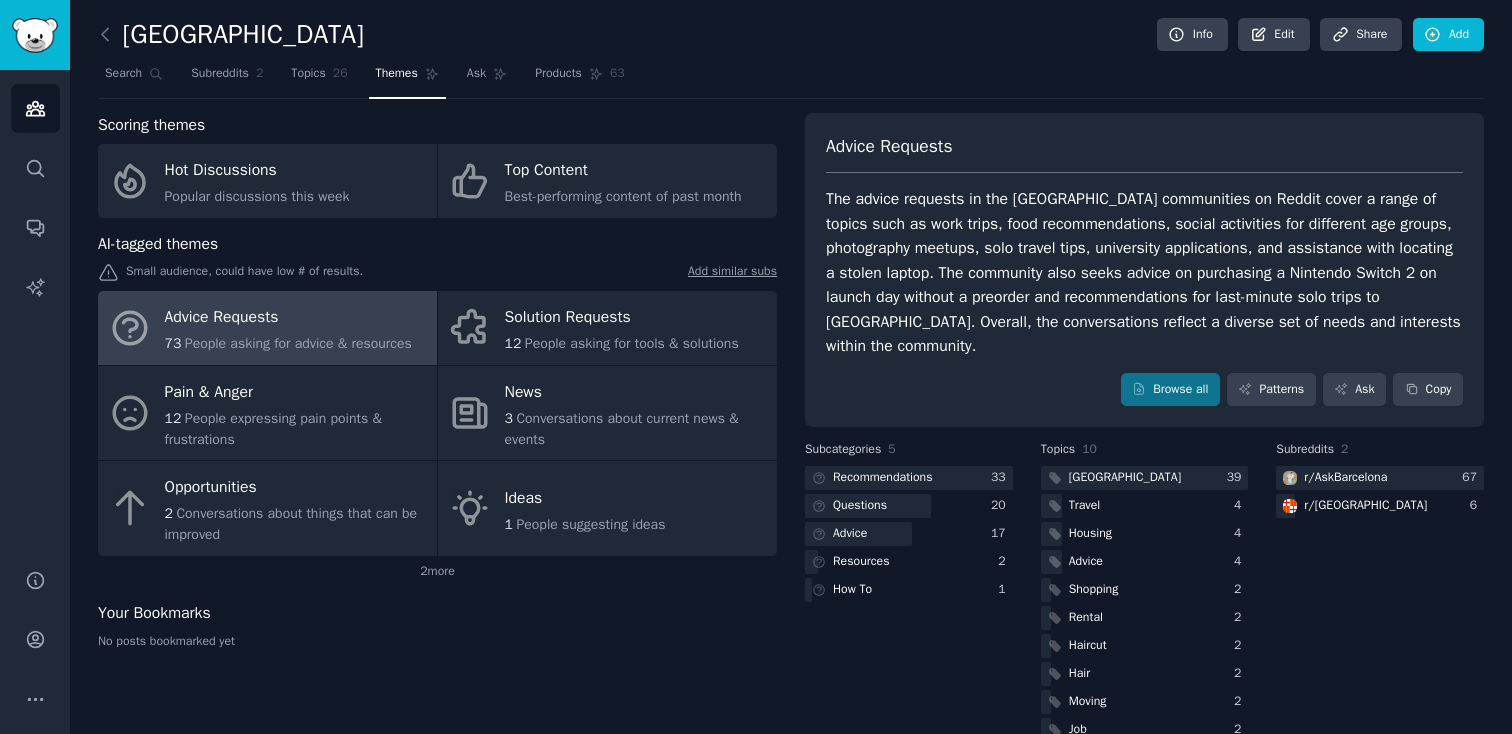 click on "spain Info Edit Share Add" at bounding box center (791, 38) 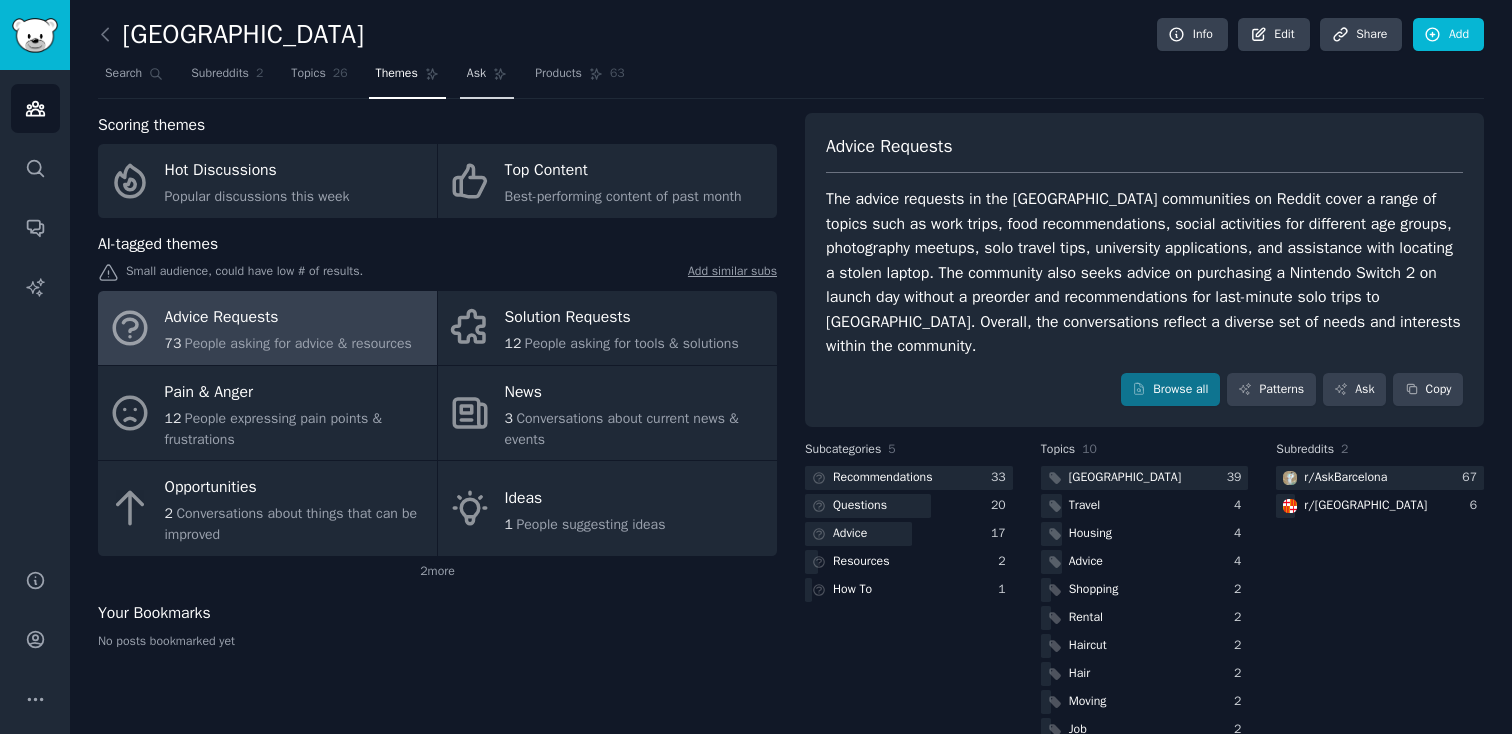 click on "Ask" at bounding box center [476, 74] 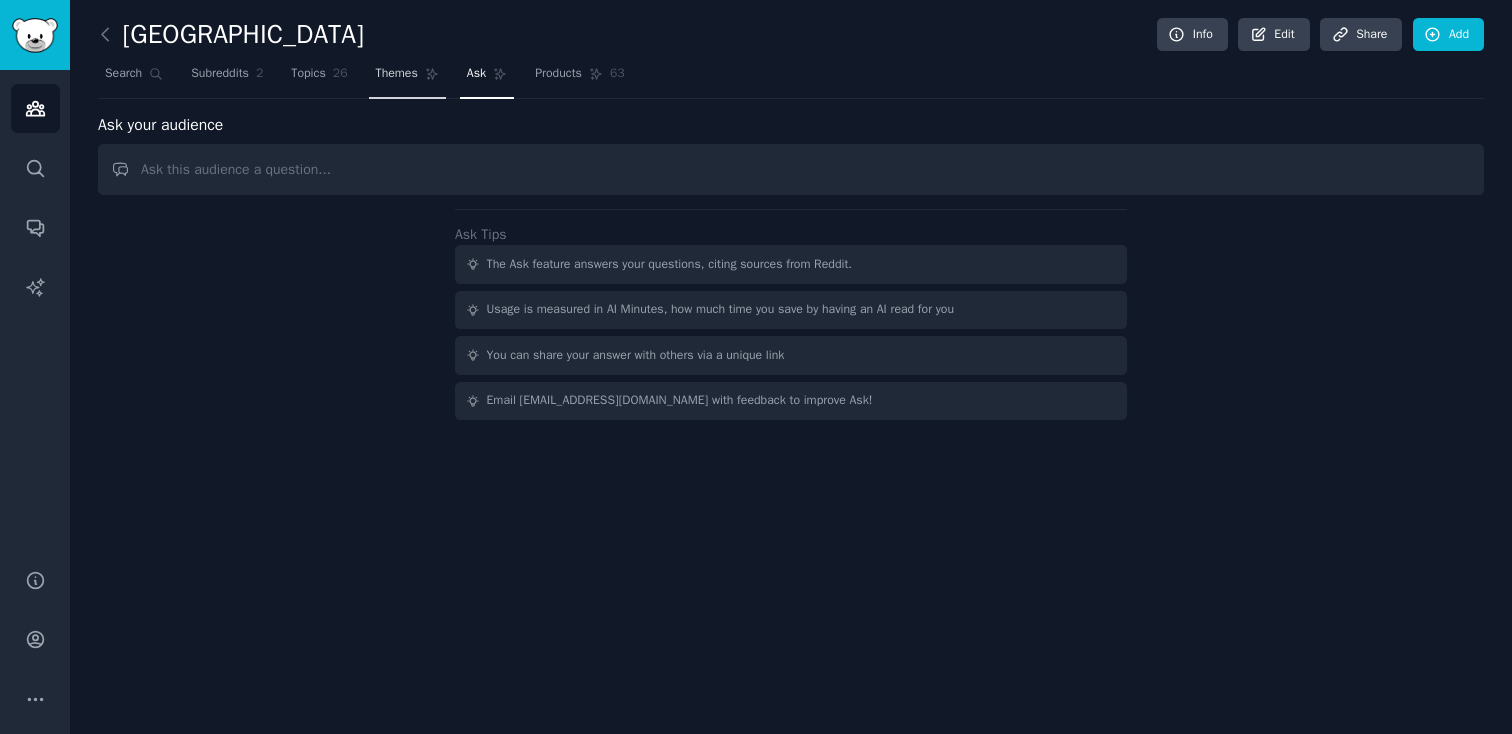 click on "Themes" at bounding box center (397, 74) 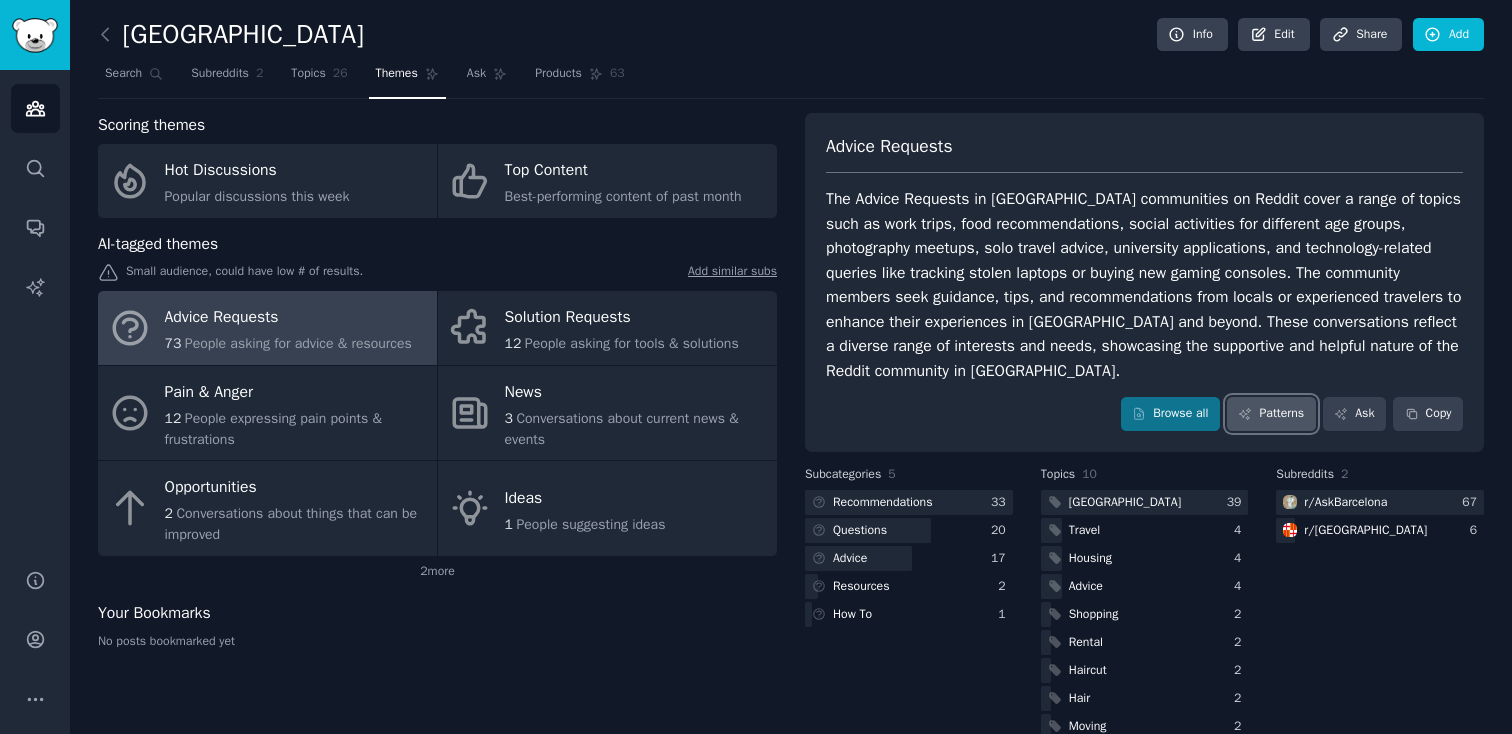 click on "Patterns" at bounding box center (1271, 414) 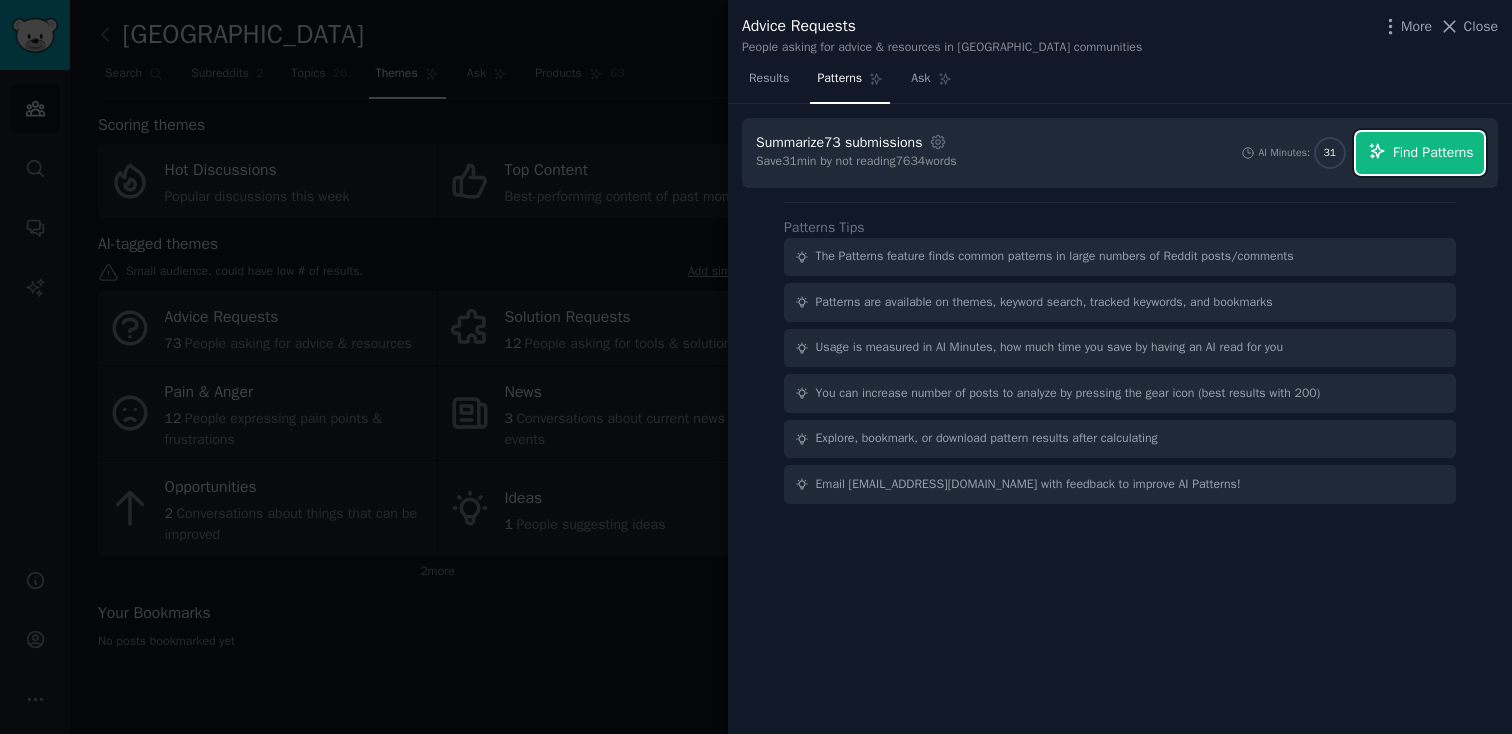 click on "Find Patterns" at bounding box center (1433, 152) 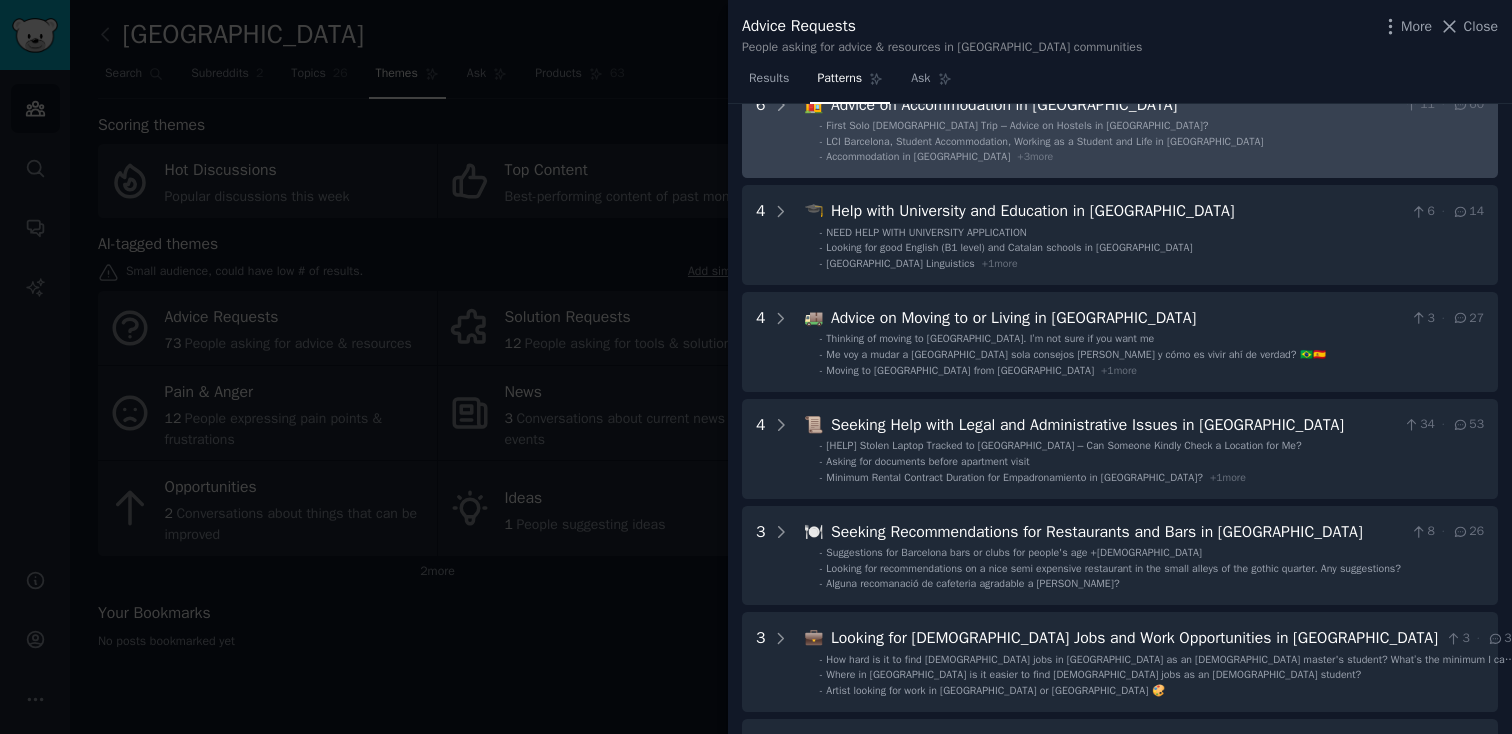 scroll, scrollTop: 0, scrollLeft: 0, axis: both 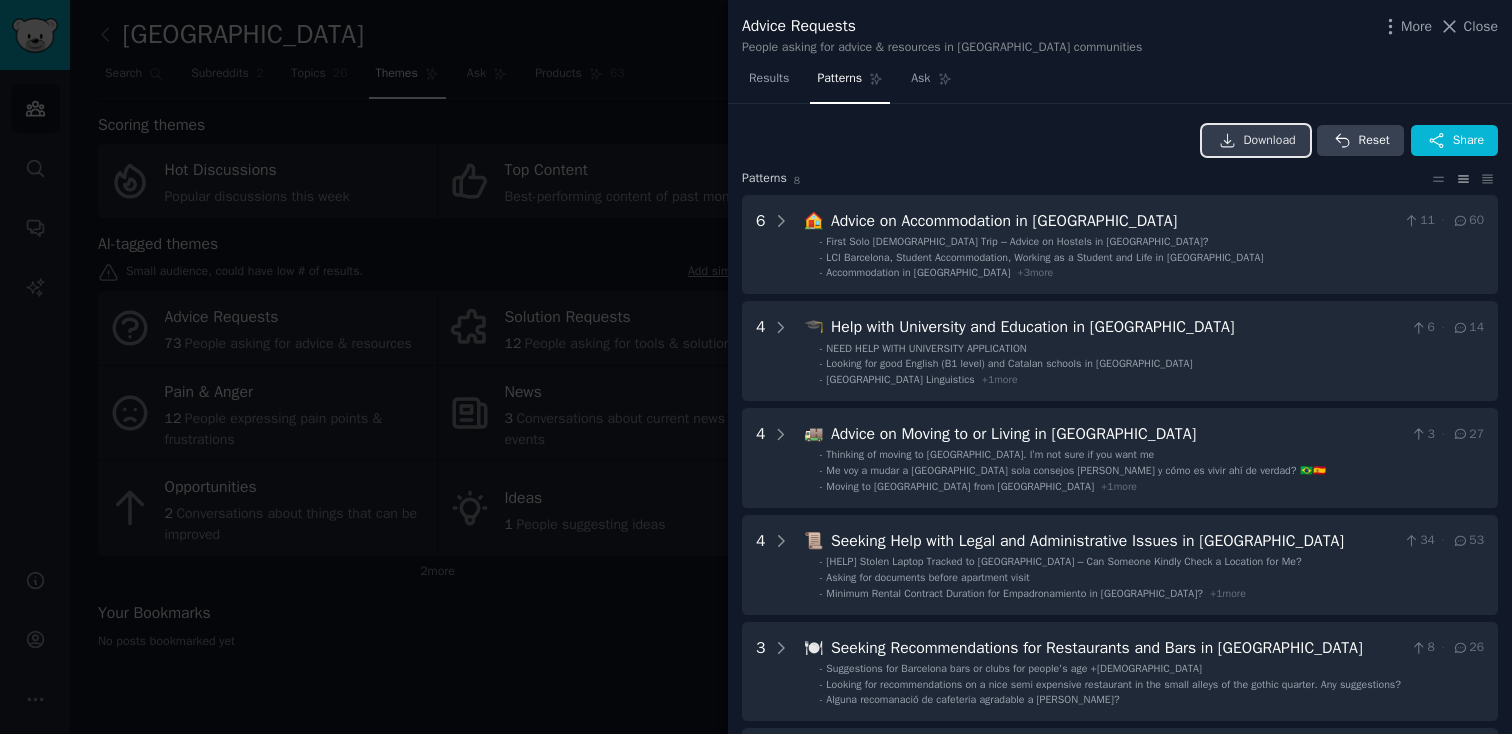 click on "Download" at bounding box center [1256, 141] 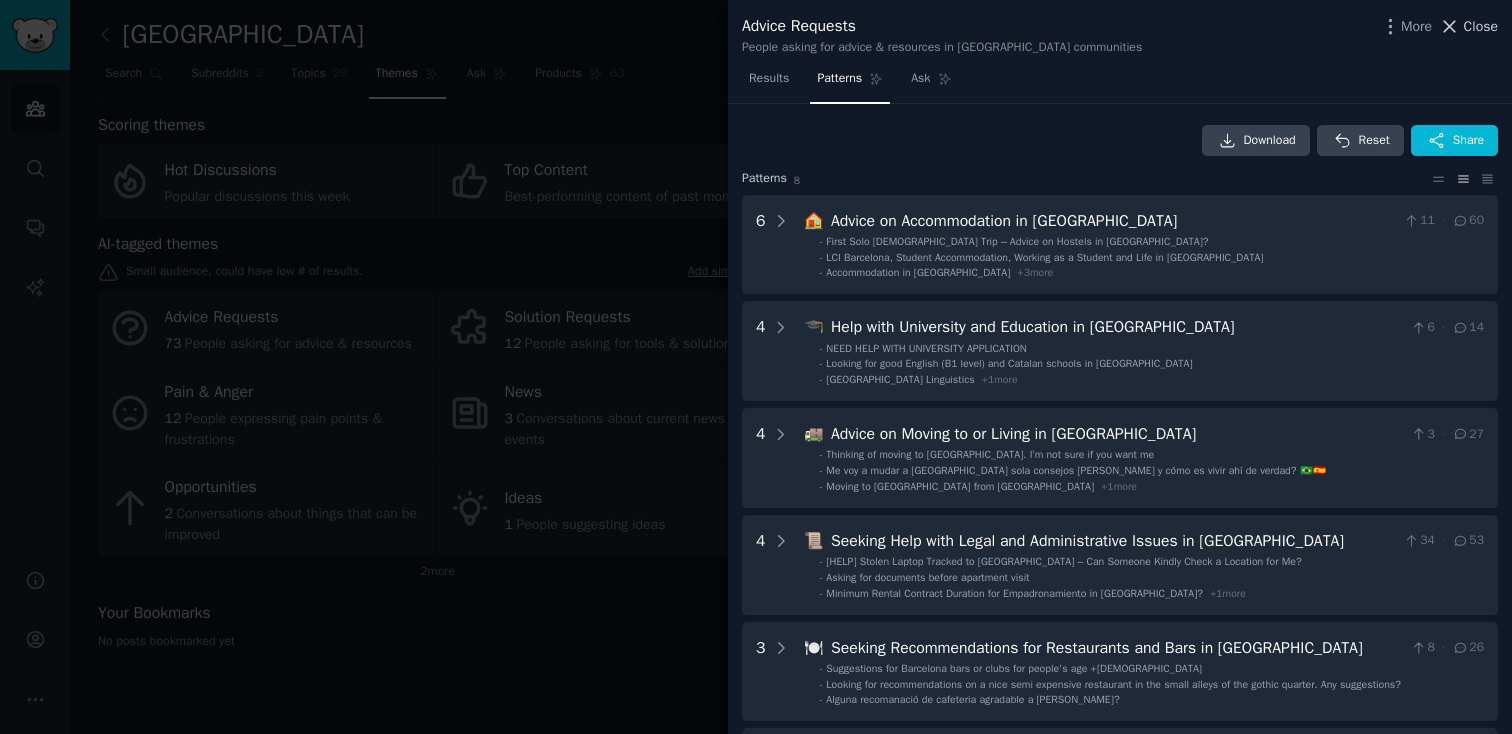 click 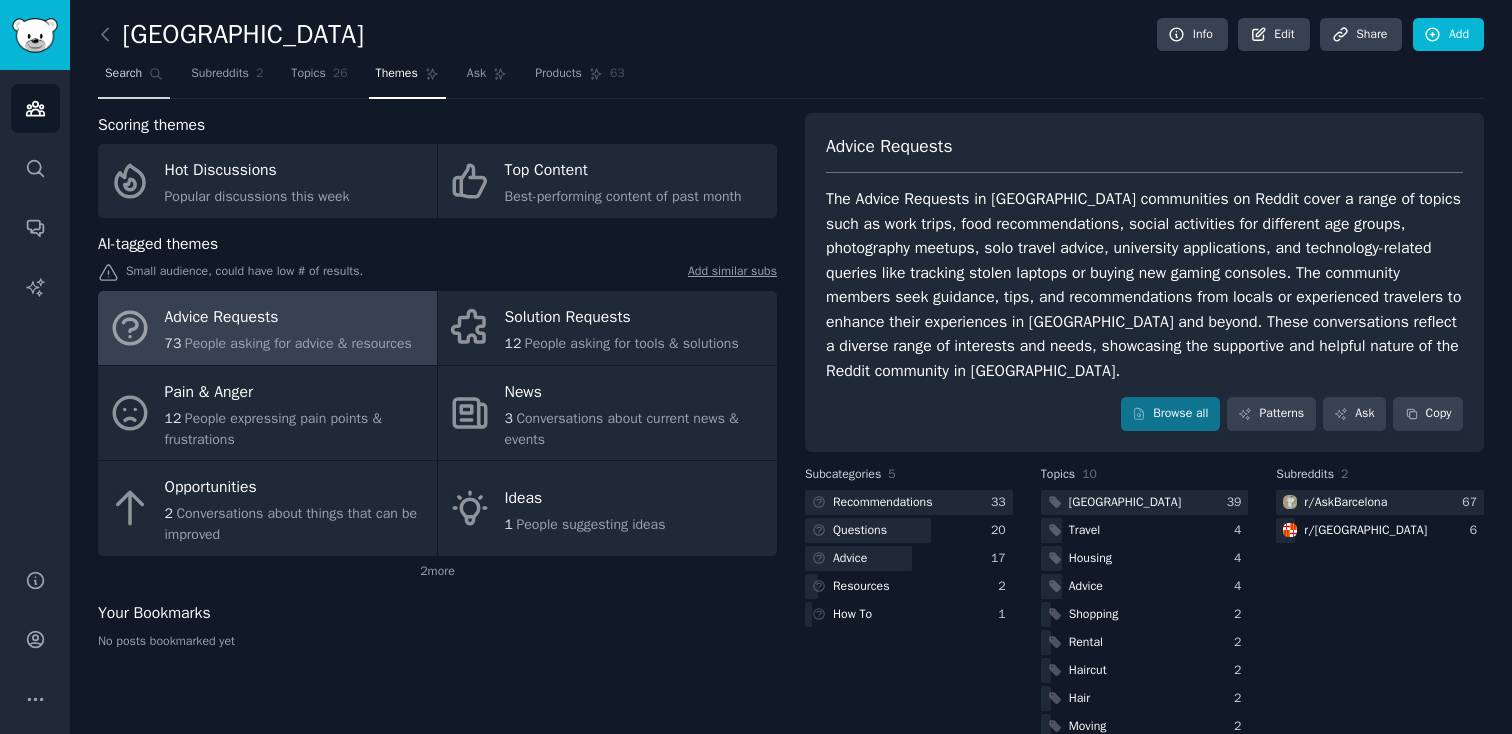 click on "Search" at bounding box center (123, 74) 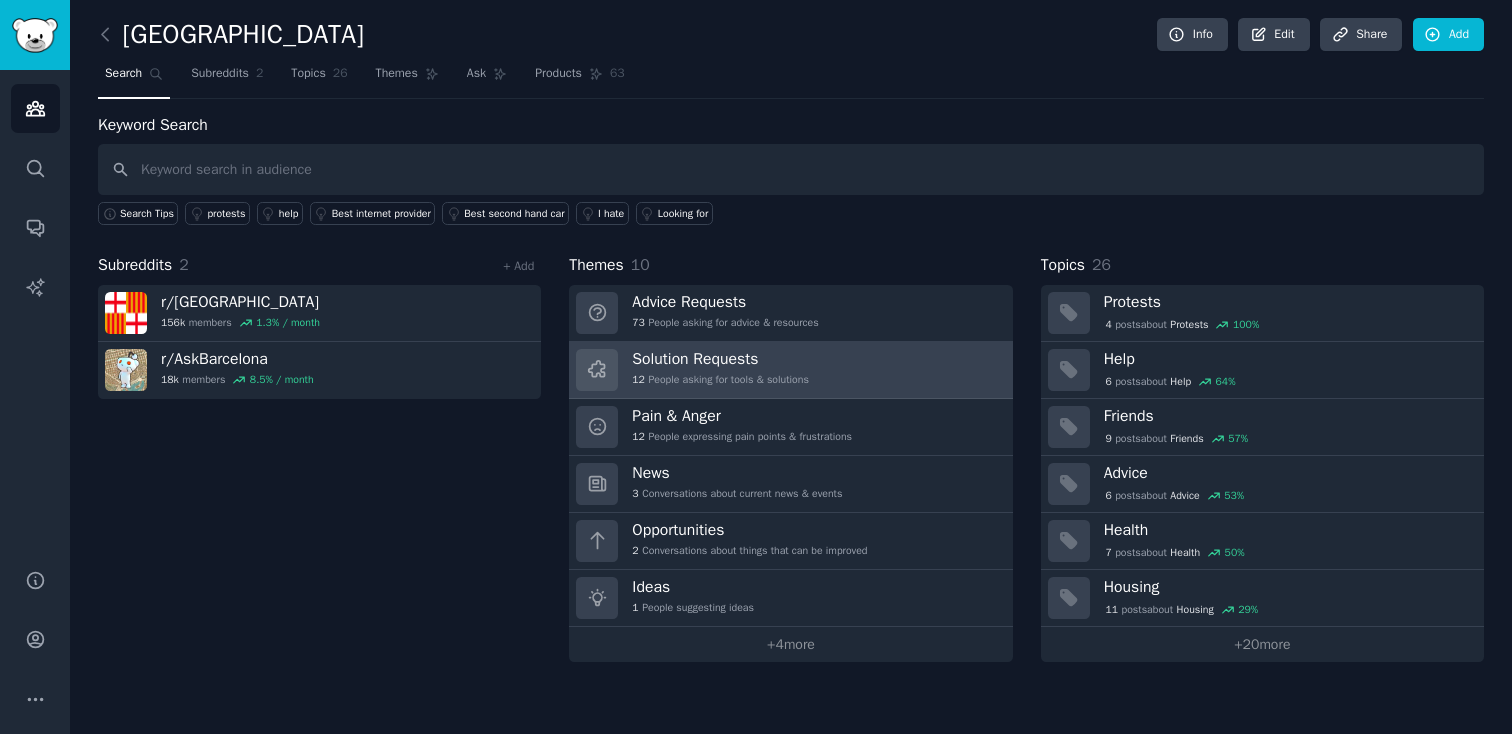 click on "Solution Requests 12 People asking for tools & solutions" at bounding box center (720, 370) 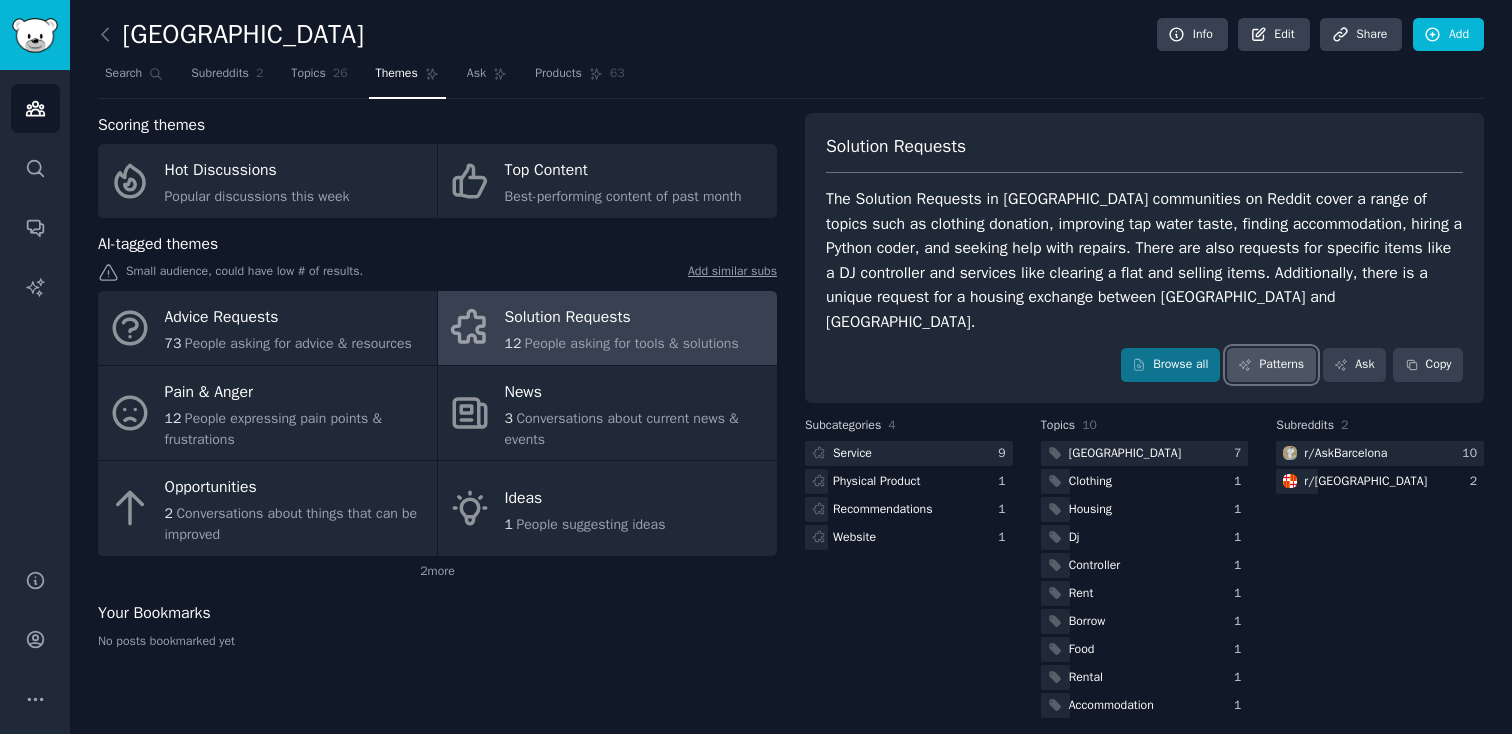 click on "Patterns" at bounding box center [1271, 365] 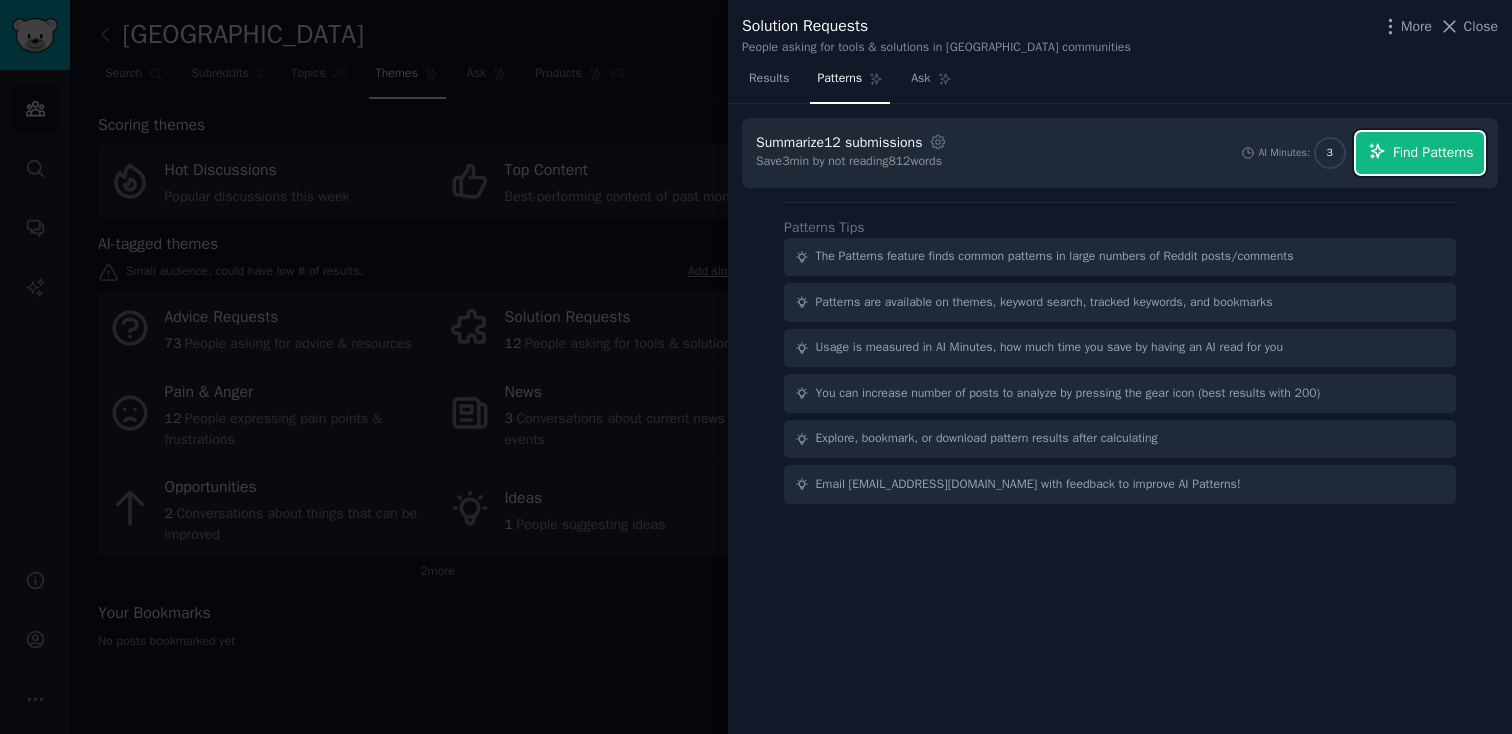 click on "Find Patterns" at bounding box center (1433, 152) 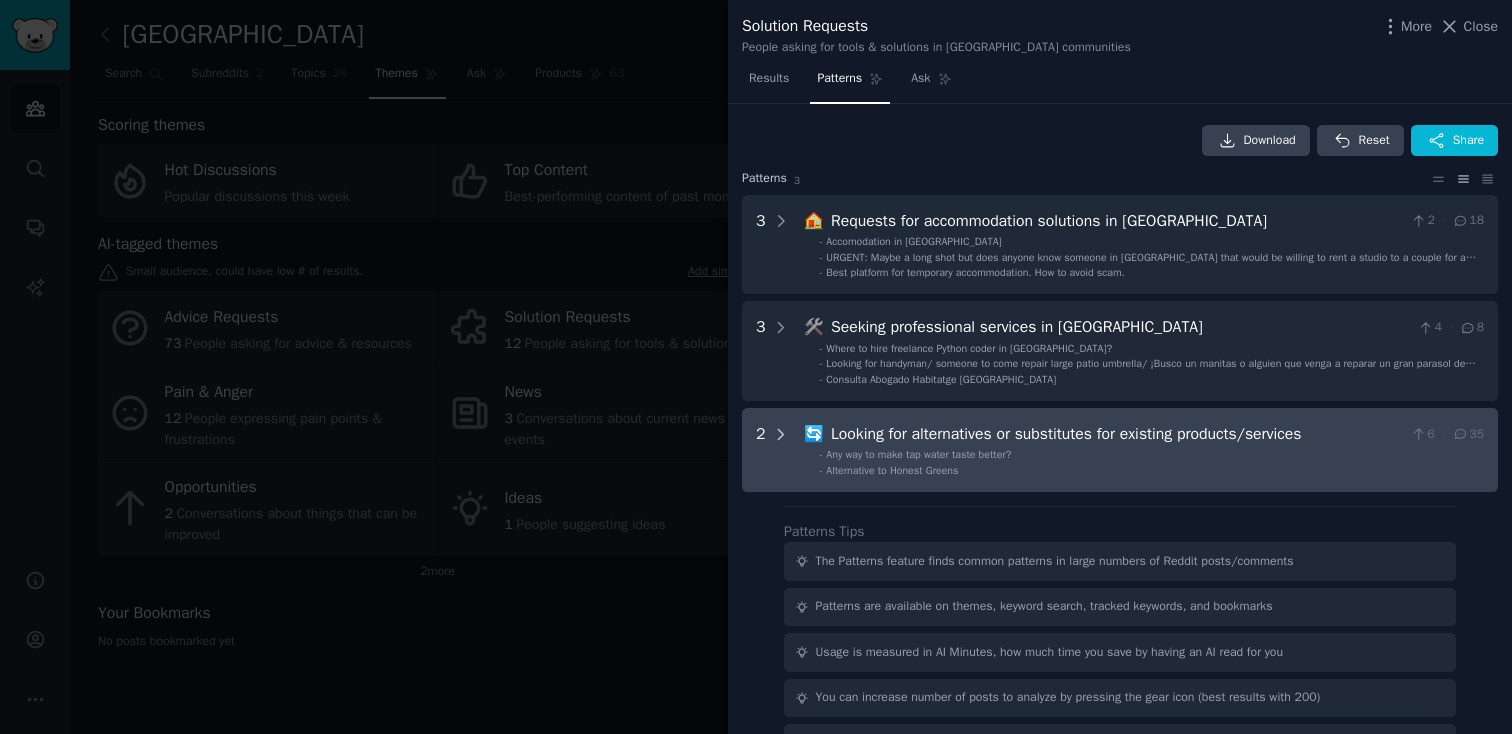 click 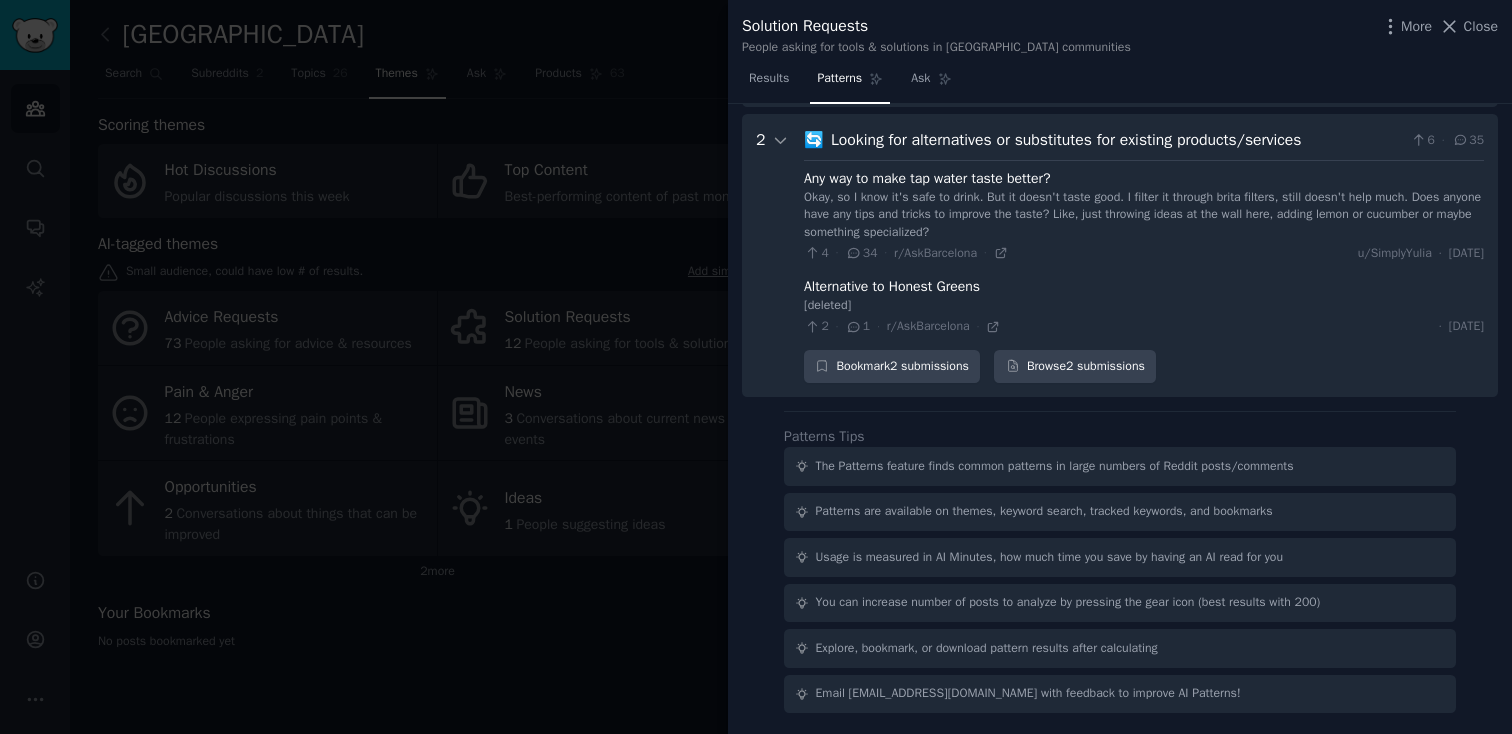 scroll, scrollTop: 0, scrollLeft: 0, axis: both 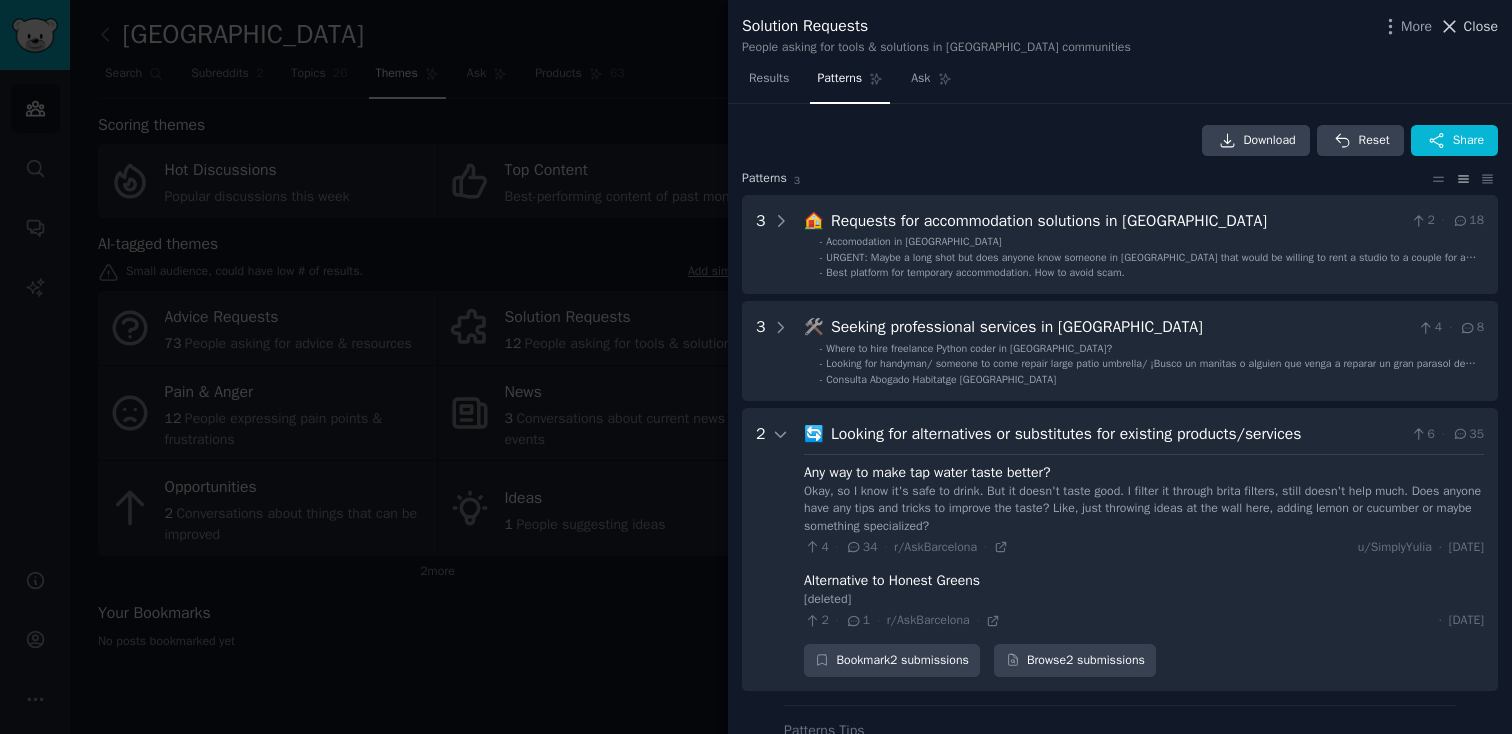click on "Close" at bounding box center [1481, 26] 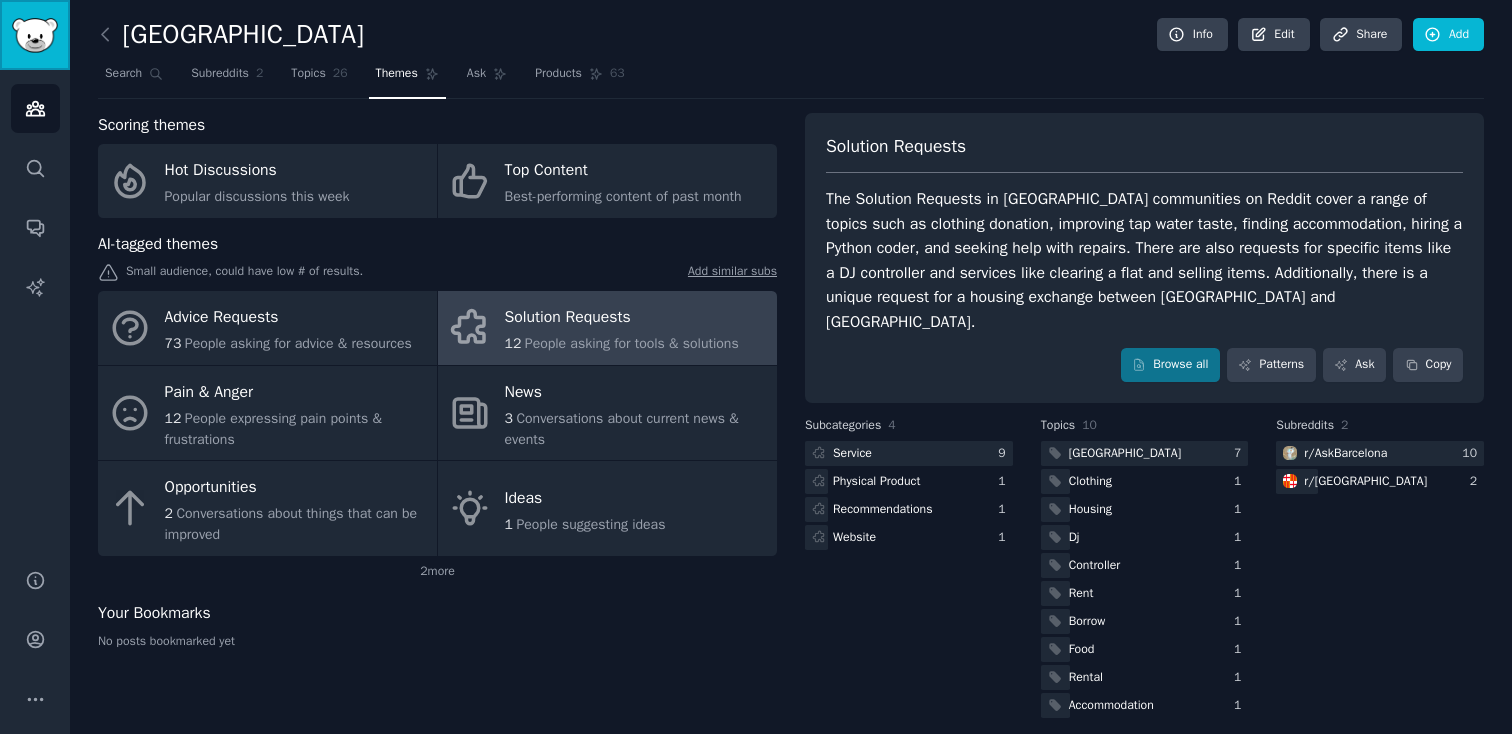click at bounding box center (35, 35) 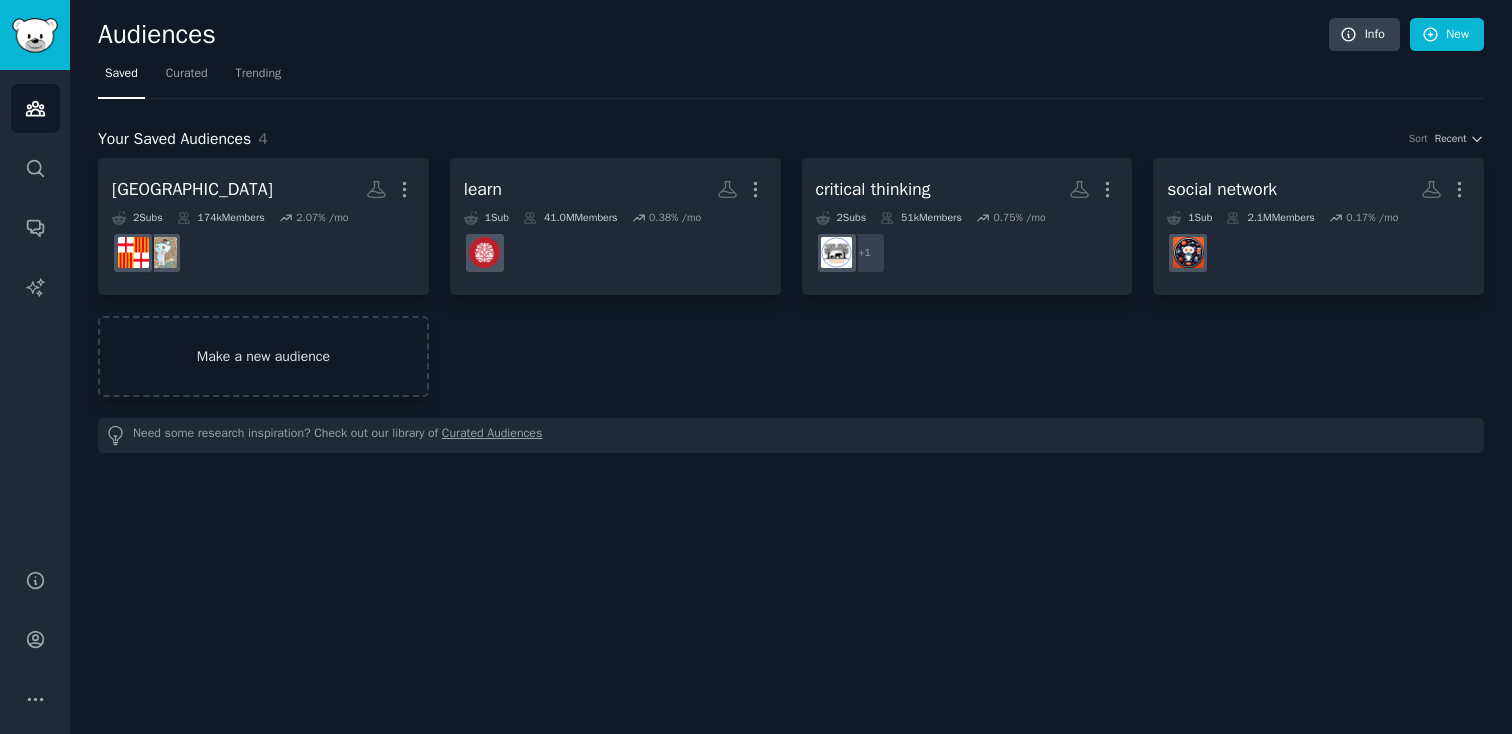 click on "Make a new audience" at bounding box center [263, 356] 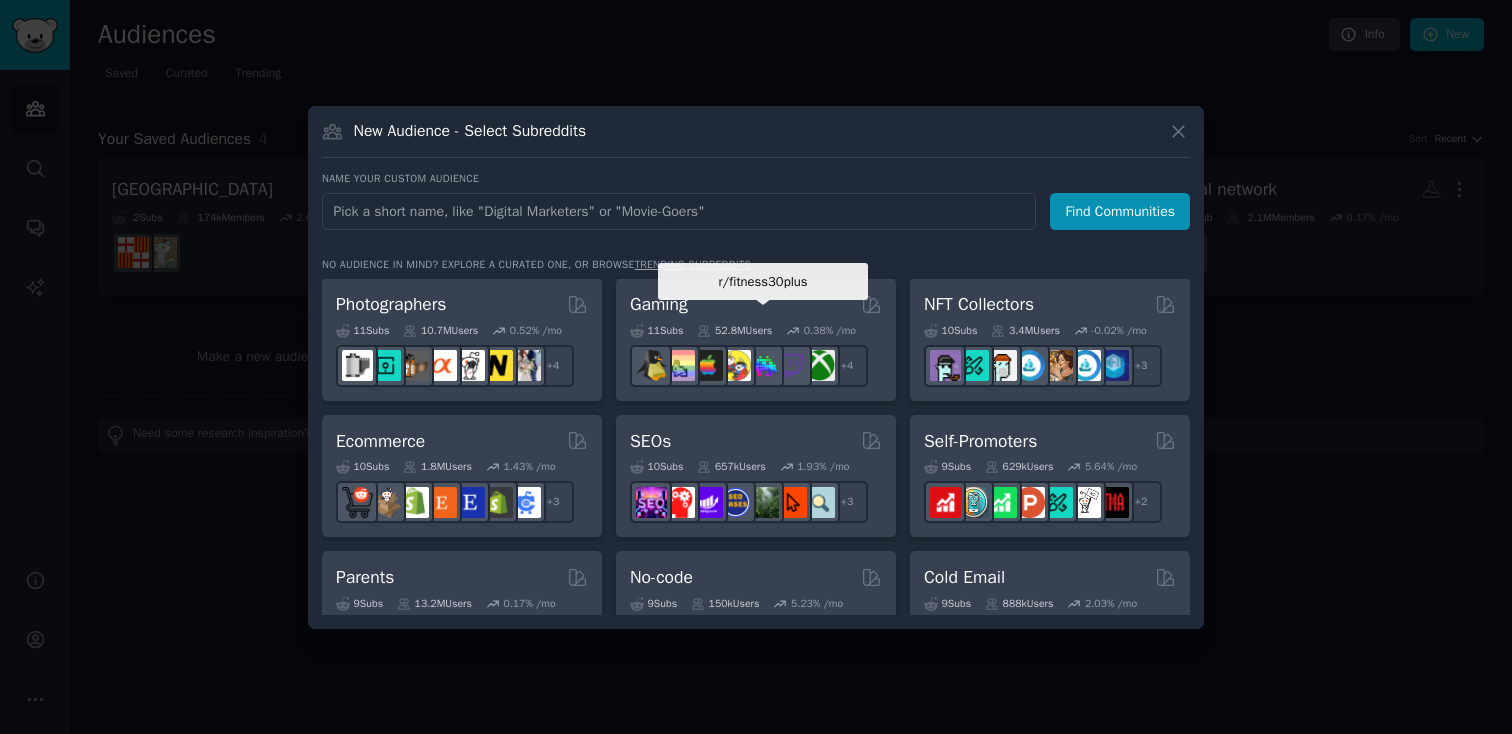 scroll, scrollTop: 686, scrollLeft: 0, axis: vertical 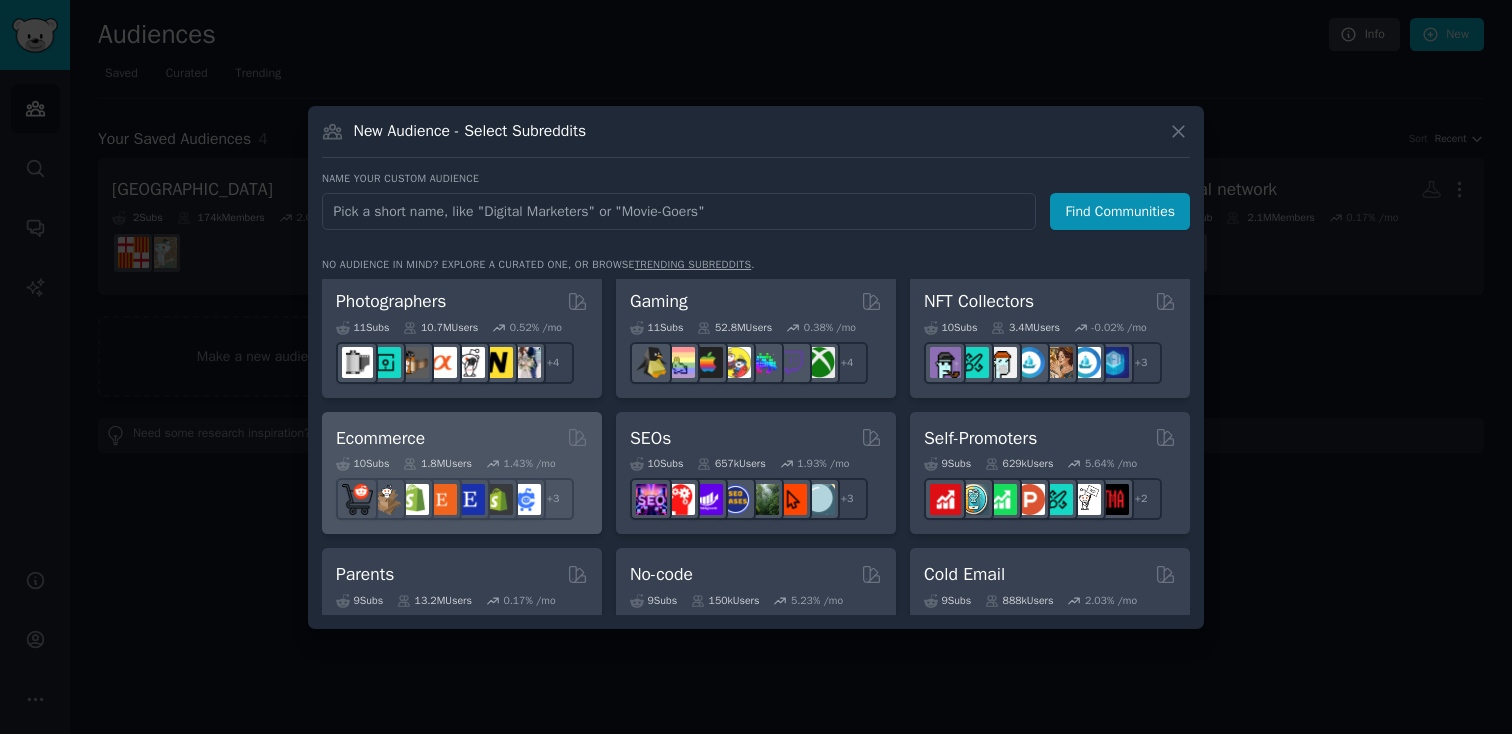 click on "Ecommerce" at bounding box center (462, 438) 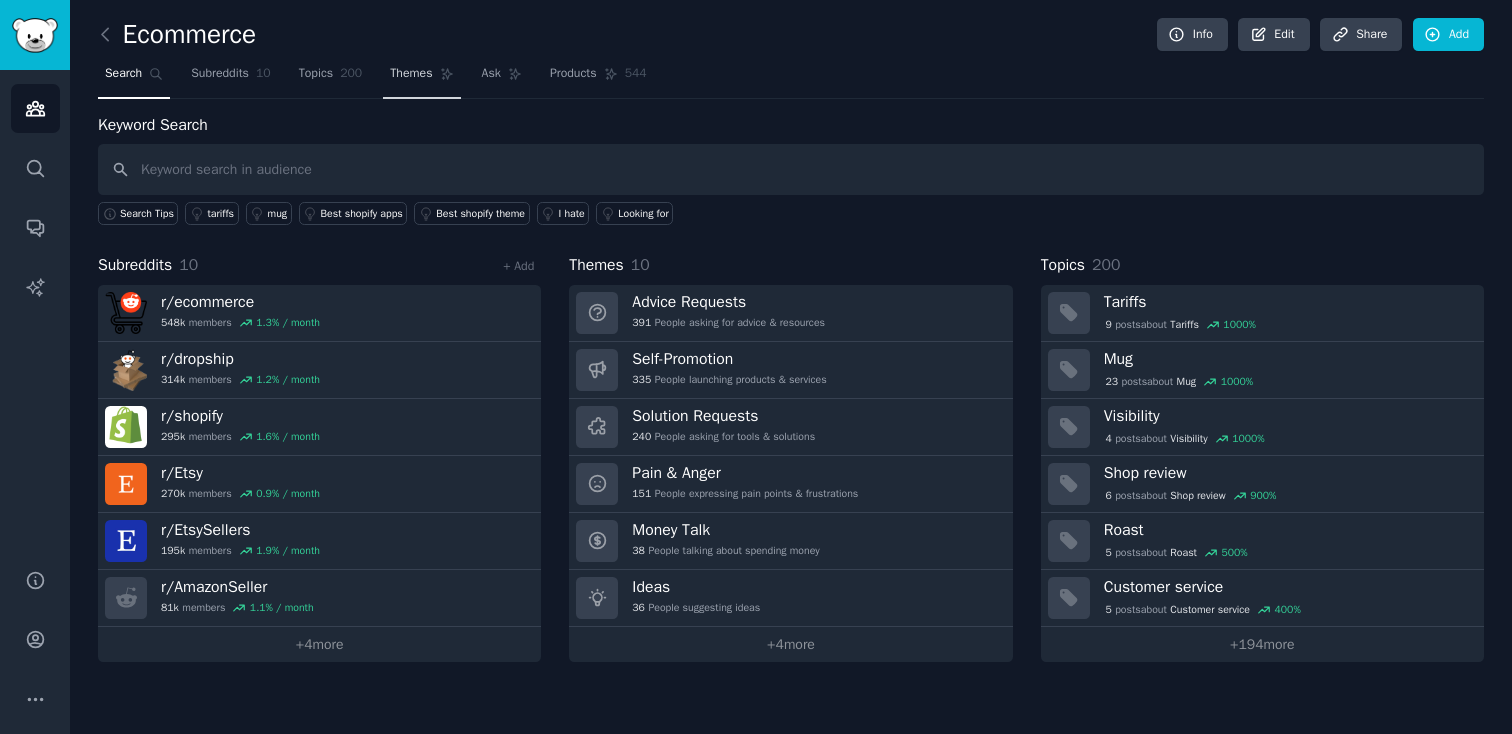 click 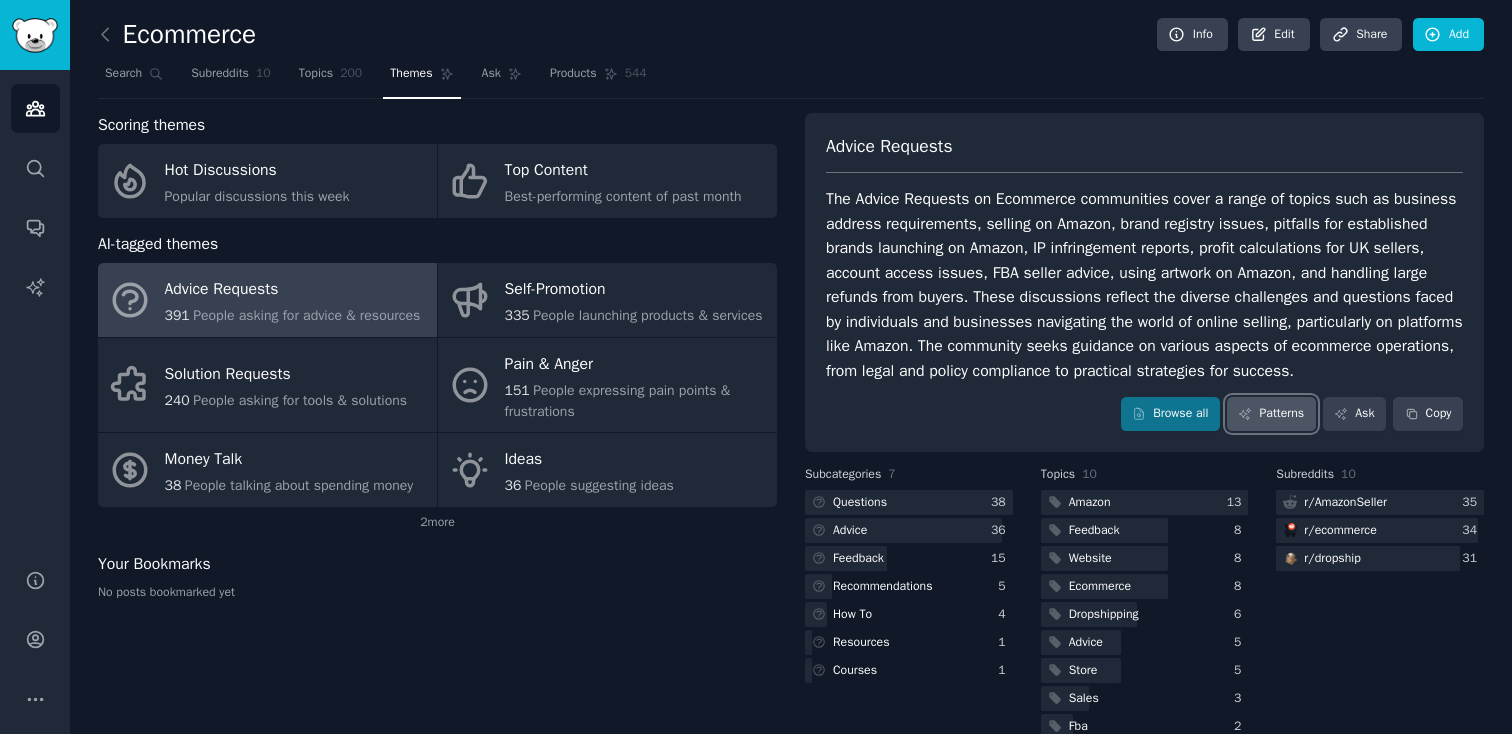 click on "Patterns" at bounding box center (1271, 414) 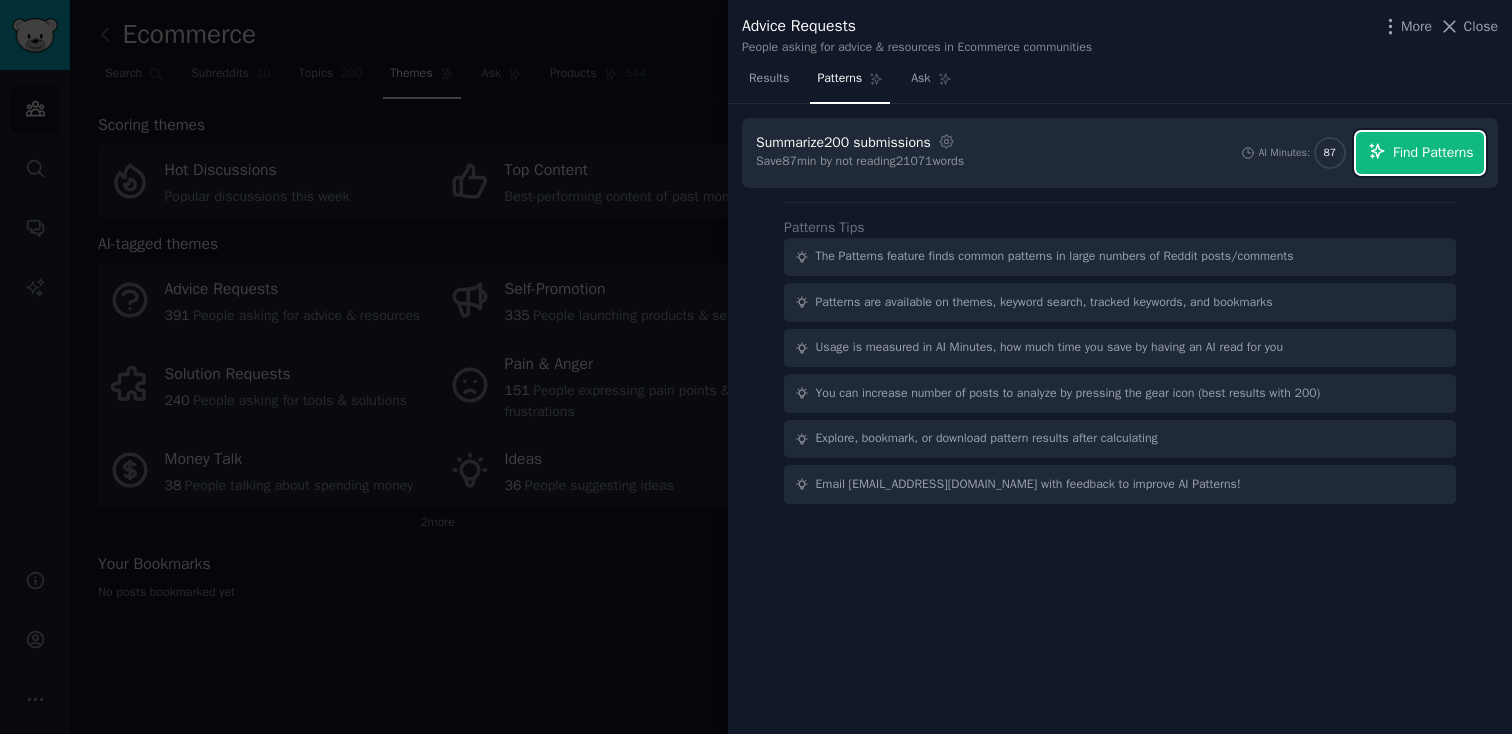 click on "Find Patterns" at bounding box center (1433, 152) 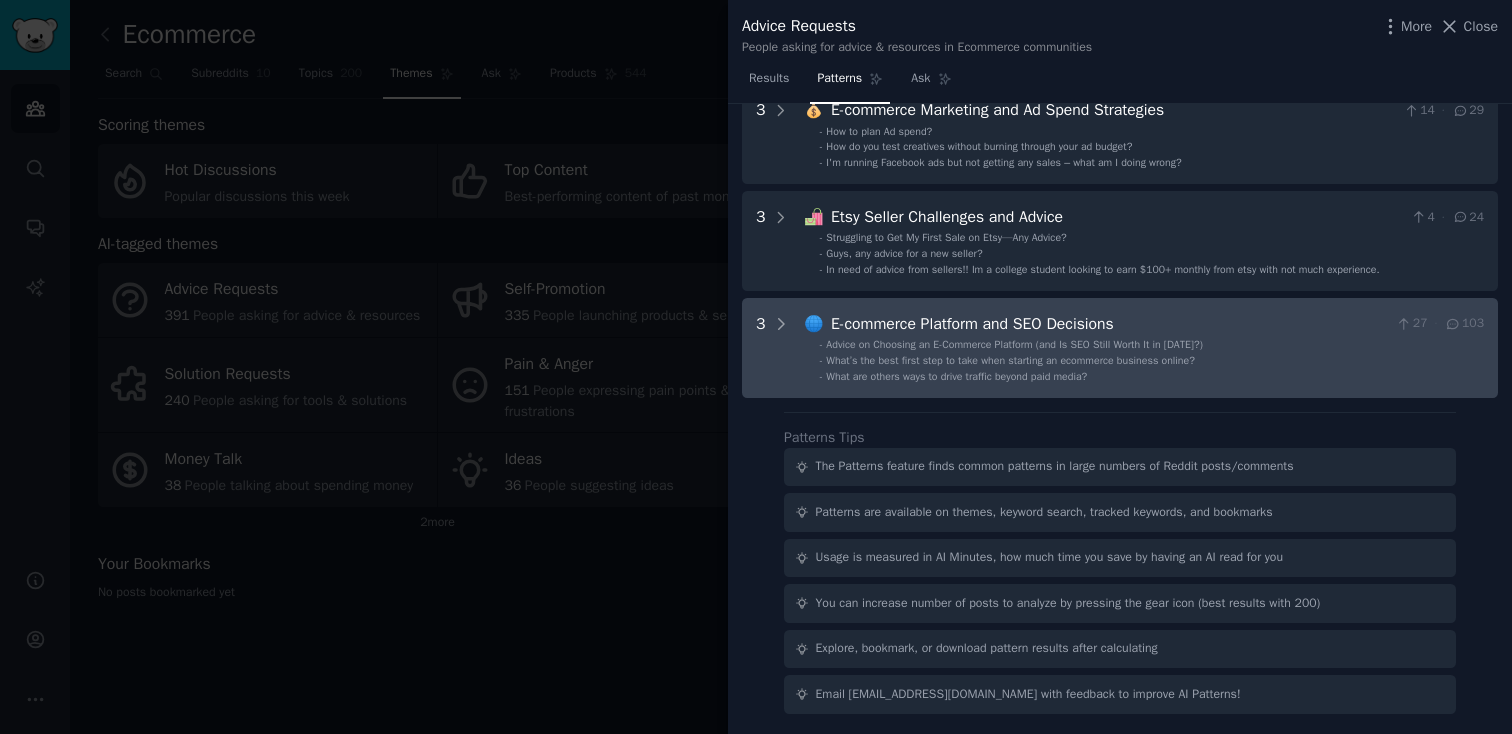 scroll, scrollTop: 0, scrollLeft: 0, axis: both 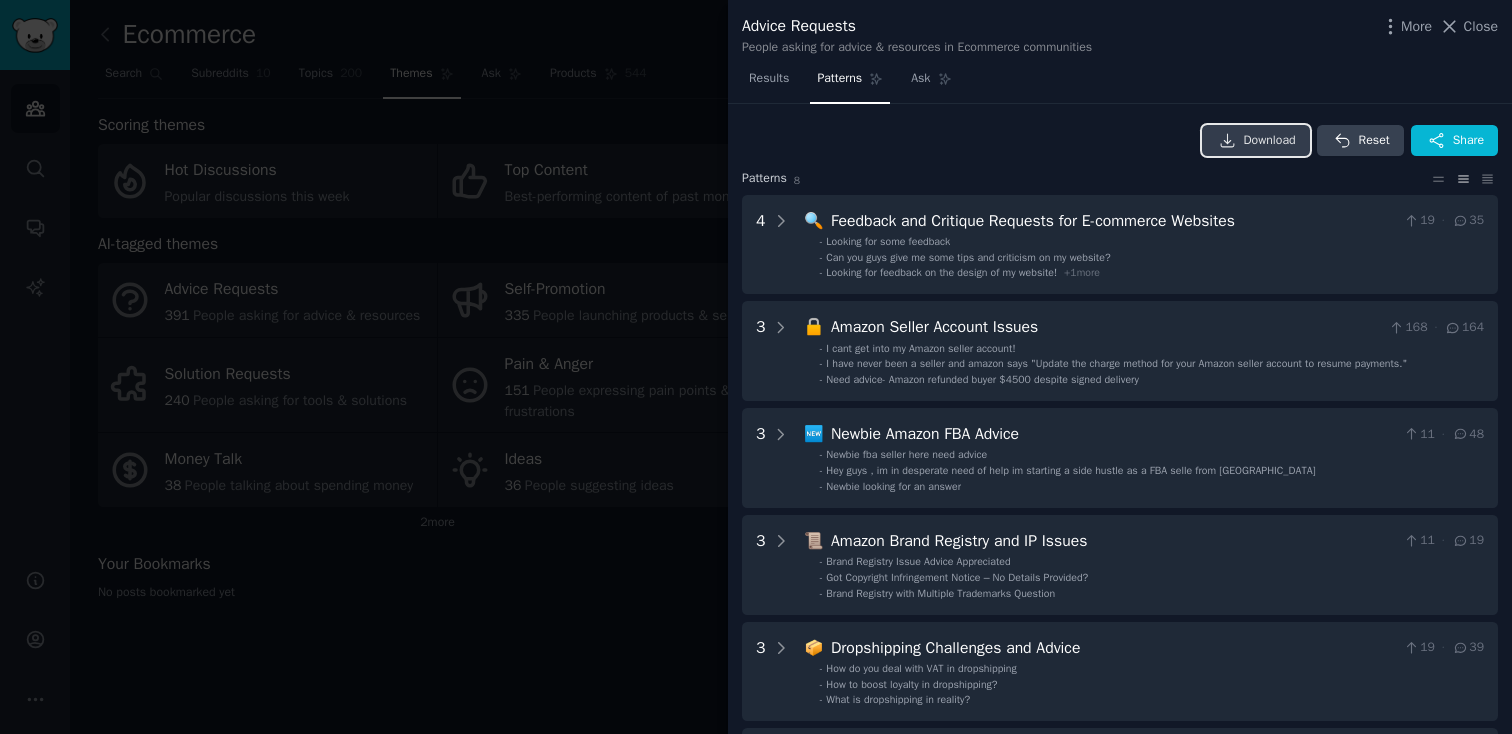 click on "Download" at bounding box center (1270, 141) 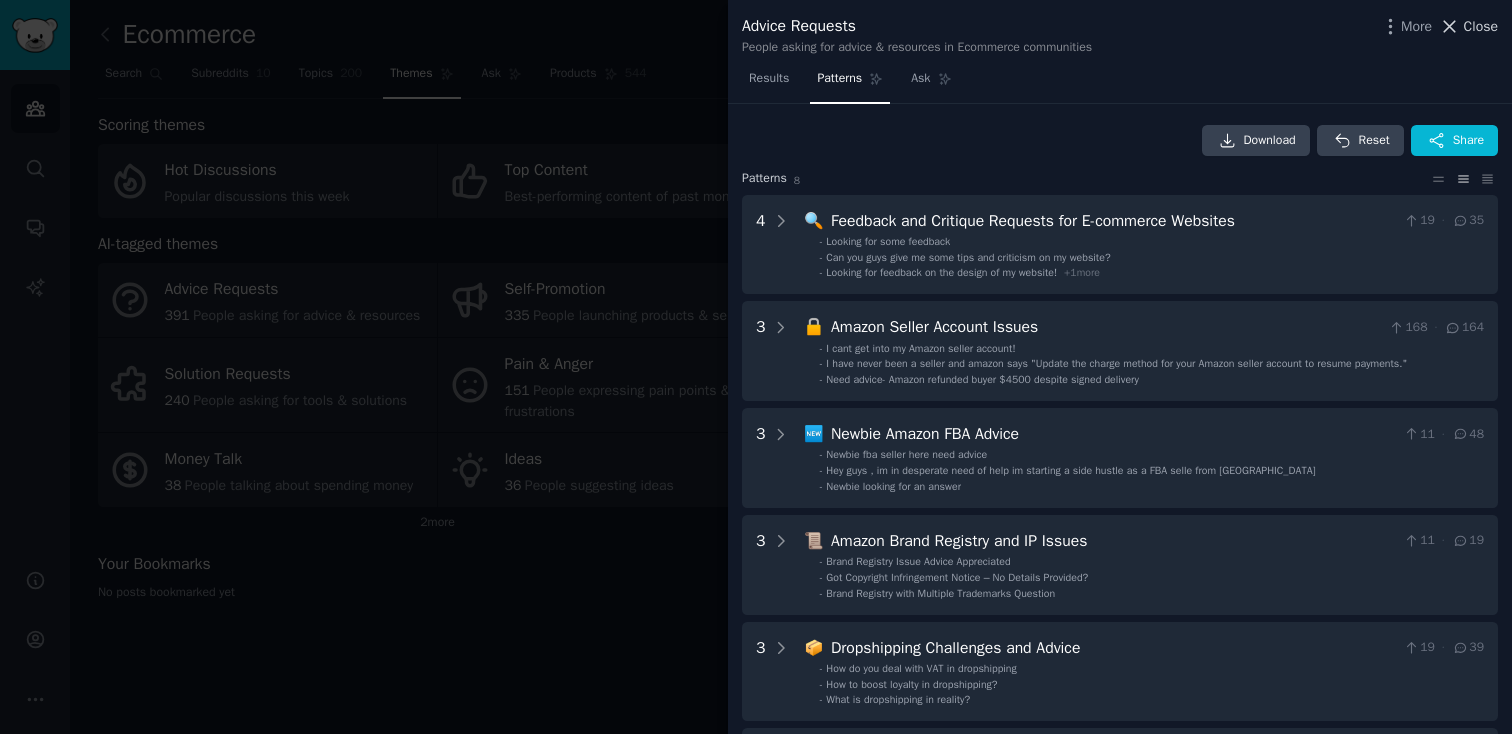 click on "Close" at bounding box center [1468, 26] 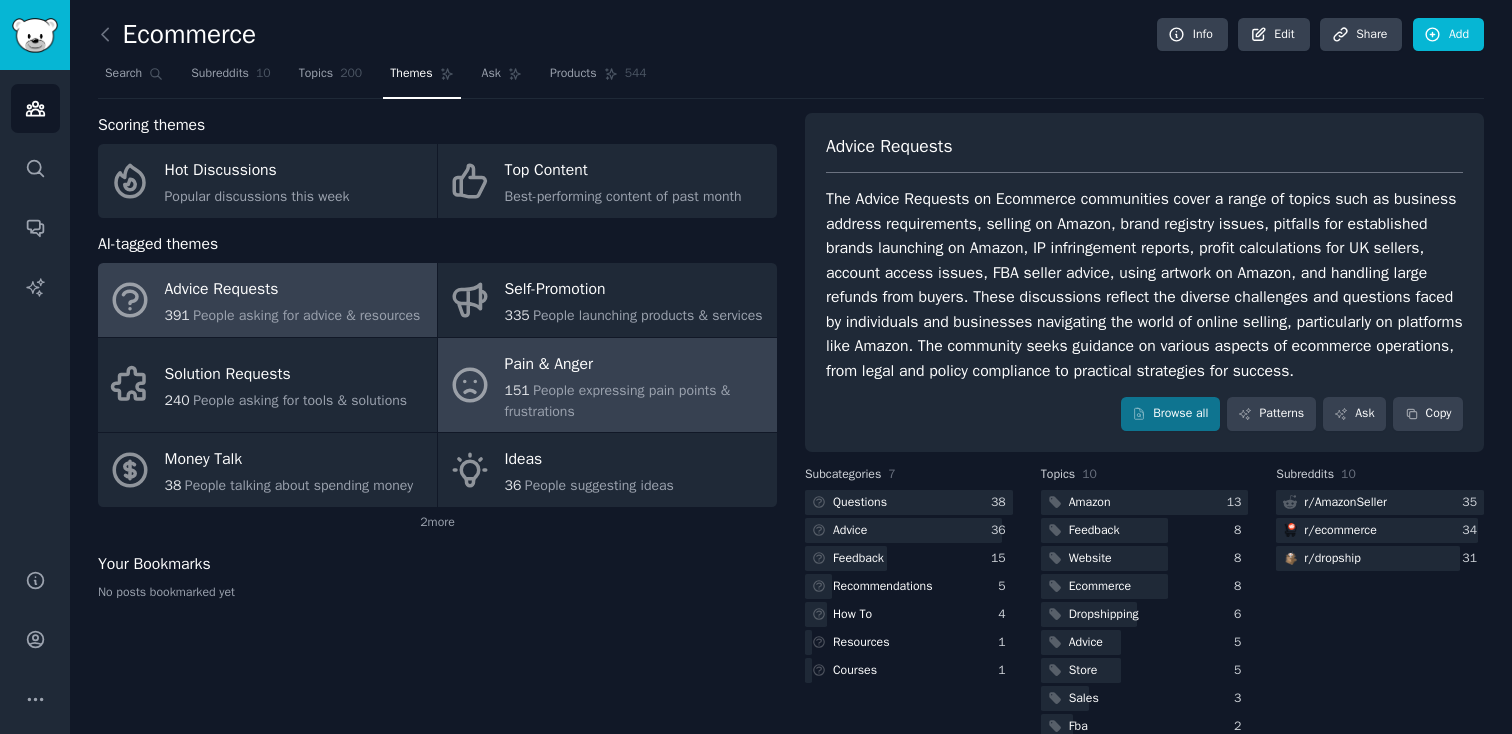 click on "151 People expressing pain points & frustrations" at bounding box center (636, 401) 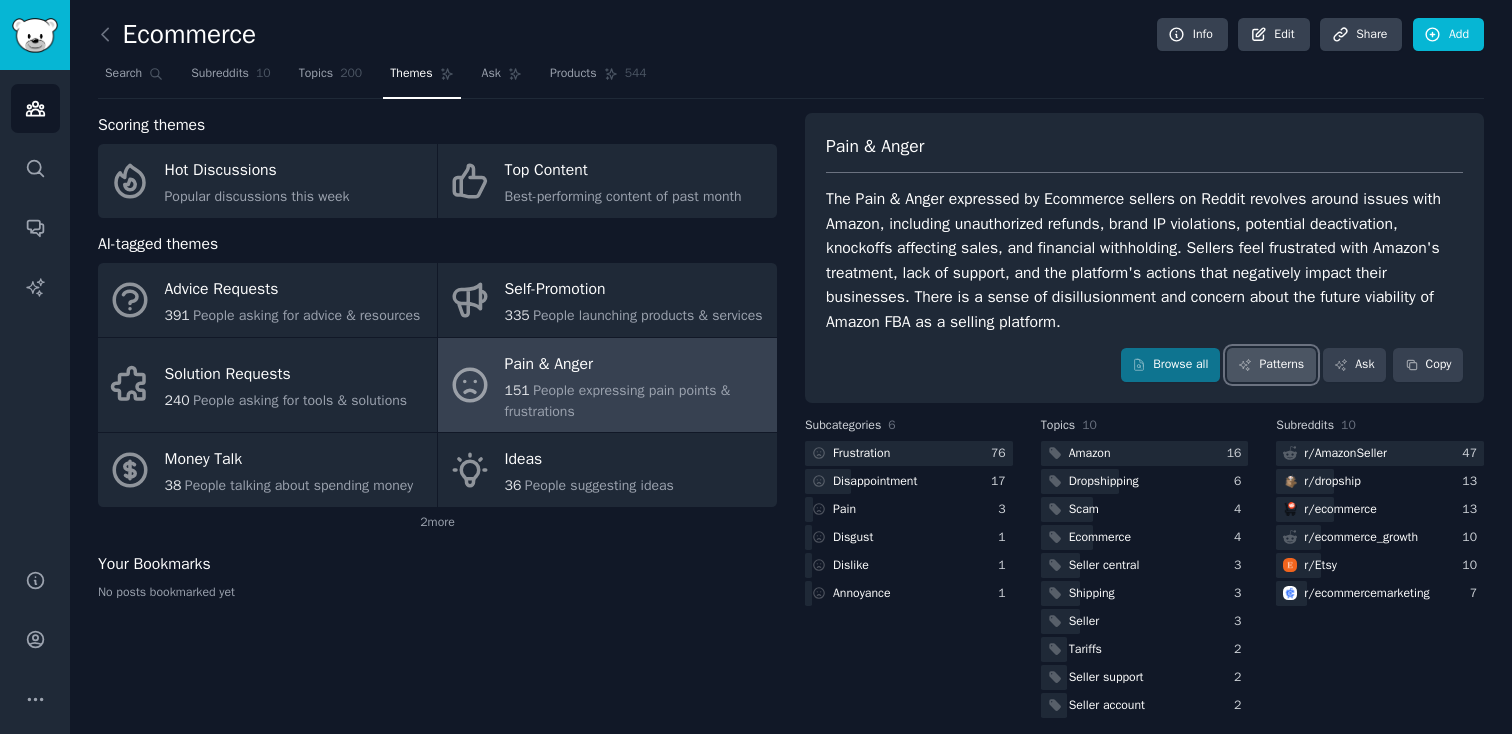 click on "Patterns" at bounding box center (1271, 365) 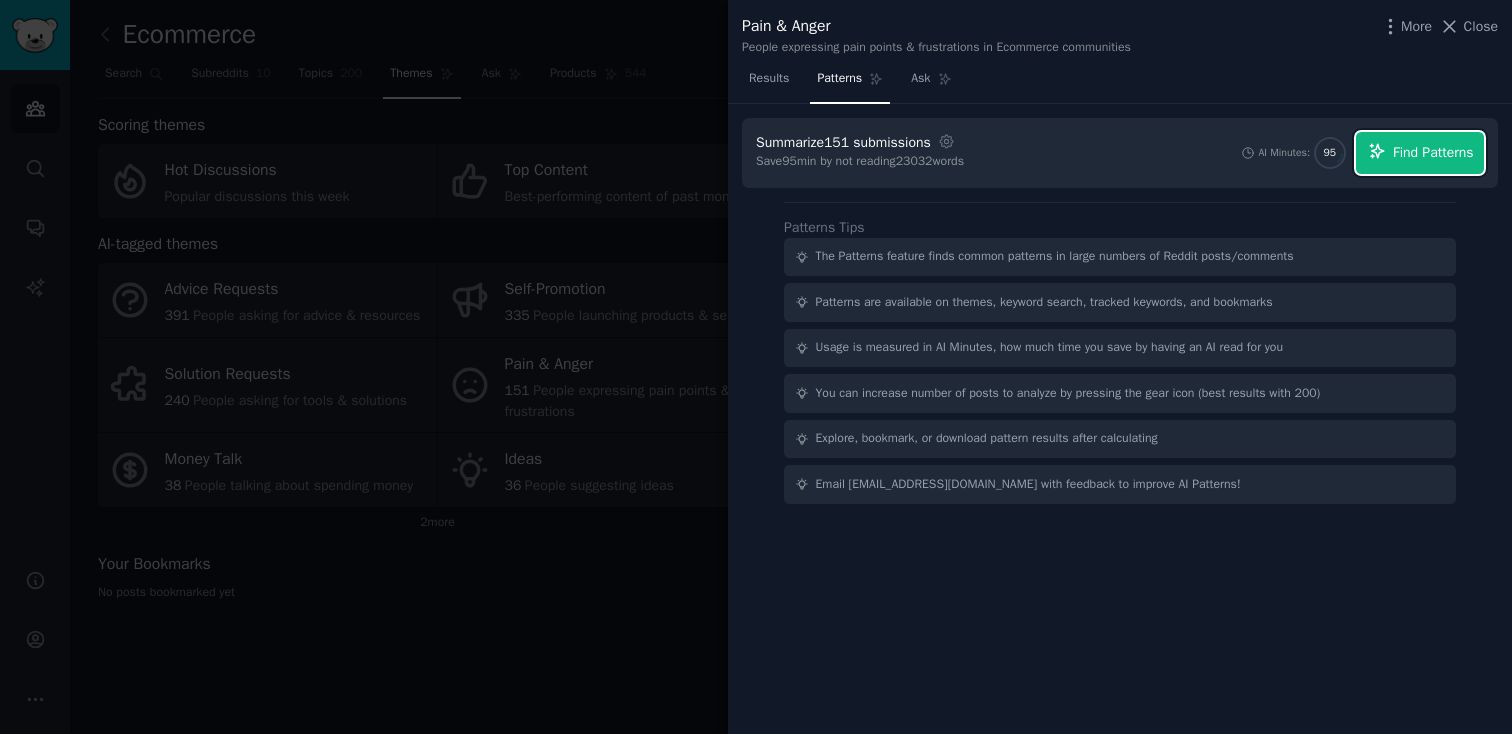 click on "Find Patterns" at bounding box center [1433, 152] 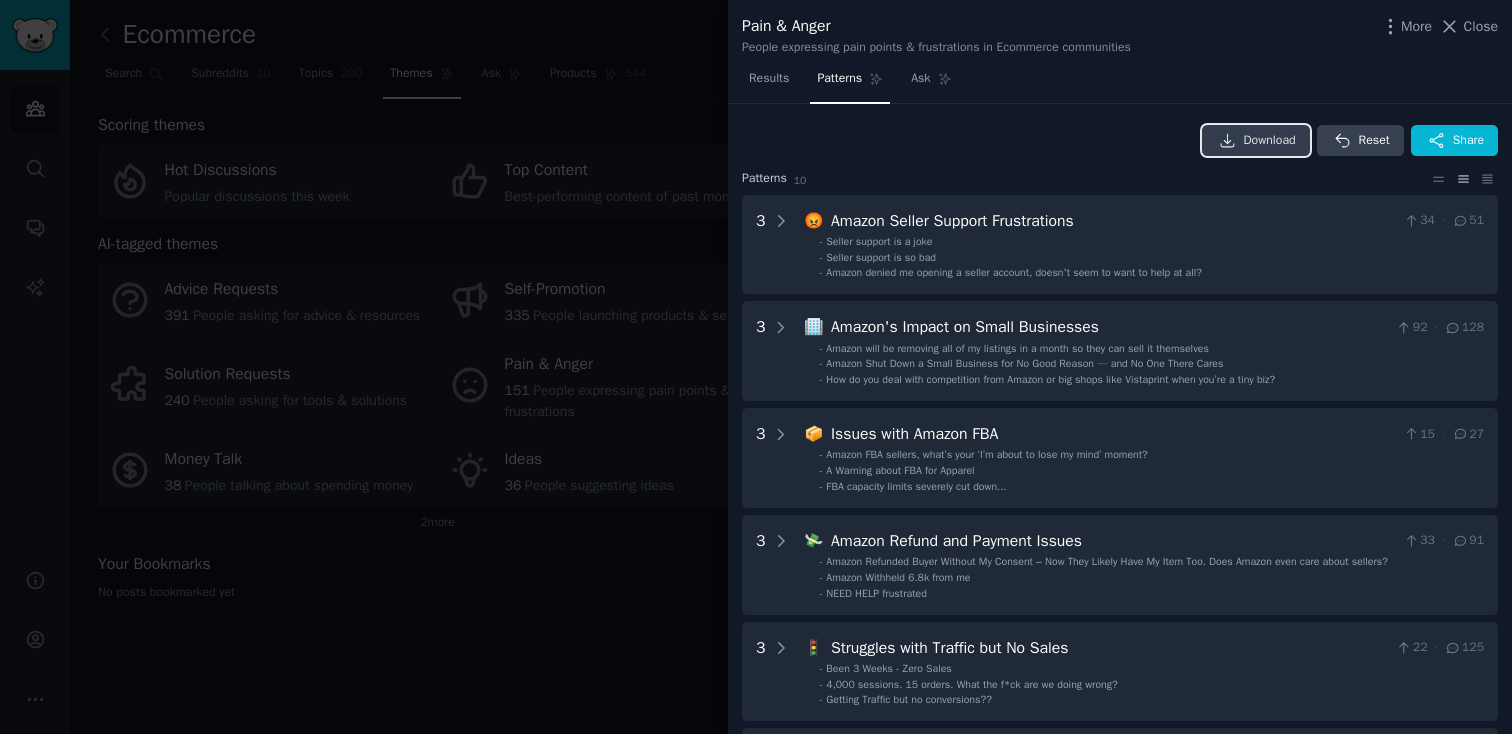 click on "Download" at bounding box center (1270, 141) 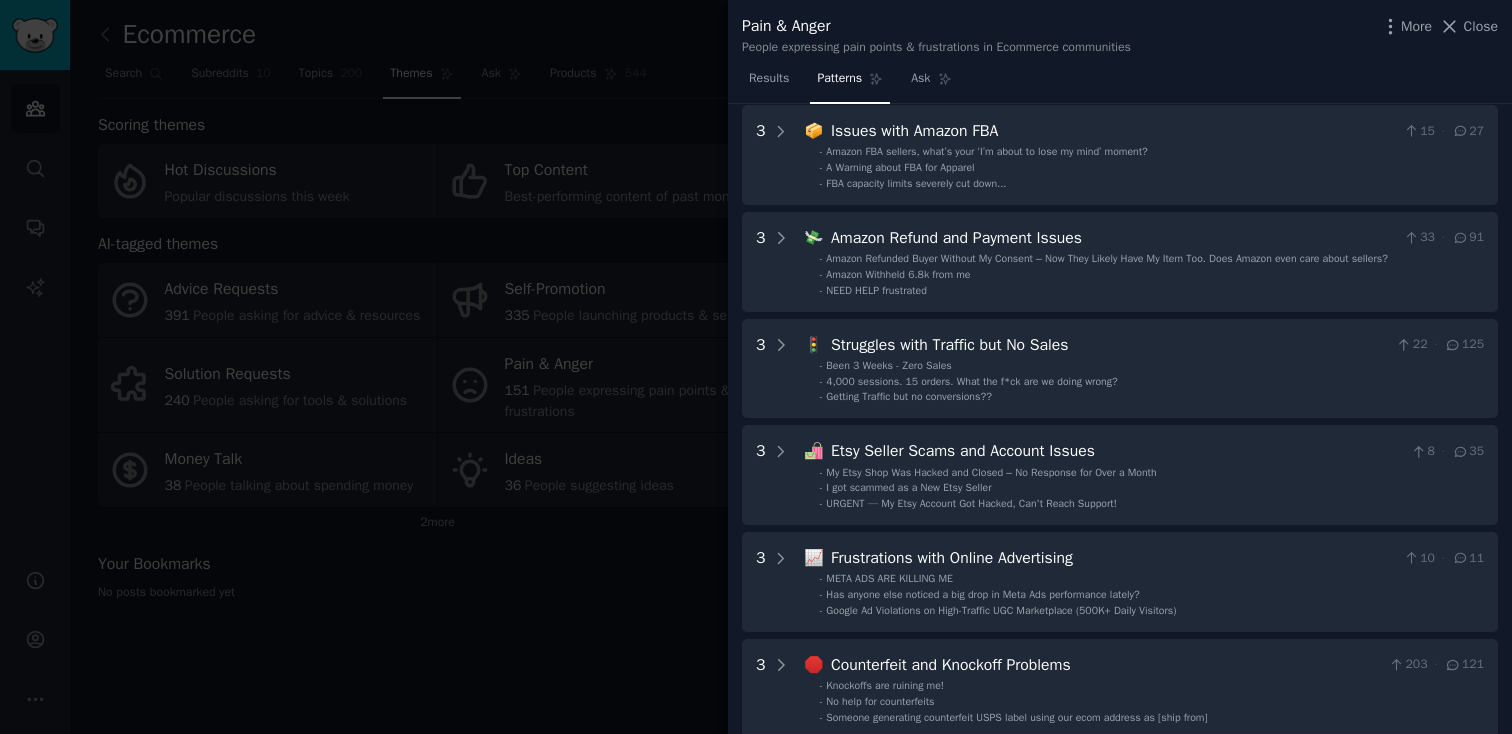 scroll, scrollTop: 858, scrollLeft: 0, axis: vertical 